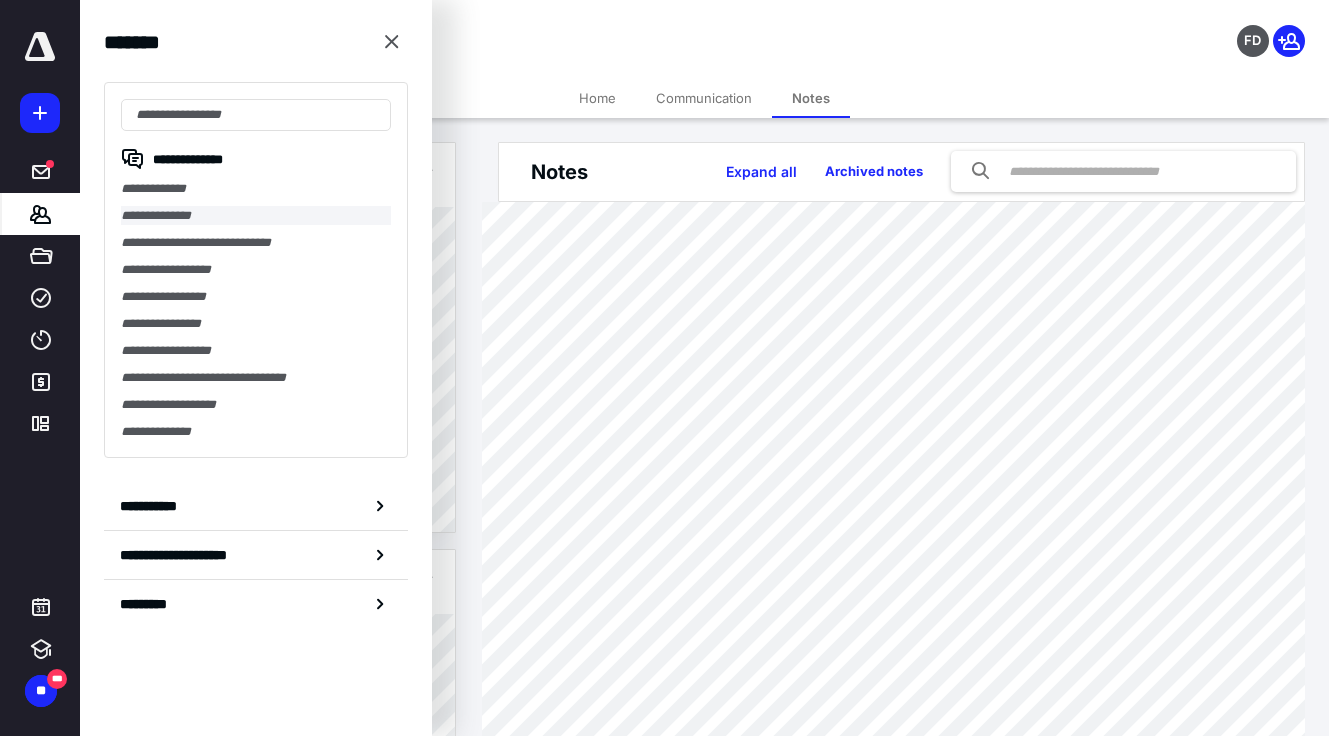 scroll, scrollTop: 0, scrollLeft: 0, axis: both 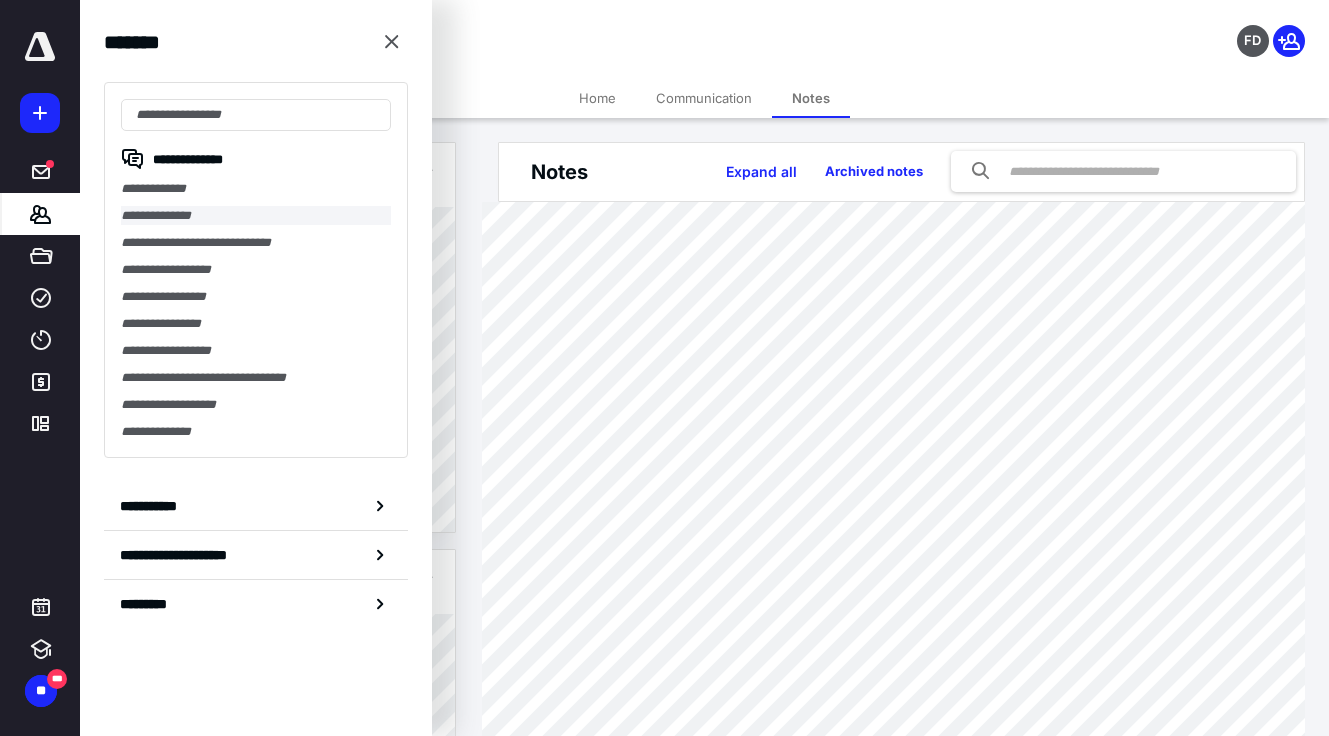 click on "**********" at bounding box center (256, 215) 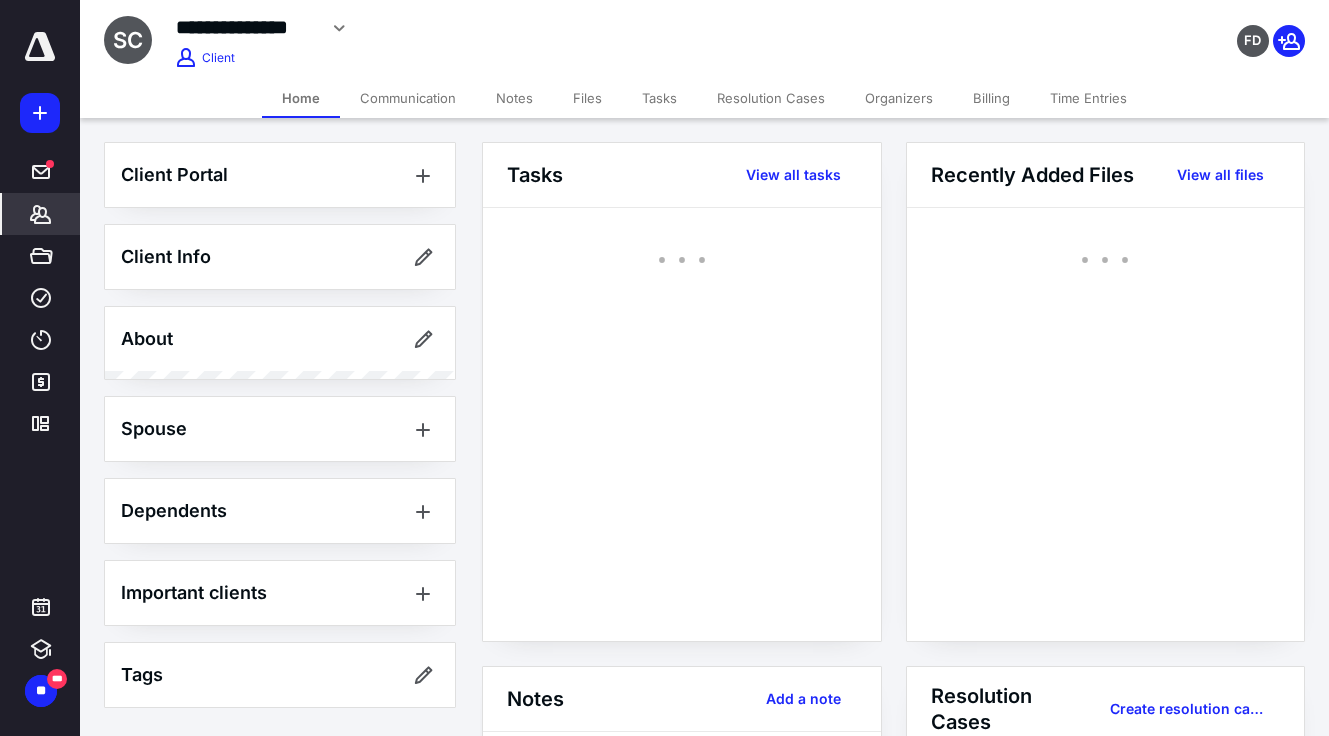 scroll, scrollTop: 0, scrollLeft: 0, axis: both 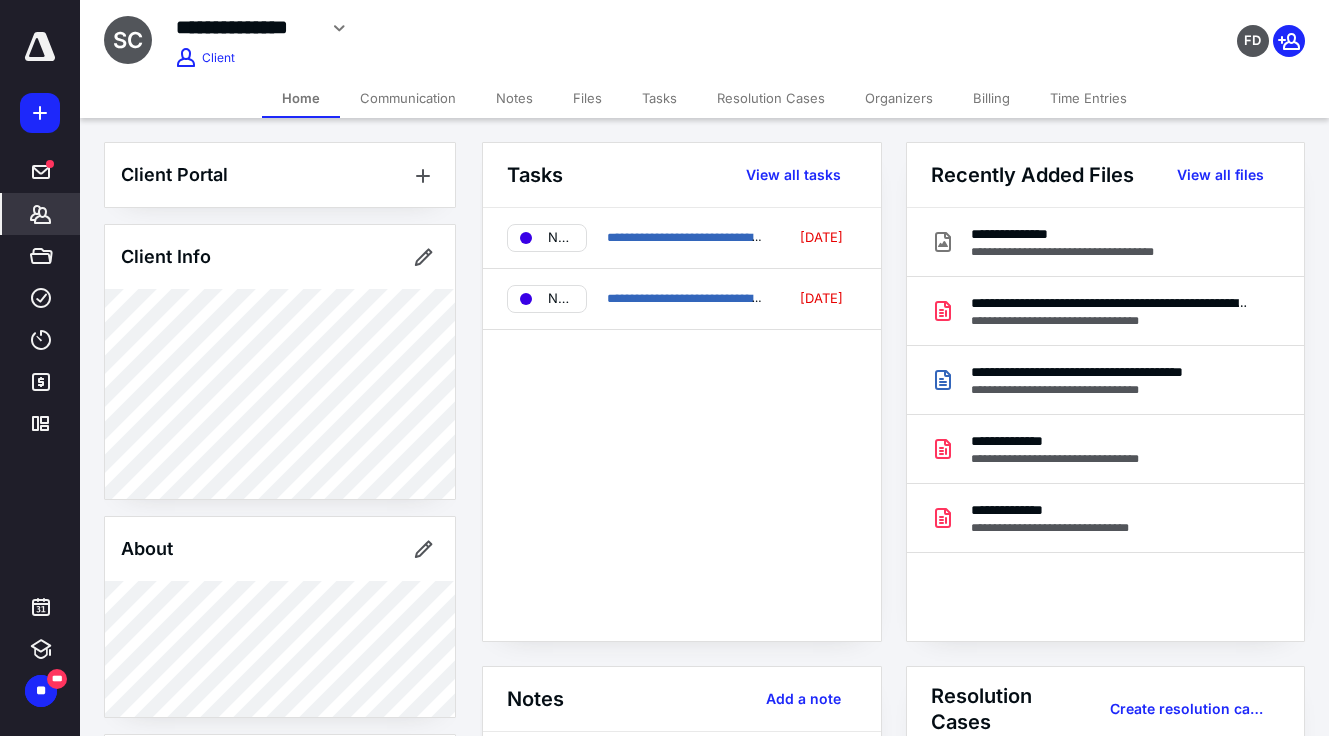 click 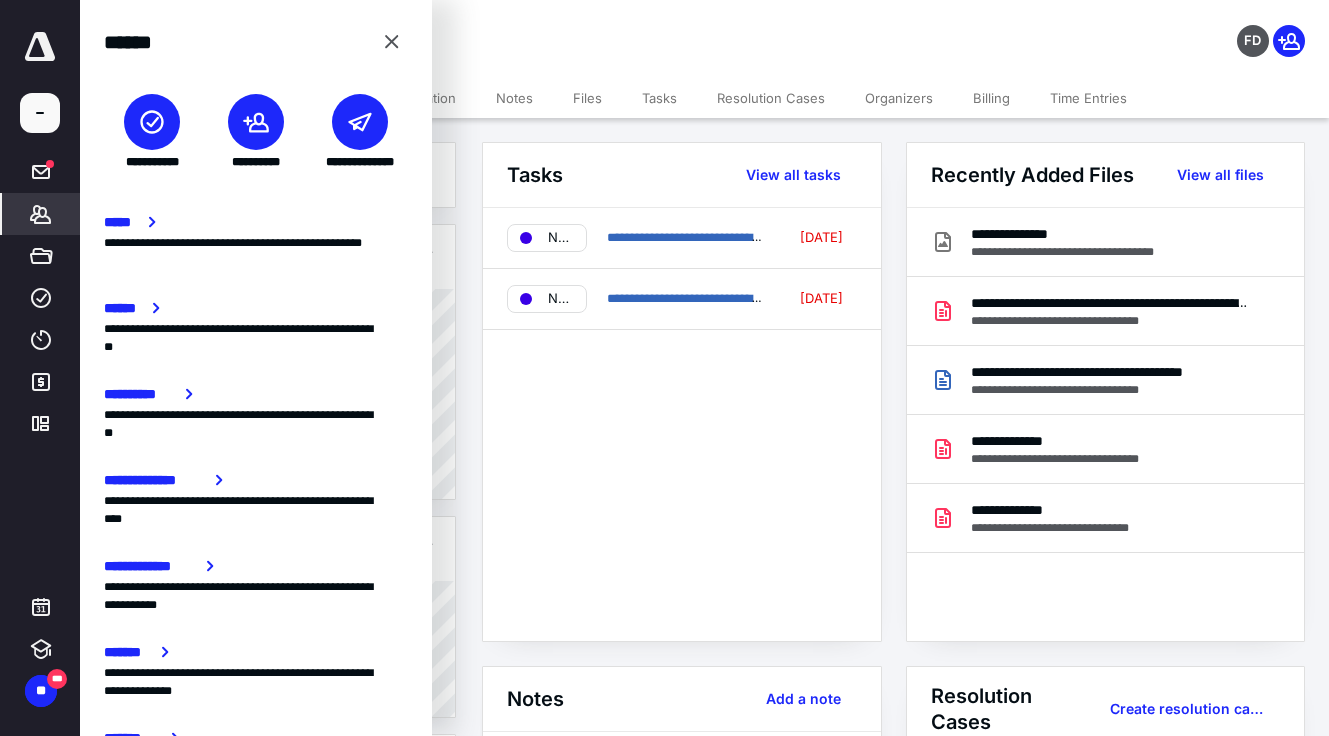 click 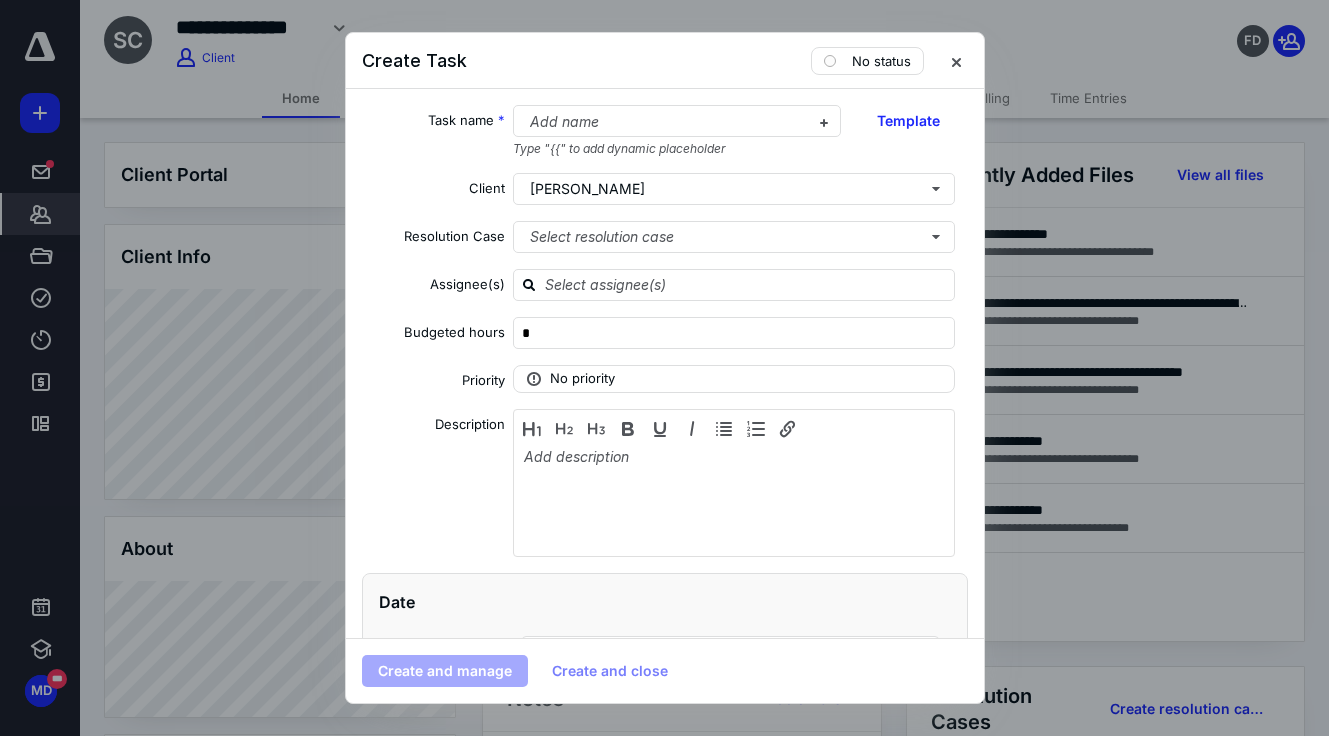 click on "Task name   * Add name Type "{{" to add dynamic placeholder Template Client [PERSON_NAME] Resolution Case Select resolution case Assignee(s) Budgeted hours * Priority No priority Description Date Start date Select a date Due date Select a date Add a date Recurring Tax preparation fields Reminder Add reminder File Add file Automation Add automation Add a client request Add a subtask" at bounding box center (665, 363) 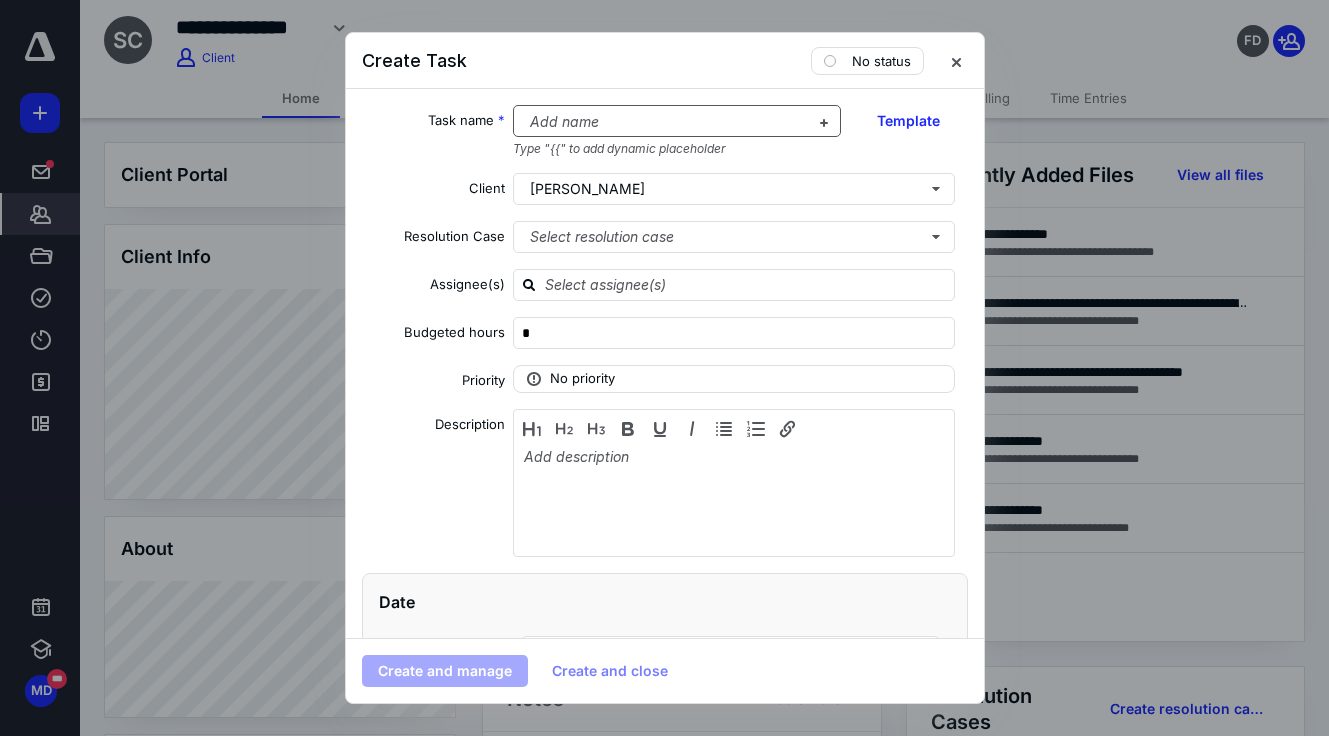click at bounding box center (665, 122) 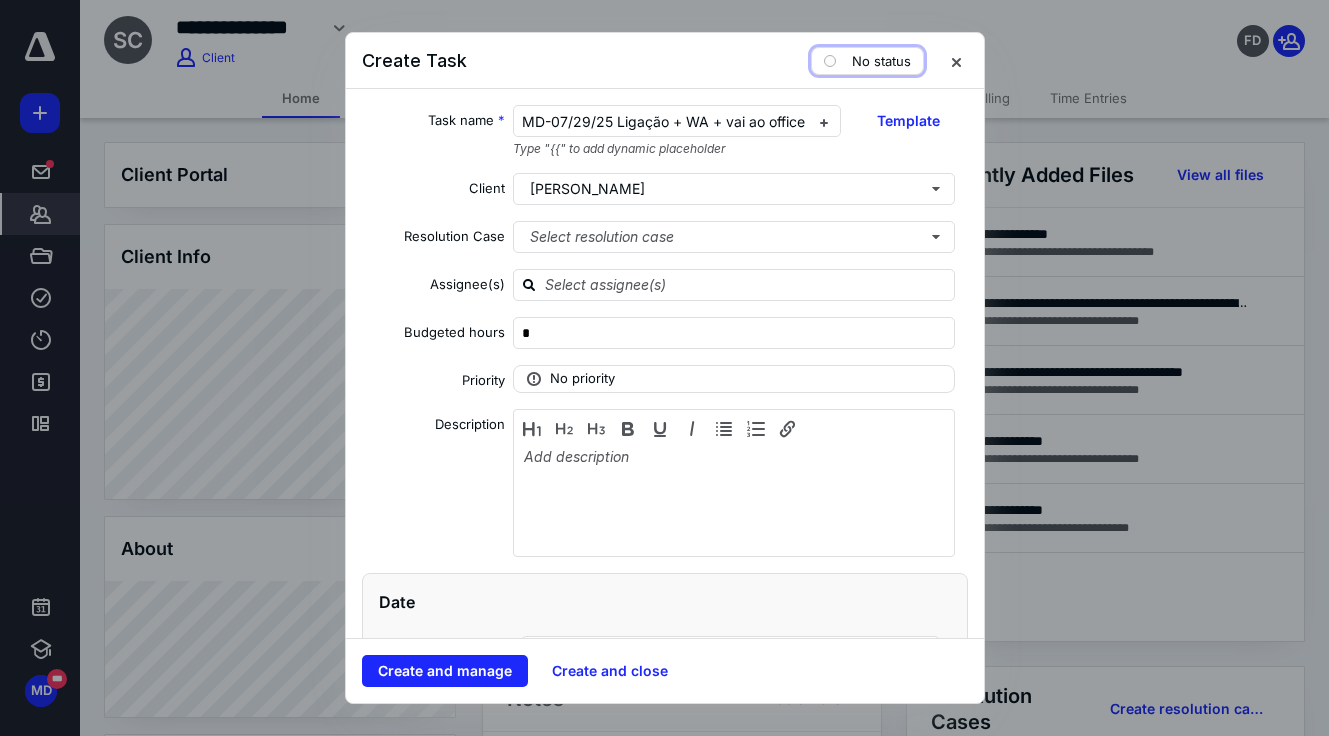 click on "No status" at bounding box center (881, 61) 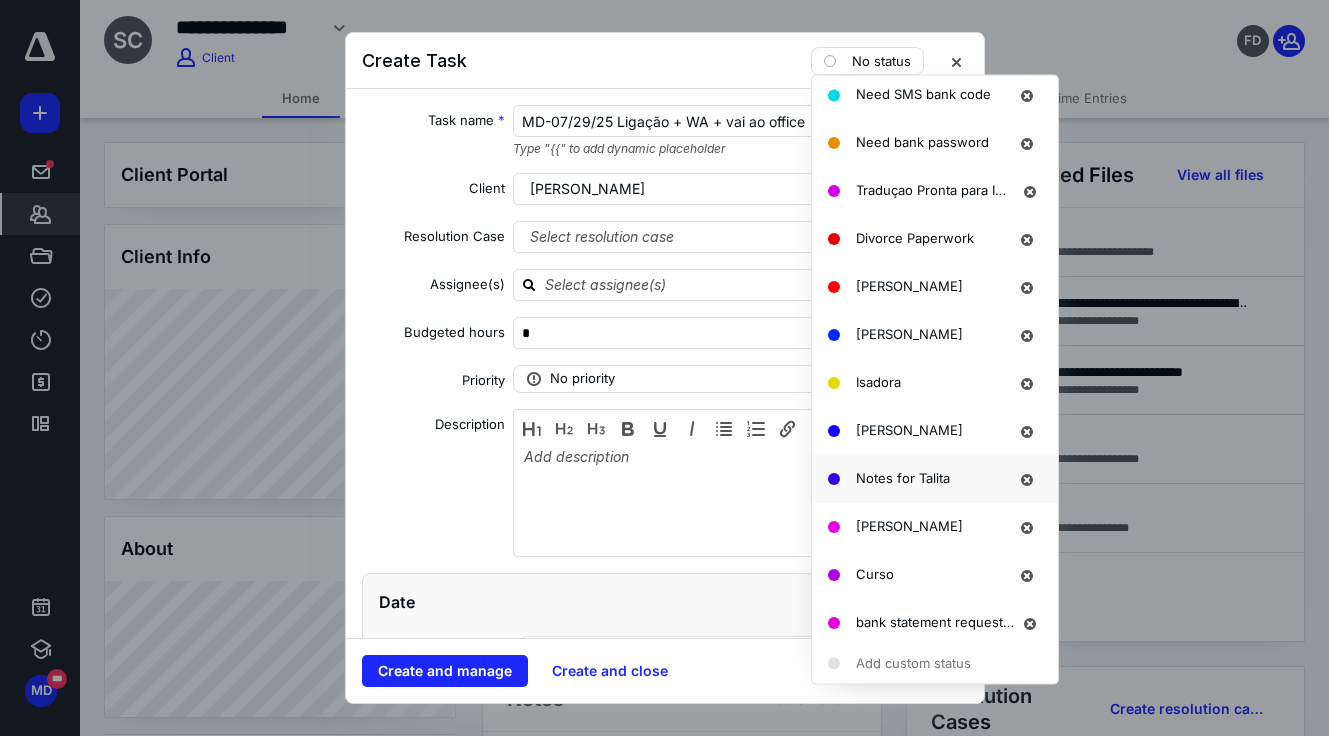 click on "Notes for Talita" at bounding box center (919, 479) 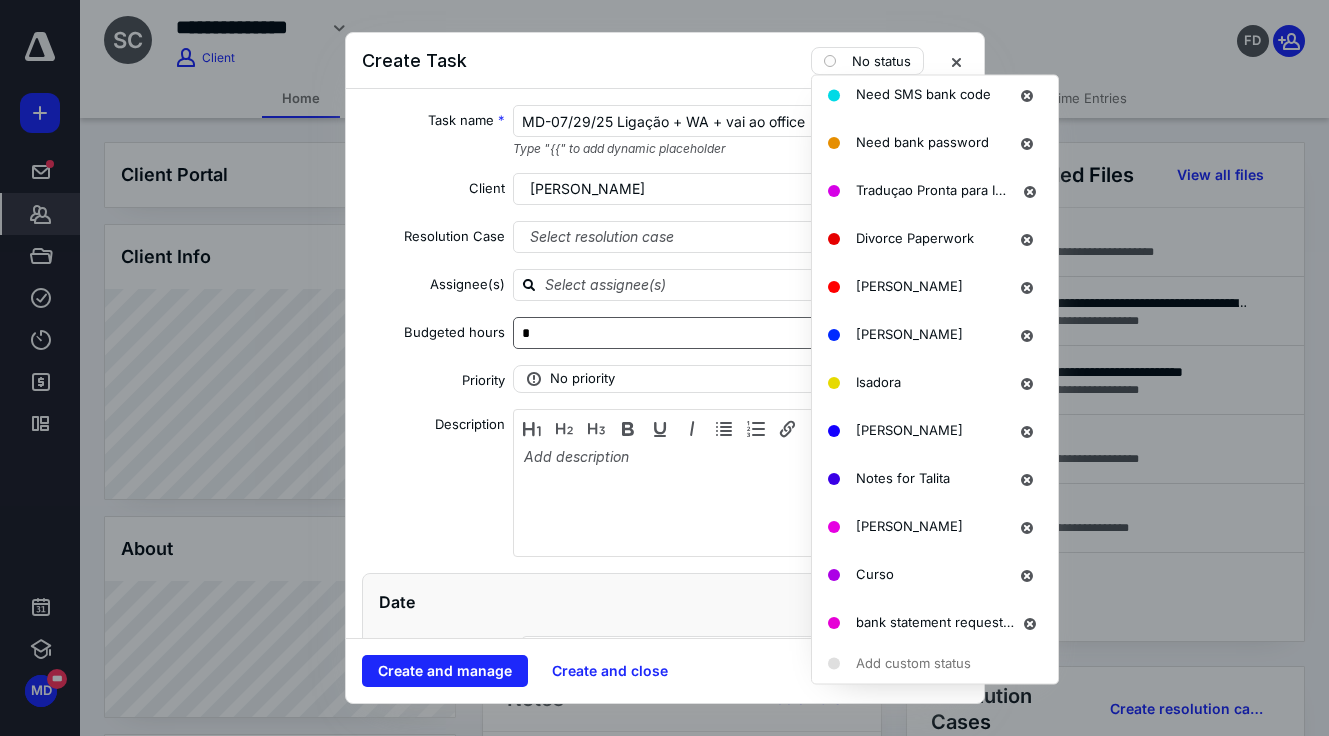 scroll, scrollTop: 1524, scrollLeft: 0, axis: vertical 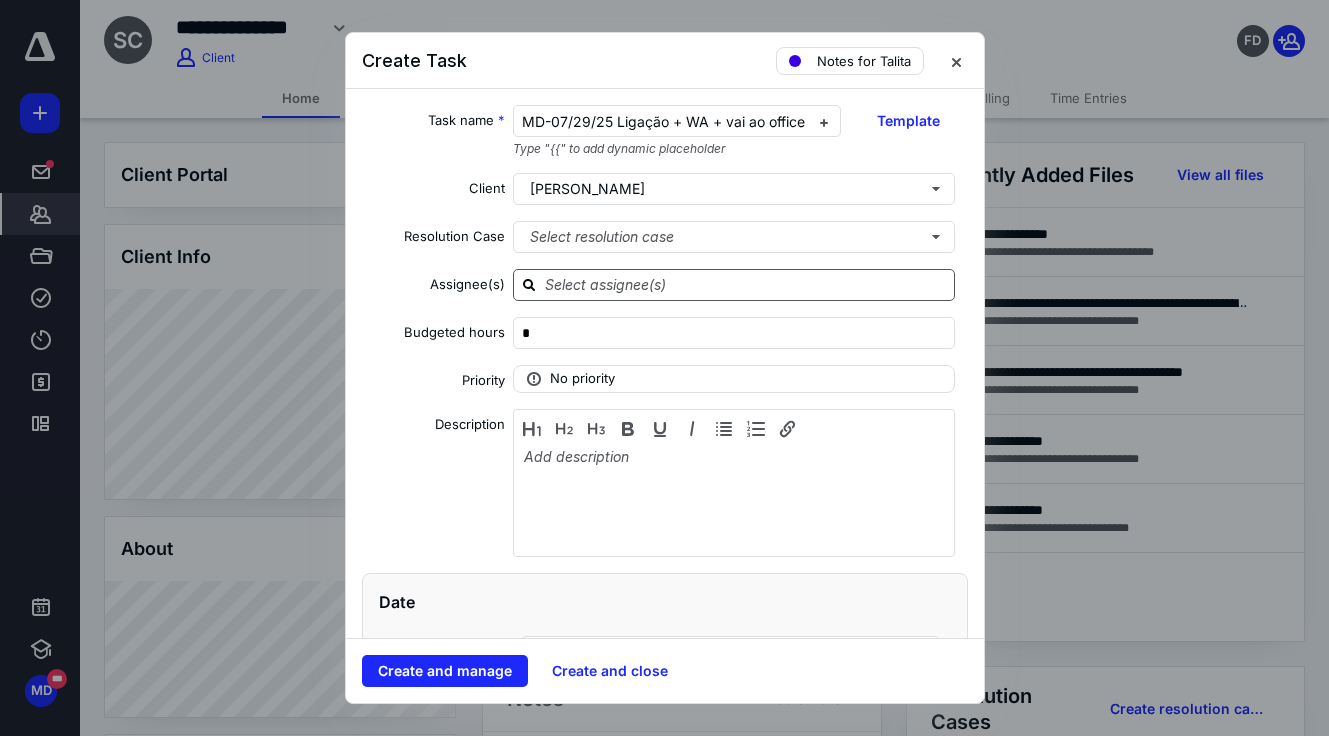 click at bounding box center [734, 285] 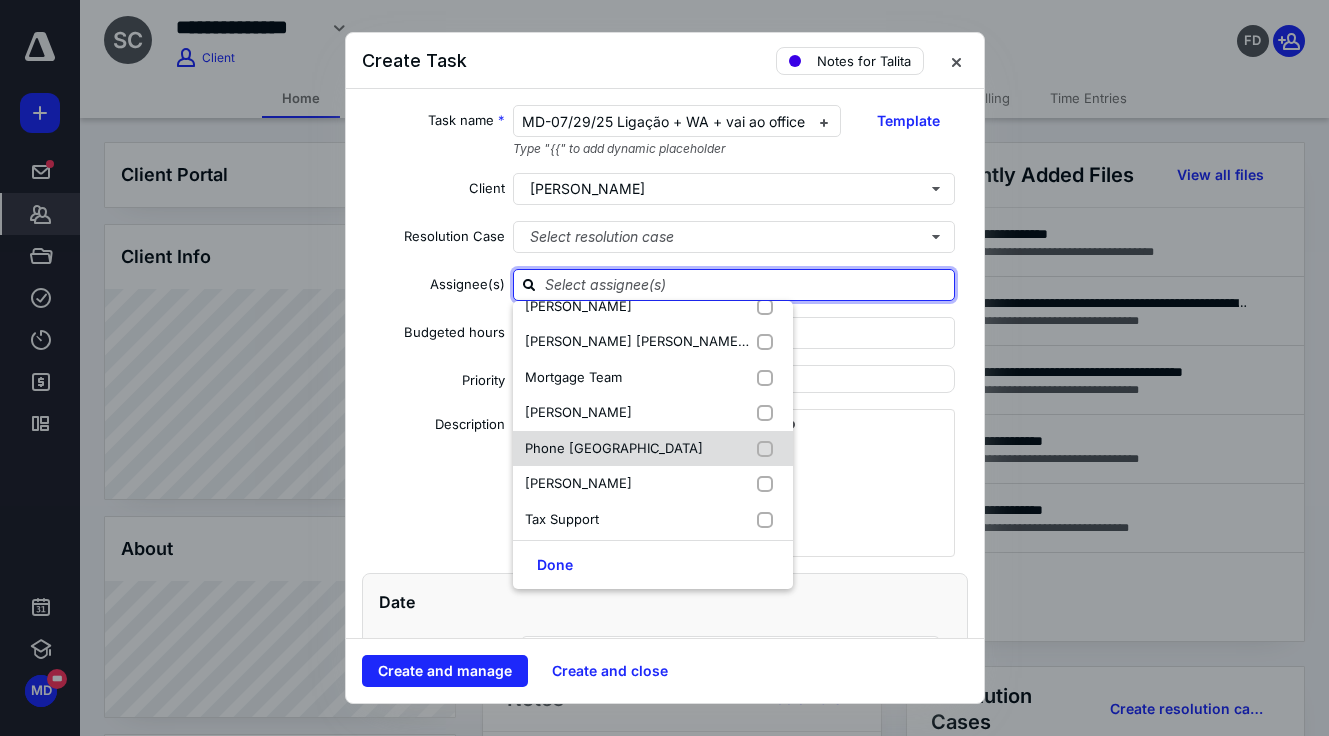click on "Phone [GEOGRAPHIC_DATA]" at bounding box center [653, 449] 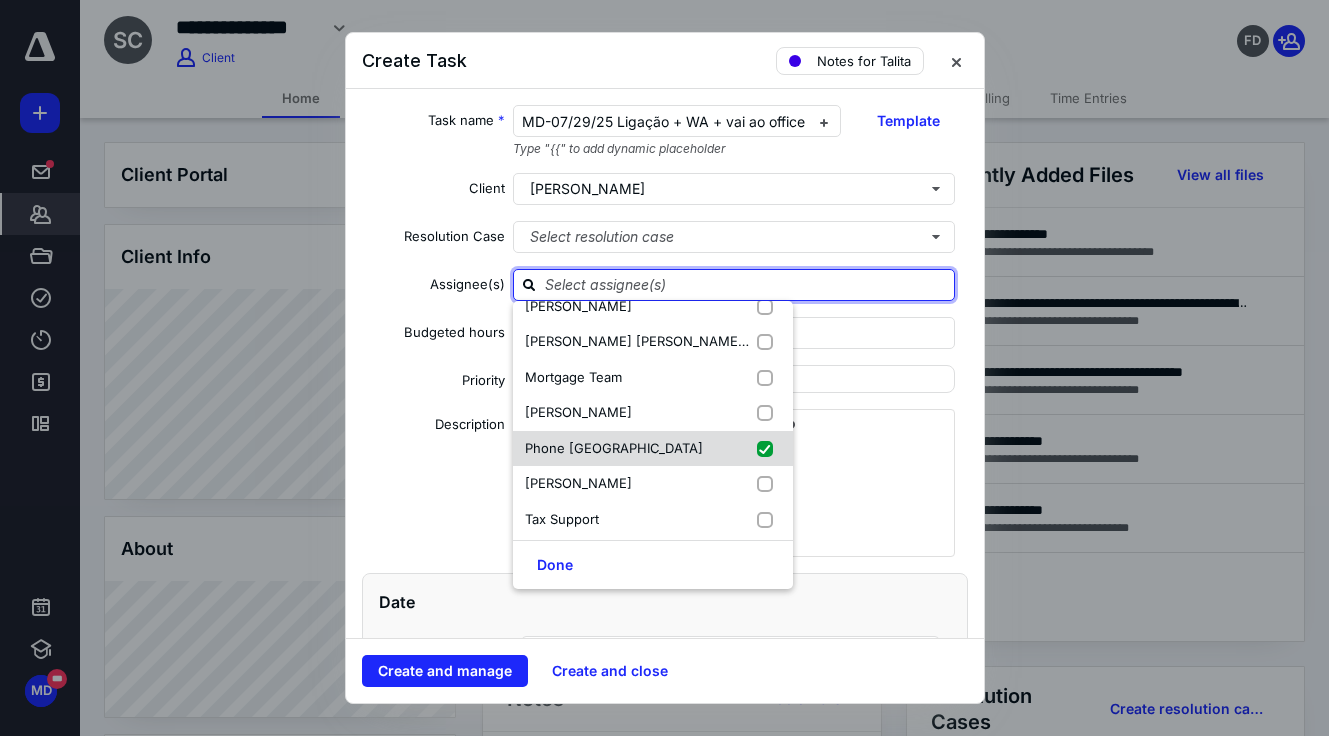 checkbox on "true" 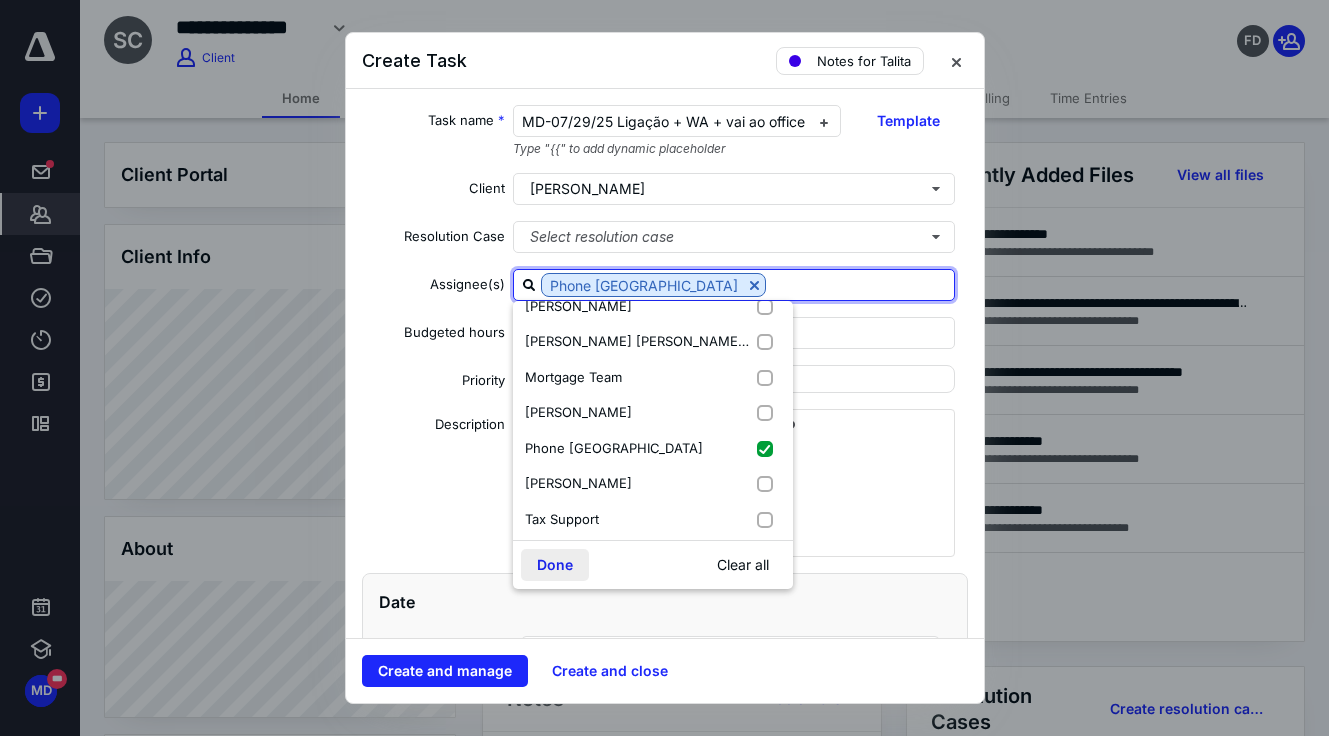 scroll, scrollTop: 267, scrollLeft: 0, axis: vertical 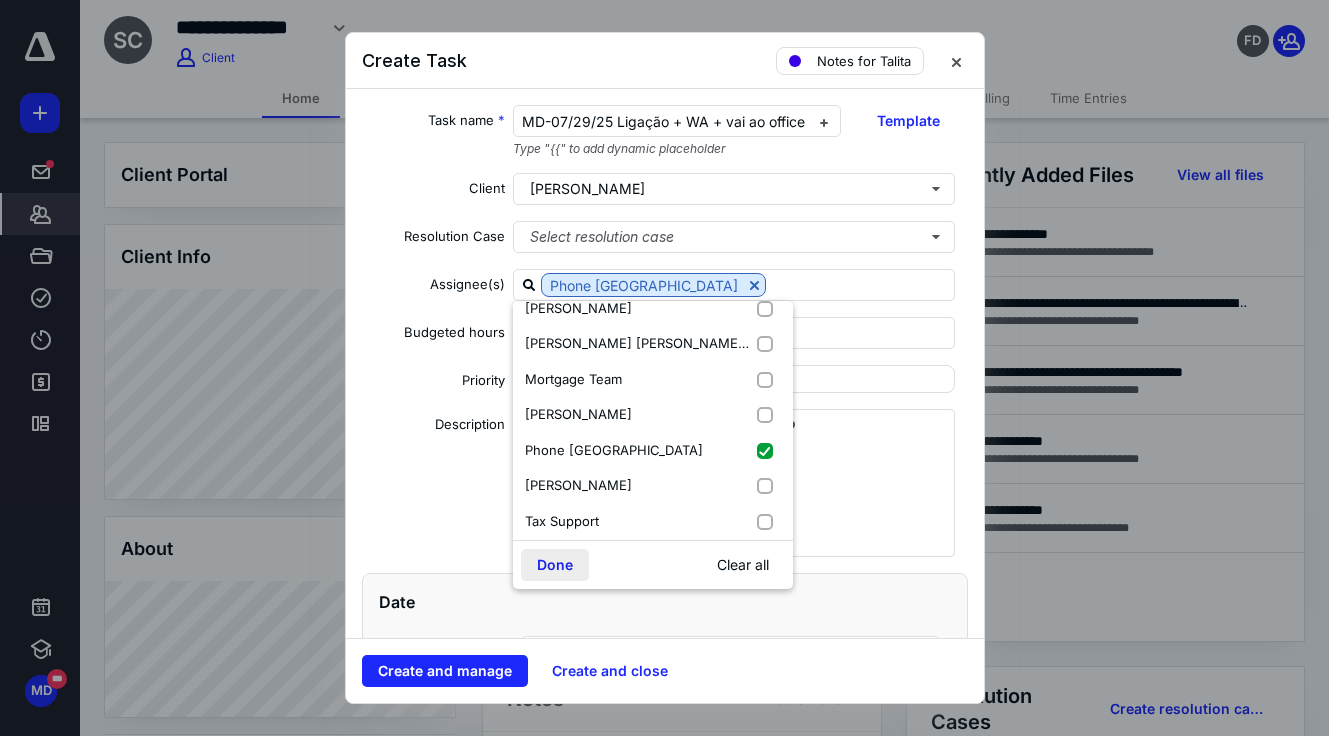 click on "Done" at bounding box center (555, 565) 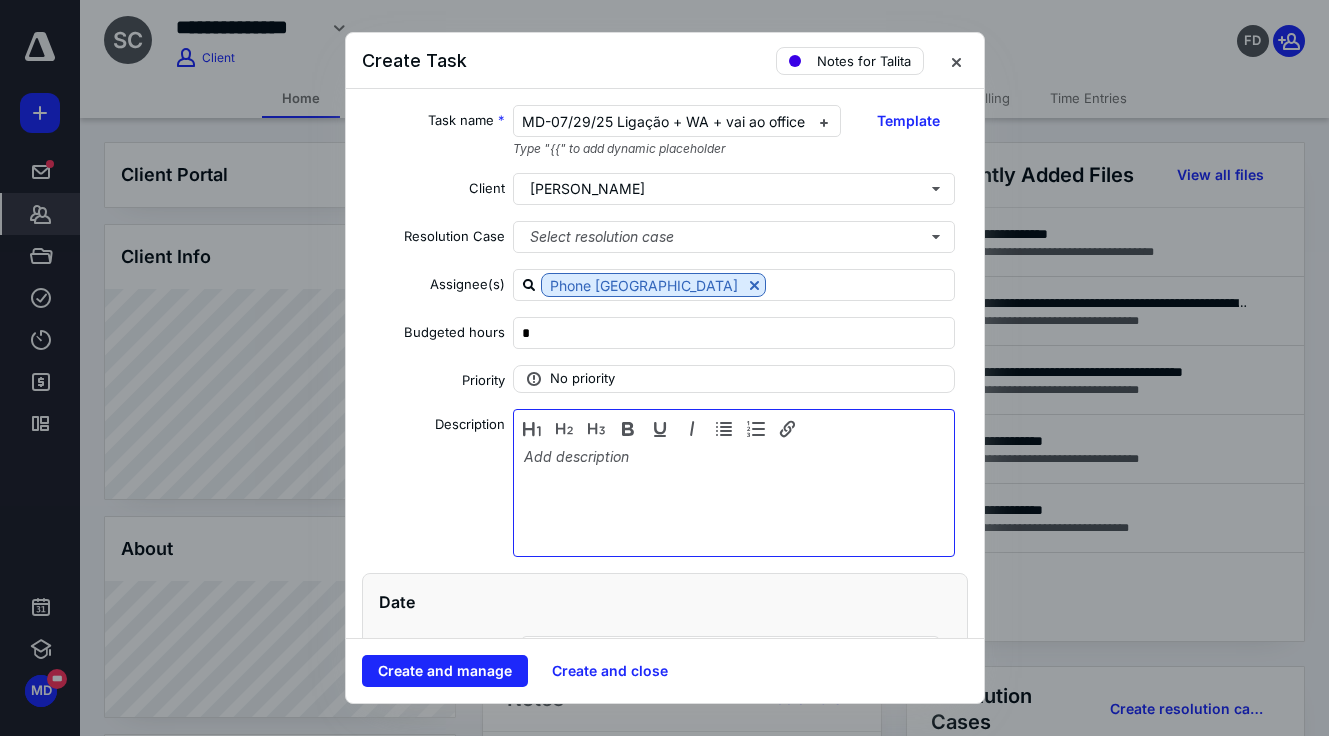 click at bounding box center (734, 498) 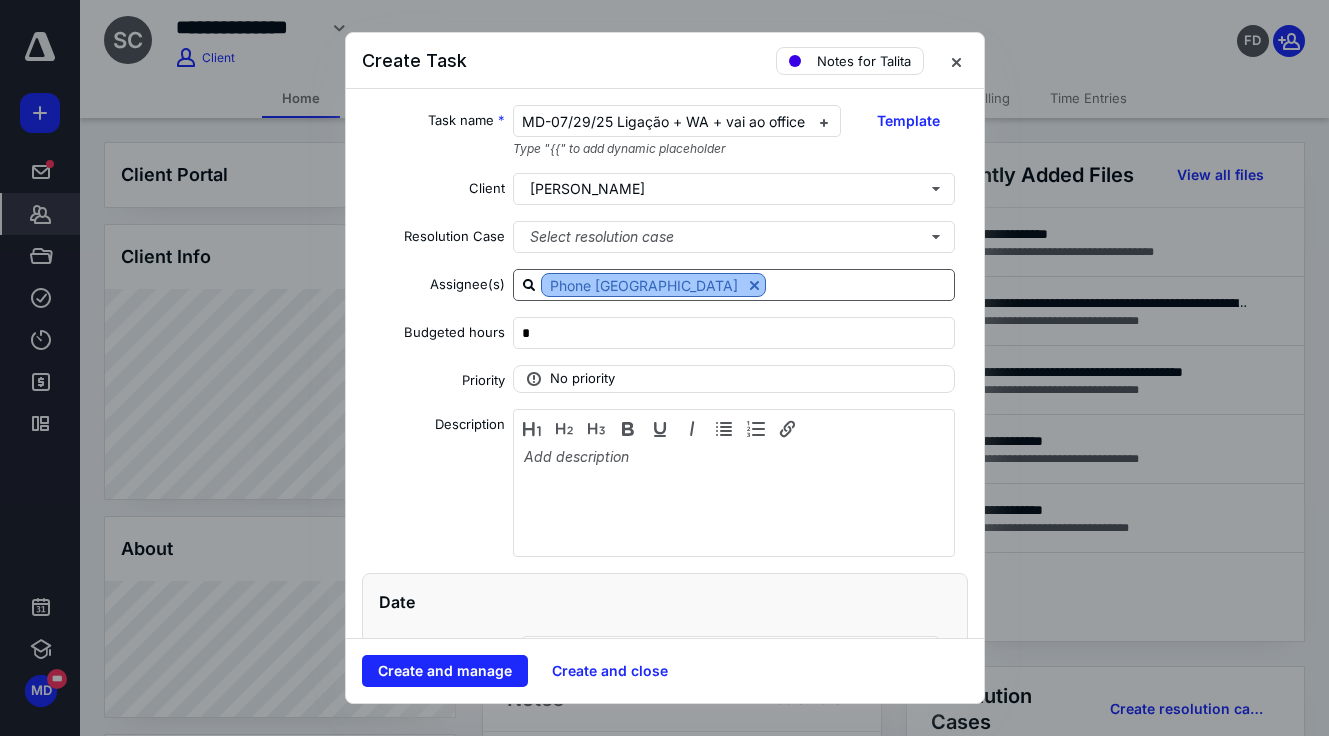 click at bounding box center (754, 285) 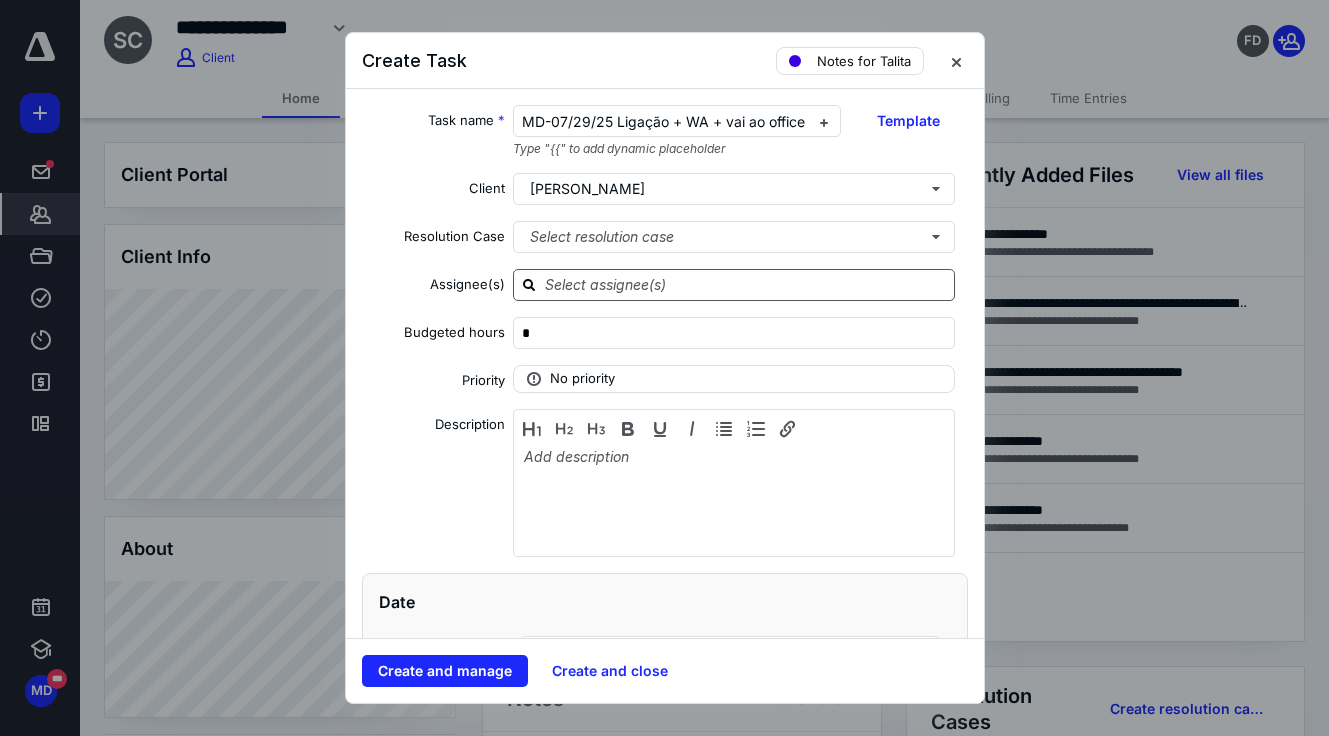 click at bounding box center (746, 284) 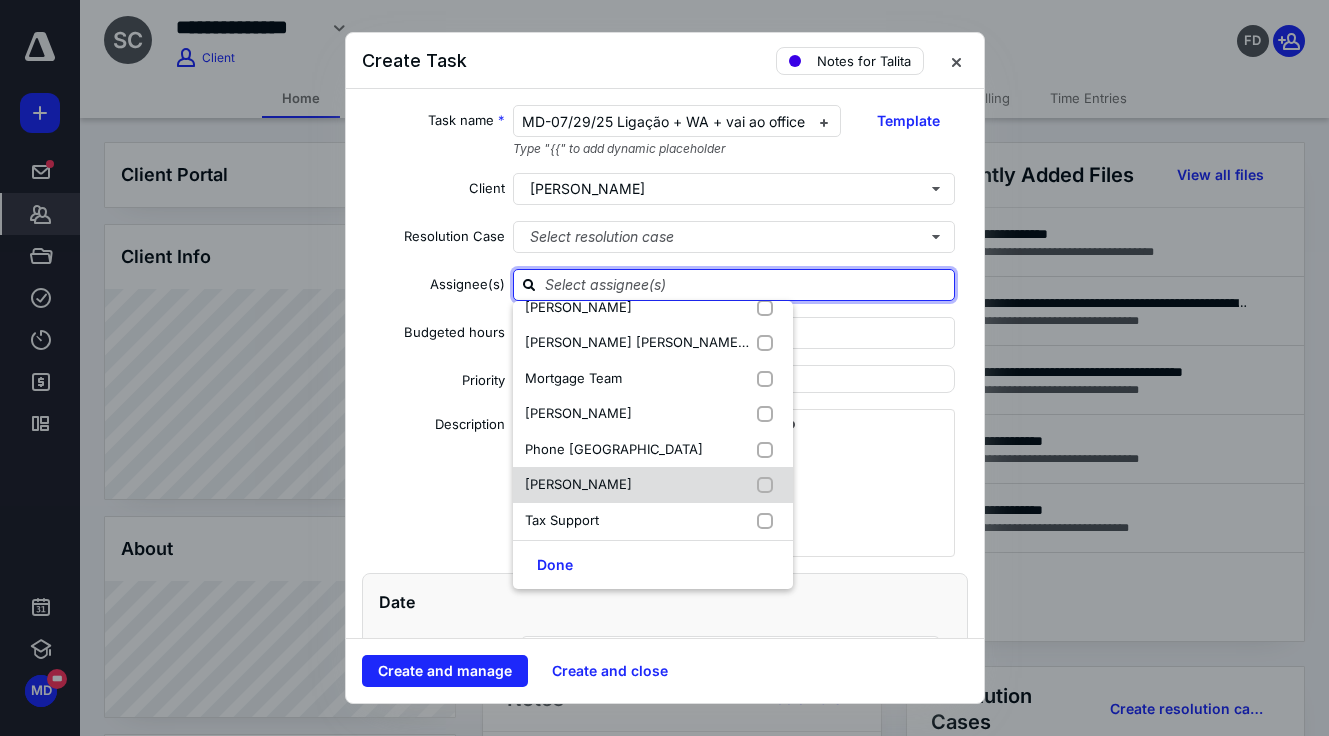 click on "[PERSON_NAME]" at bounding box center (653, 485) 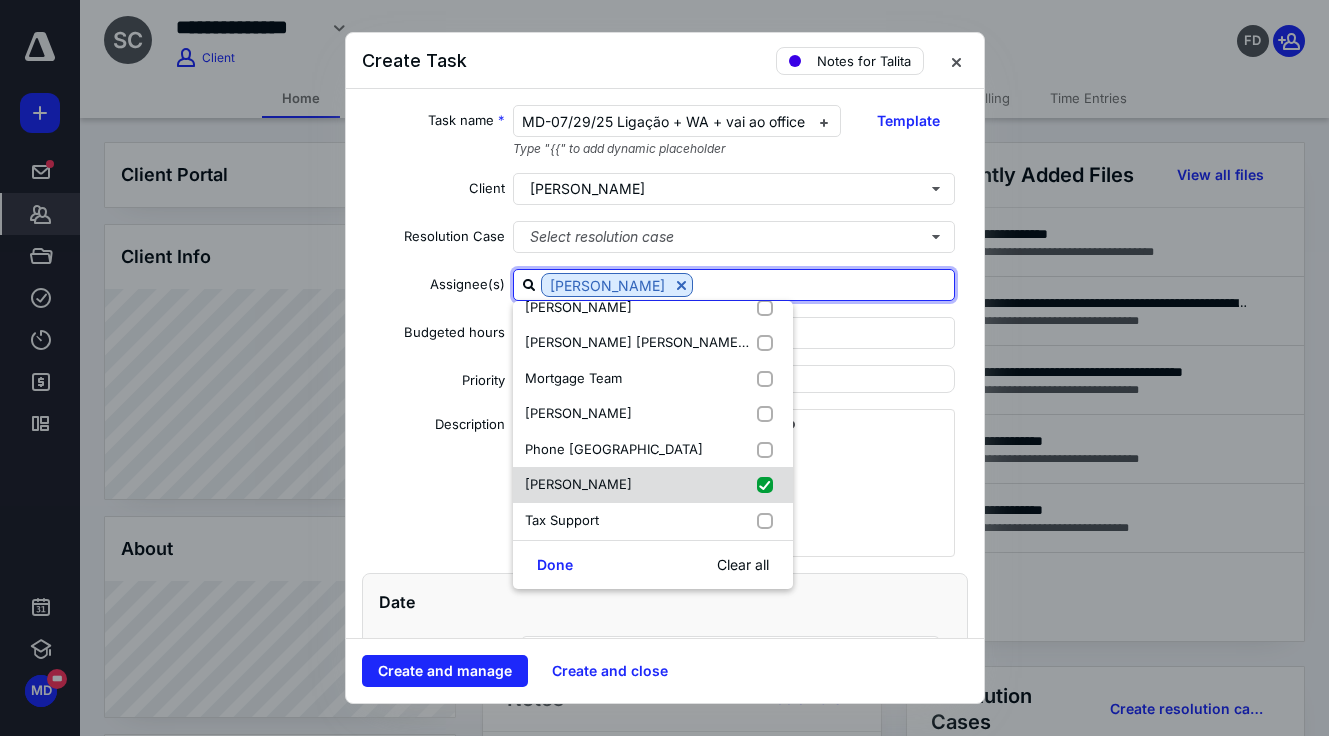 checkbox on "true" 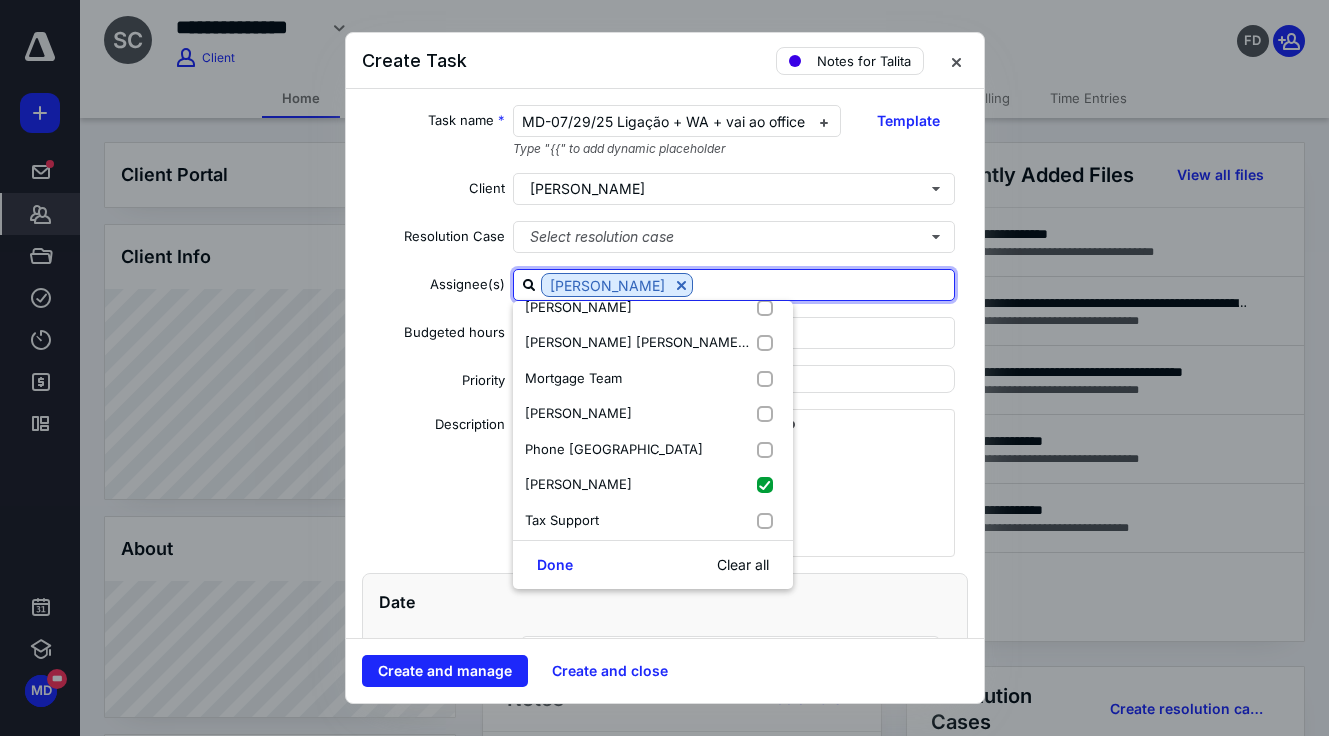 scroll, scrollTop: 267, scrollLeft: 0, axis: vertical 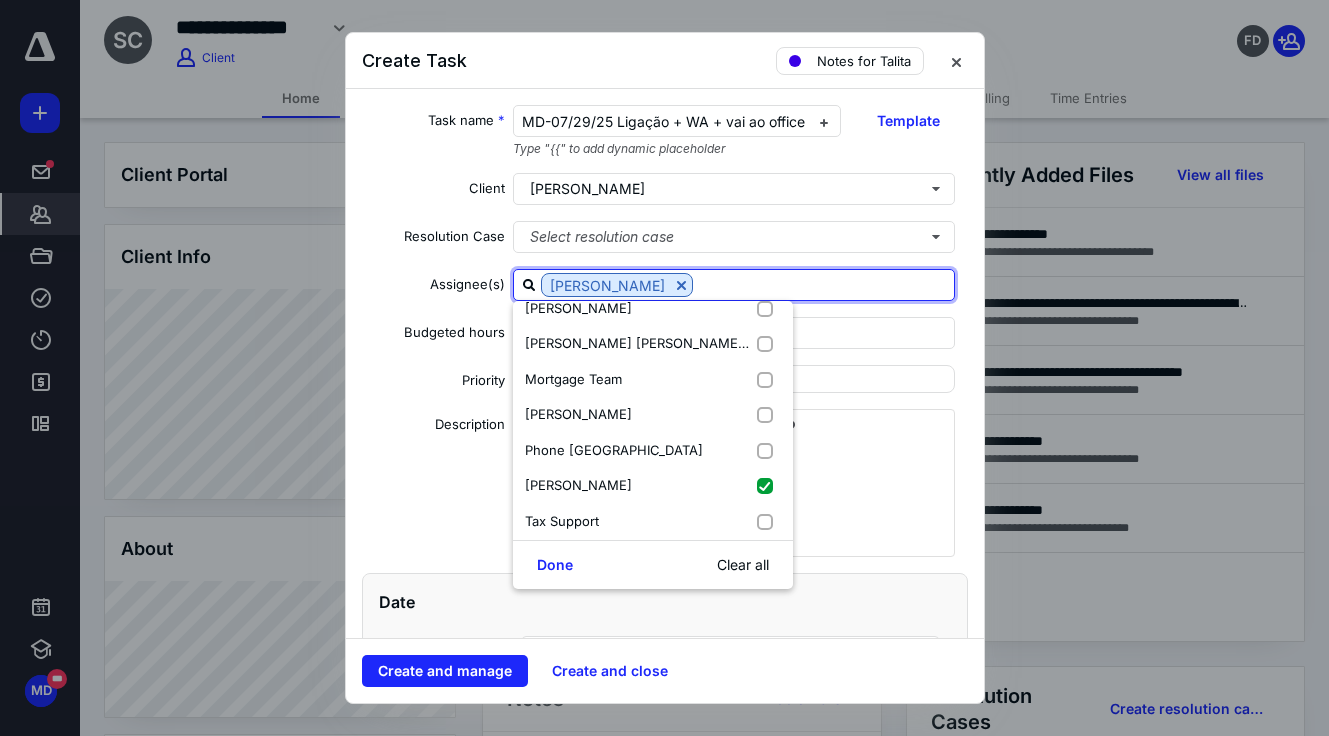 click on "Date" at bounding box center [665, 602] 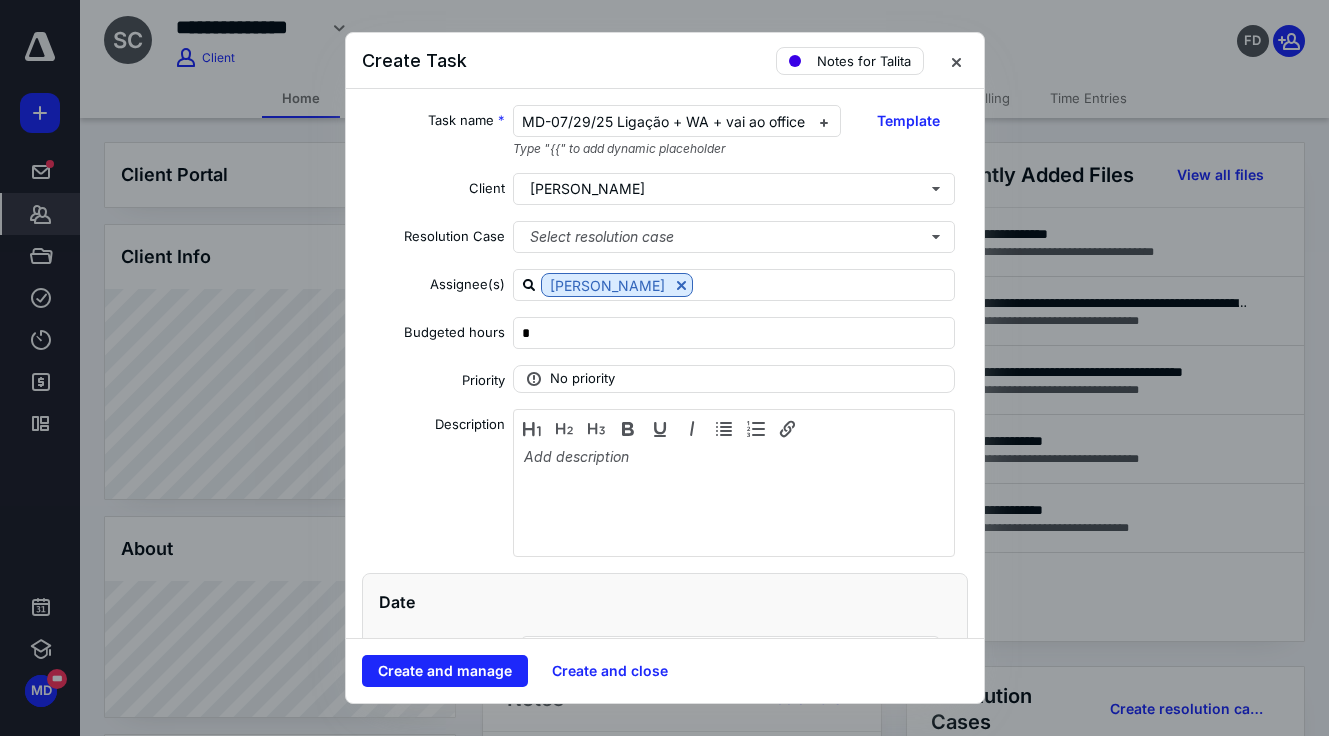 click on "Task name   * MD-07/29/25 Ligação + WA + vai ao office amanhã at 11am fazer a ligação no IRS com a BL. Type "{{" to add dynamic placeholder Template Client [PERSON_NAME] Resolution Case Select resolution case Assignee(s) [PERSON_NAME] Budgeted hours * Priority No priority Description Date Start date Select a date Due date Select a date Add a date Recurring Tax preparation fields Reminder Add reminder File Add file Automation Add automation Add a client request Add a subtask" at bounding box center [665, 363] 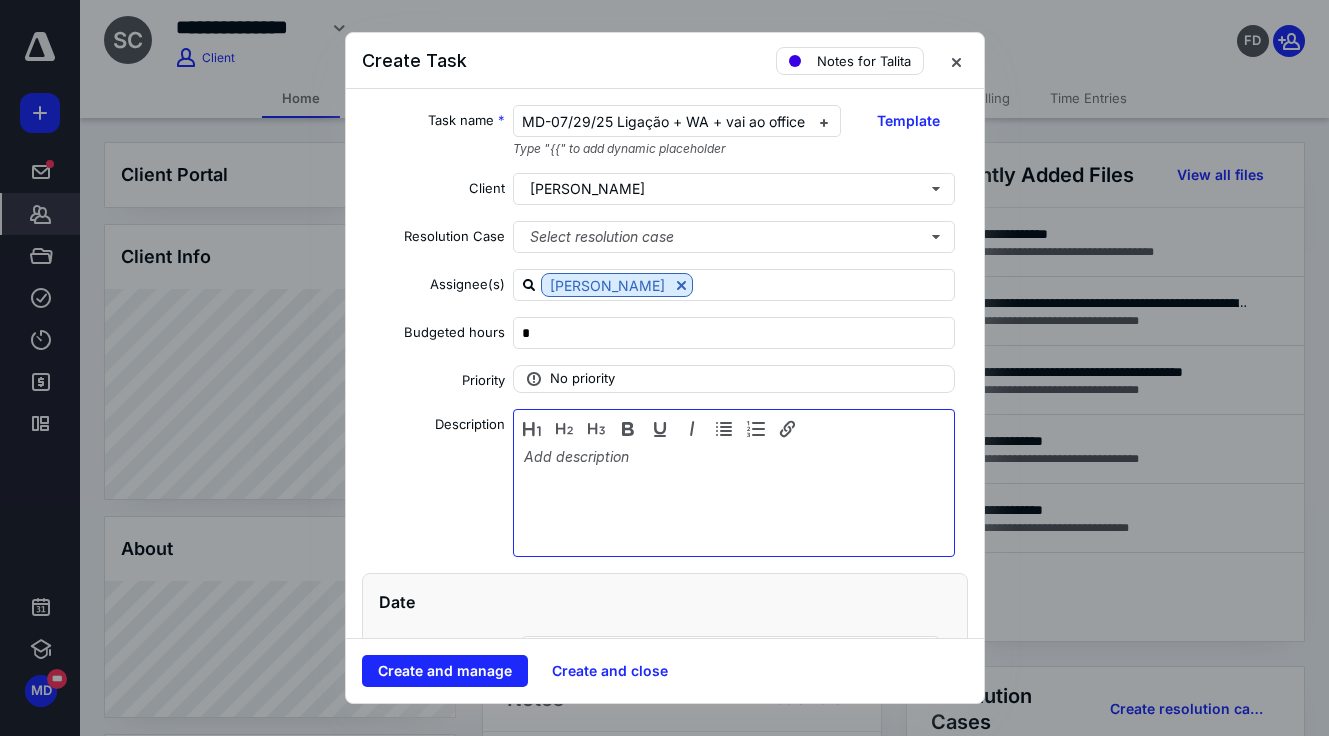 click at bounding box center [734, 498] 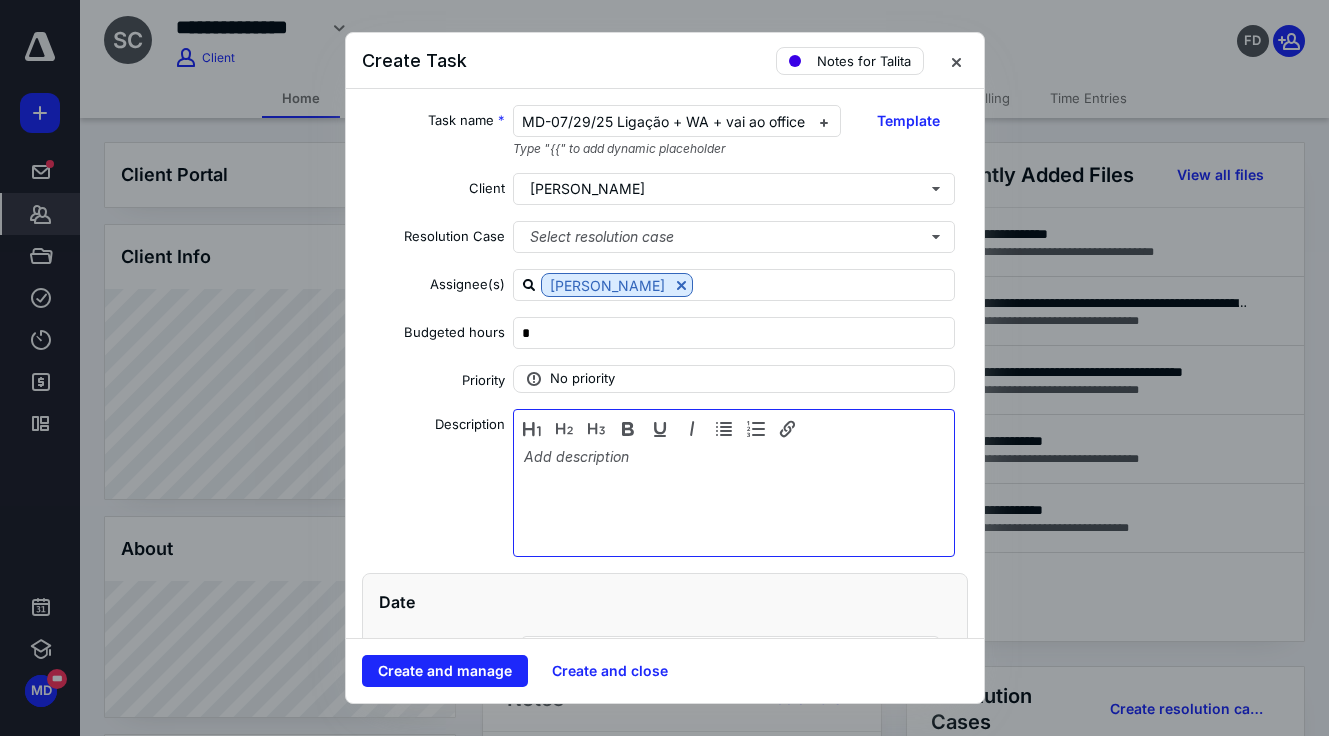 type 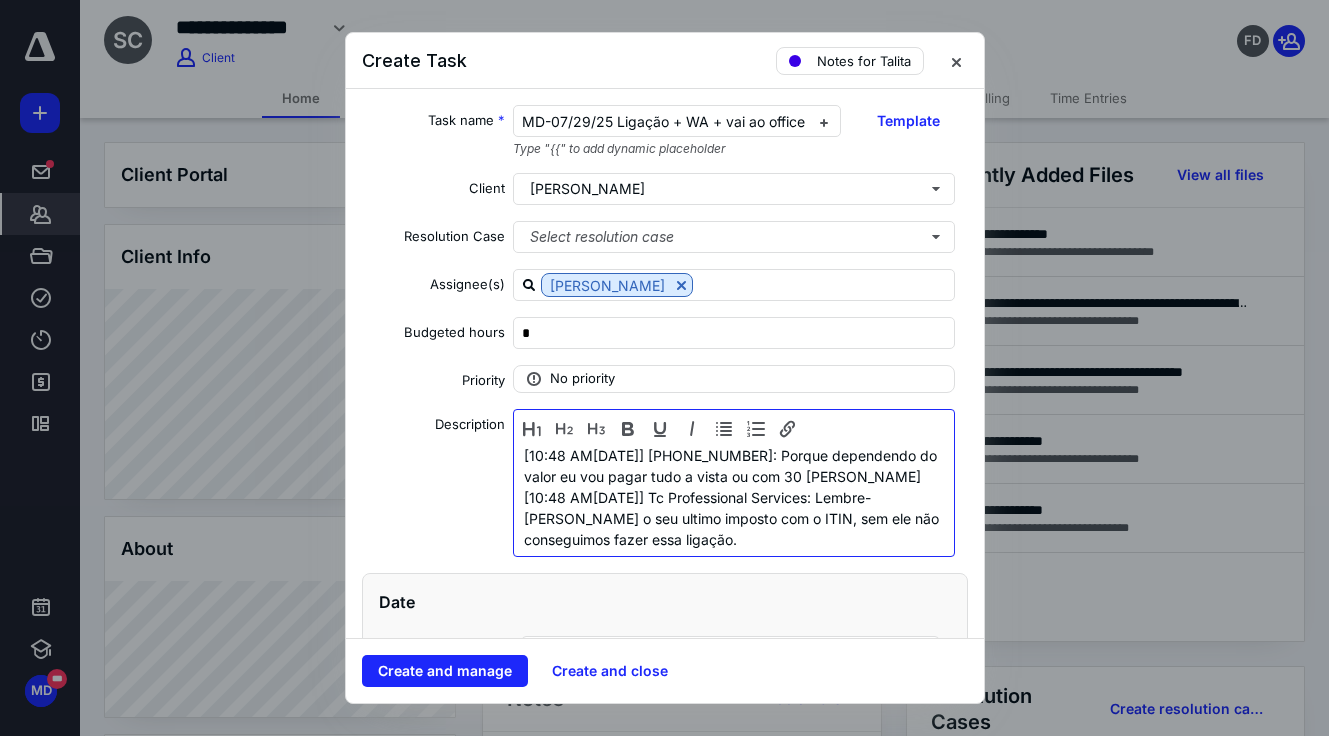 scroll, scrollTop: 1030, scrollLeft: 0, axis: vertical 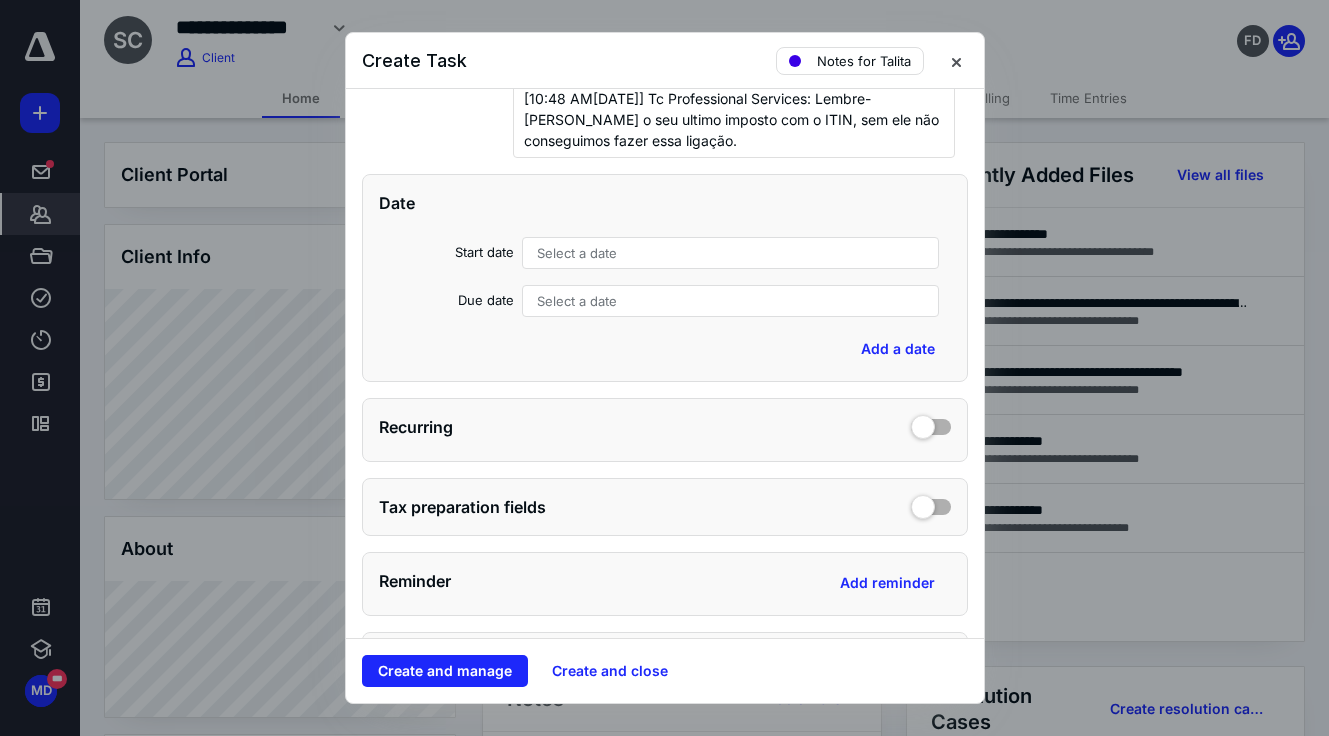 click on "Select a date" at bounding box center (577, 253) 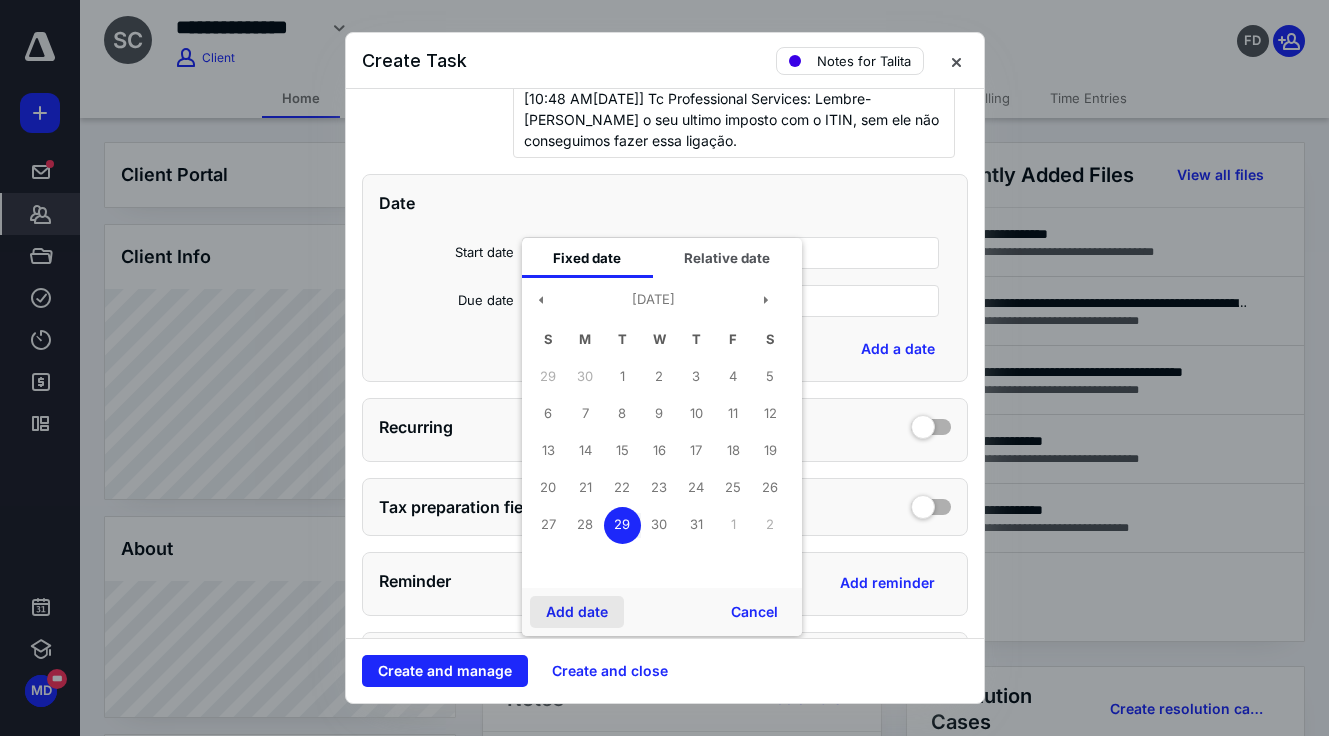 click on "Add date" at bounding box center [577, 612] 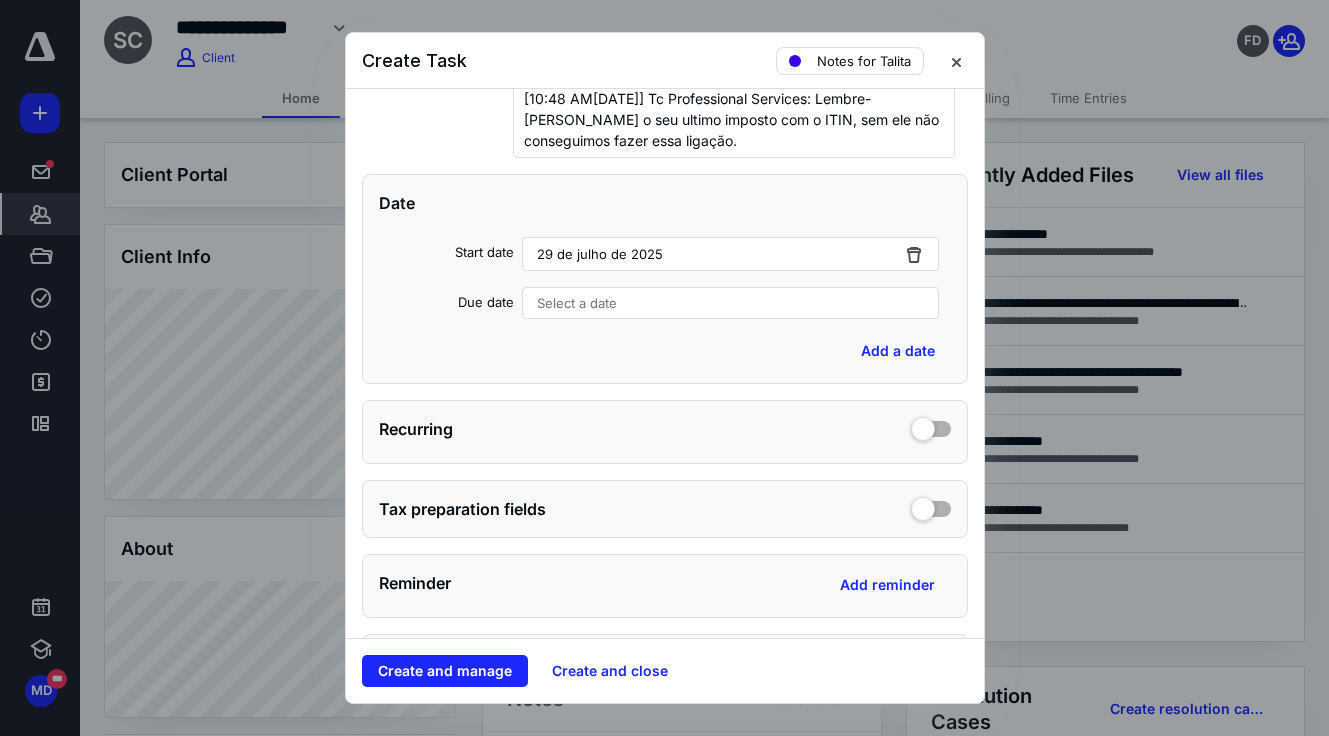 click on "Select a date" at bounding box center (577, 303) 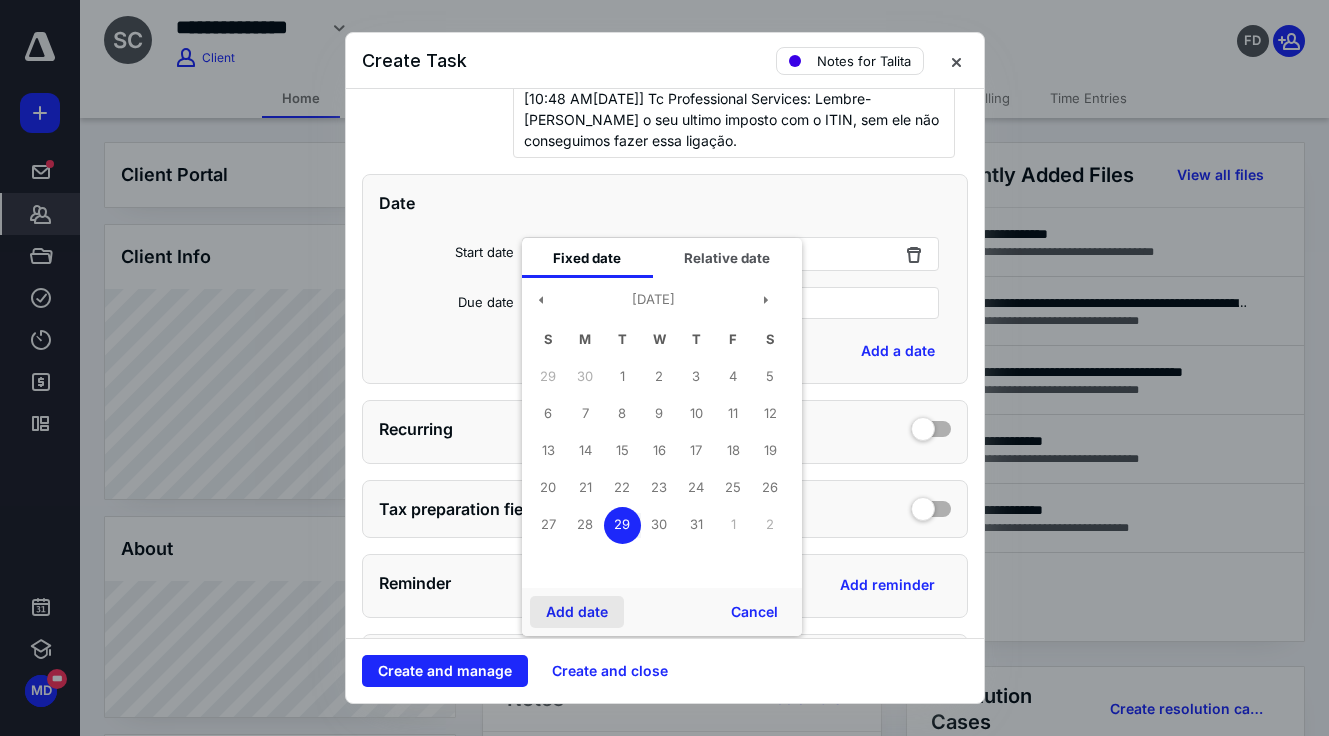 click on "Add date" at bounding box center [577, 612] 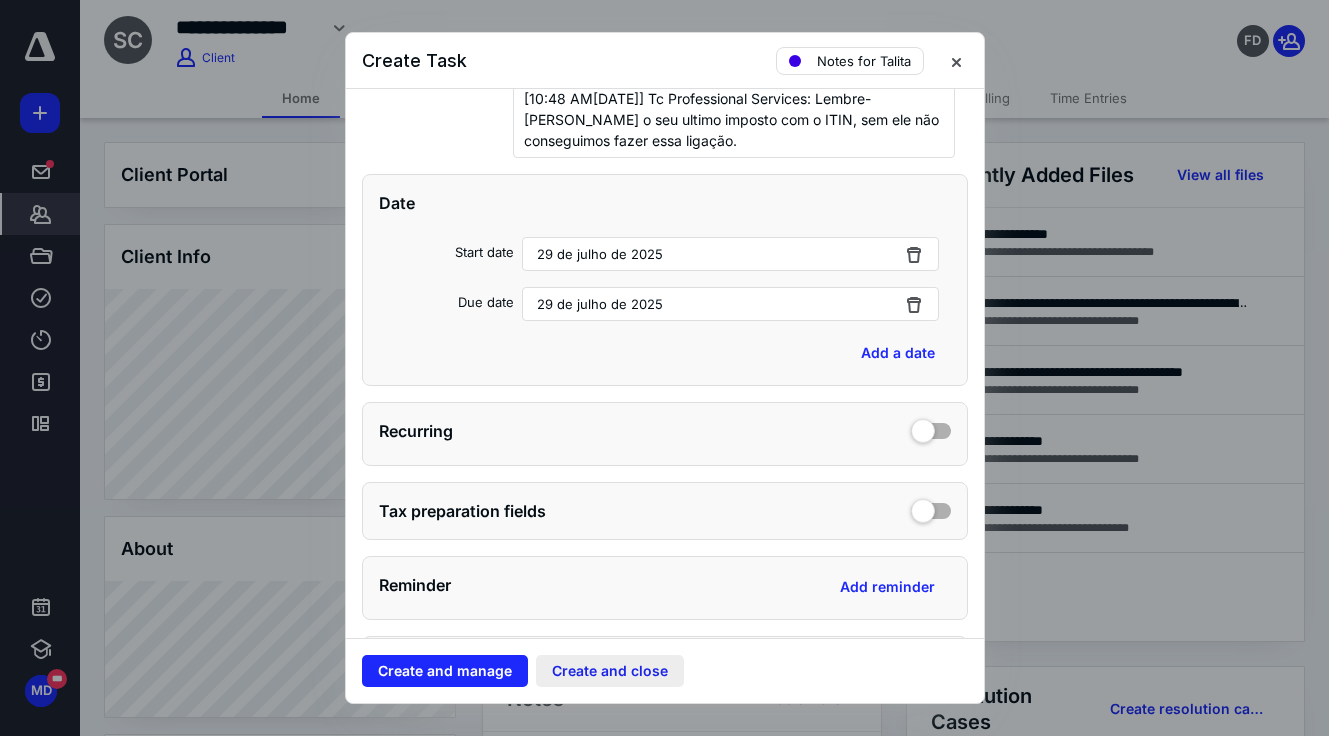 click on "Create and close" at bounding box center [610, 671] 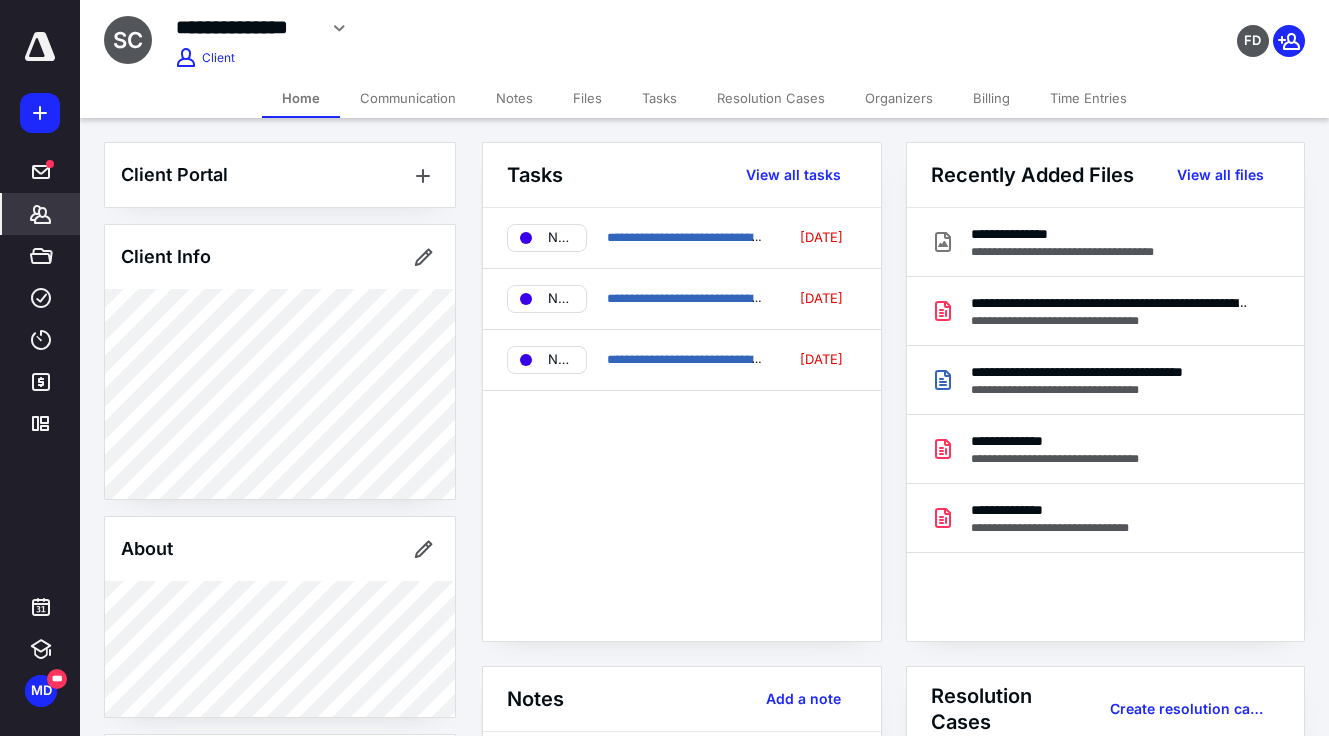 click on "Files" at bounding box center [587, 98] 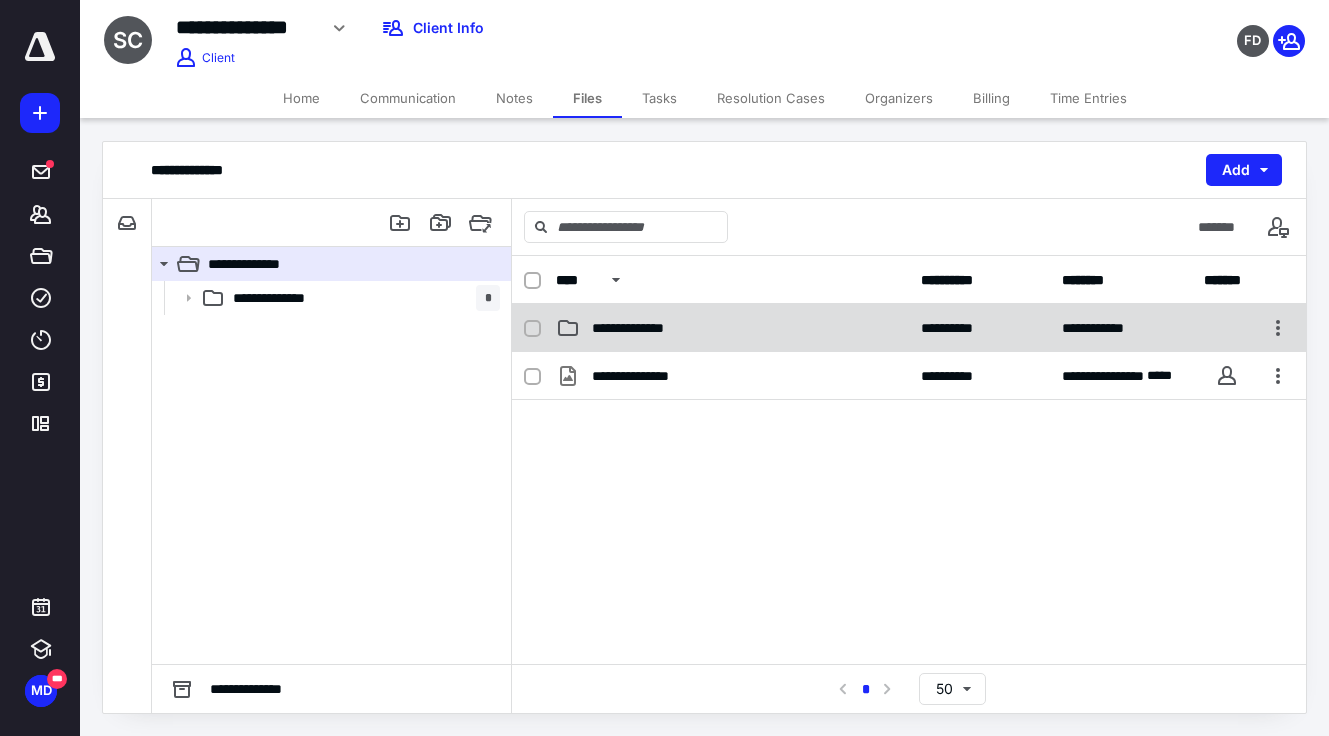 click on "**********" at bounding box center [732, 328] 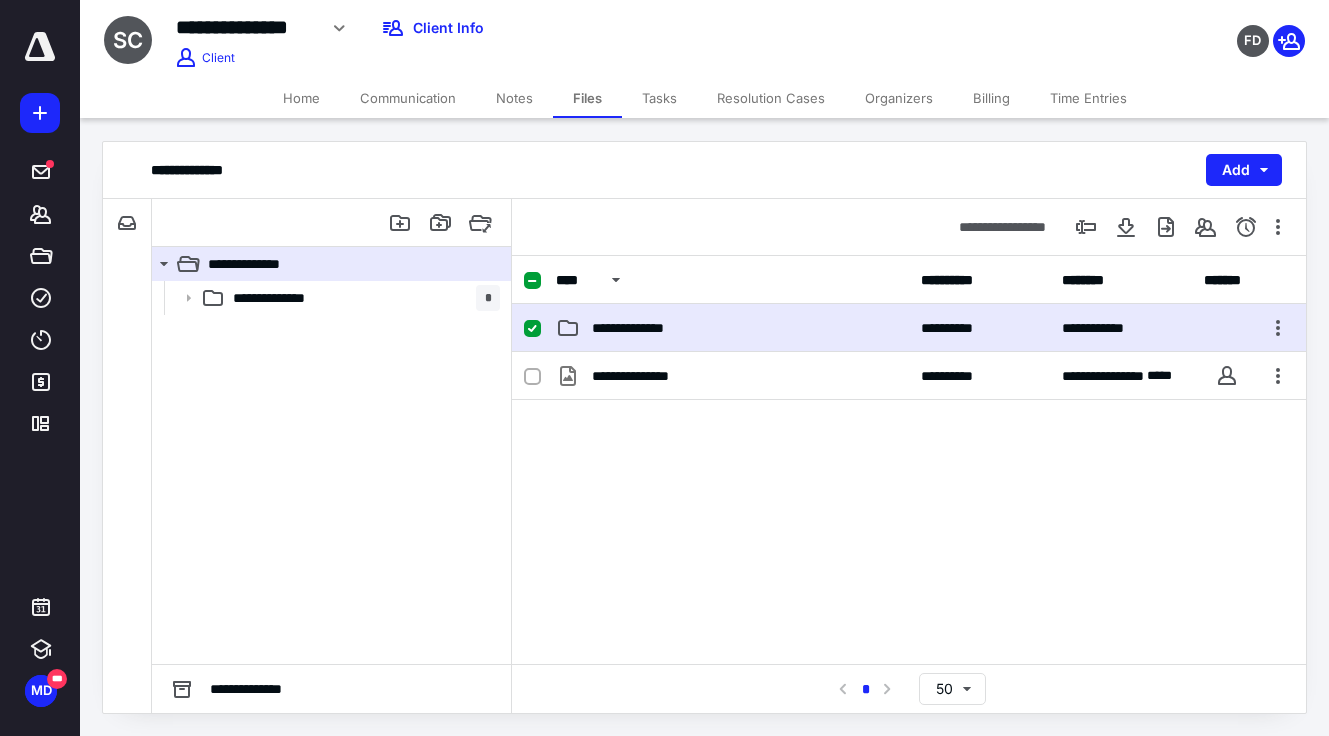 click on "**********" at bounding box center [732, 328] 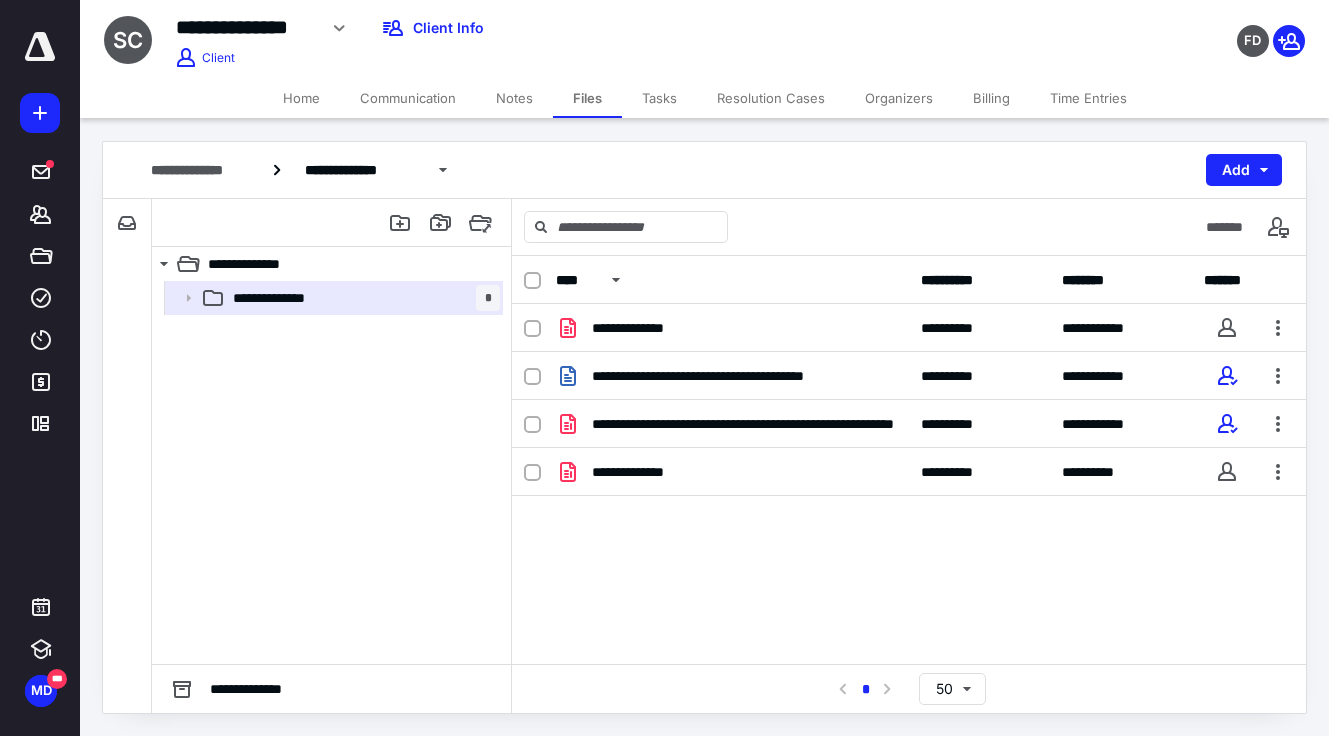 click at bounding box center (40, 47) 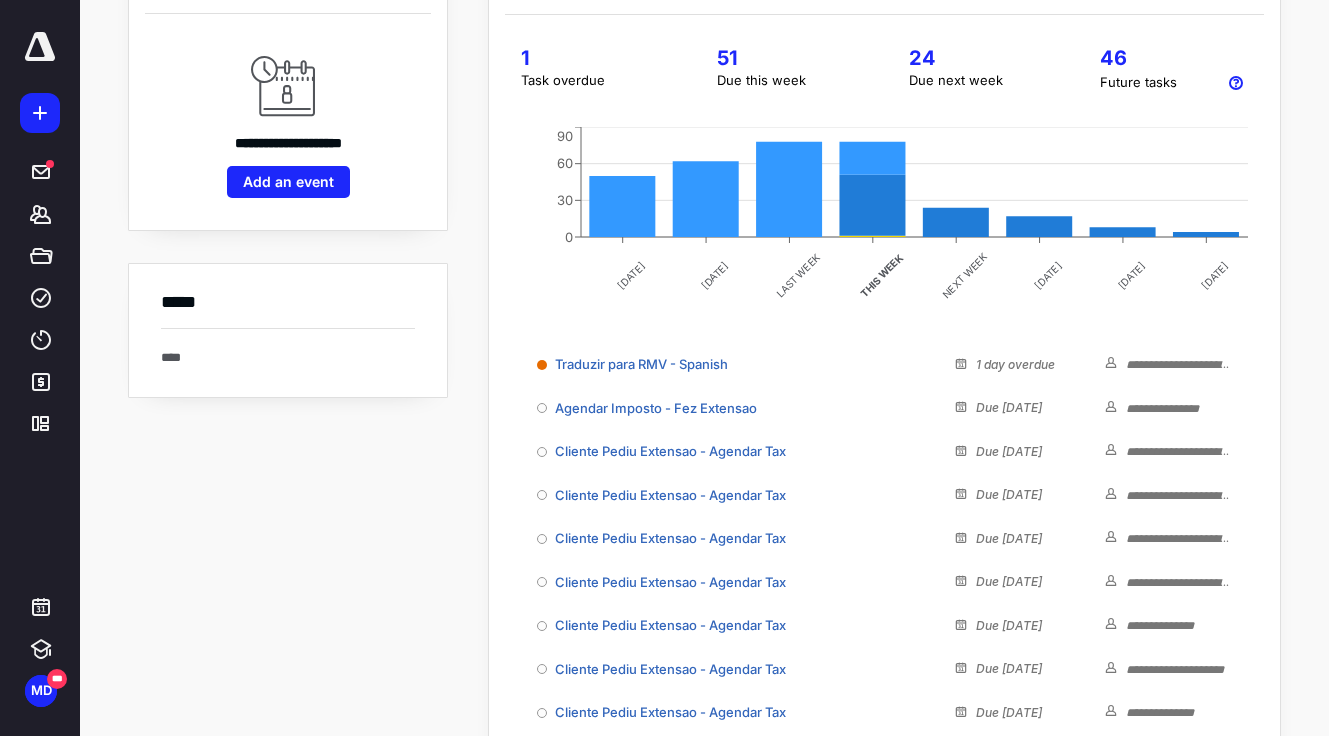 scroll, scrollTop: 219, scrollLeft: 0, axis: vertical 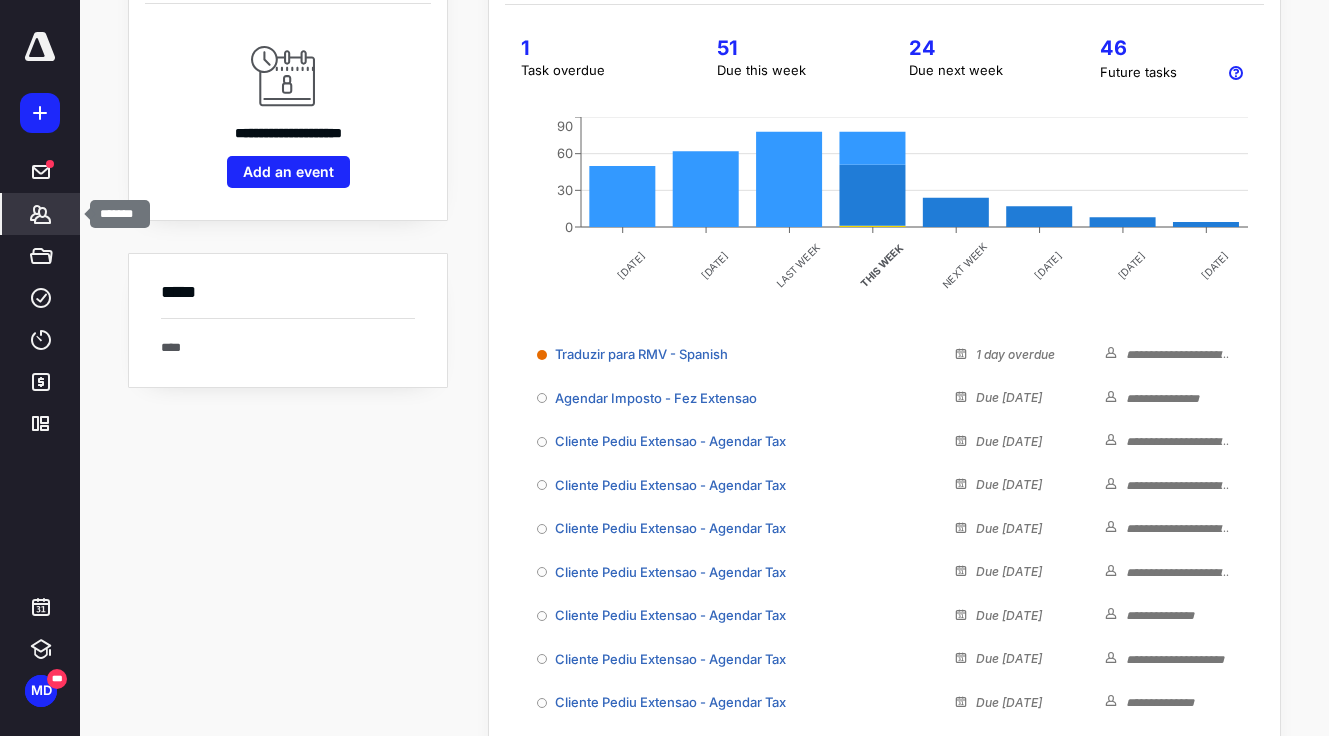 click on "*******" at bounding box center (41, 214) 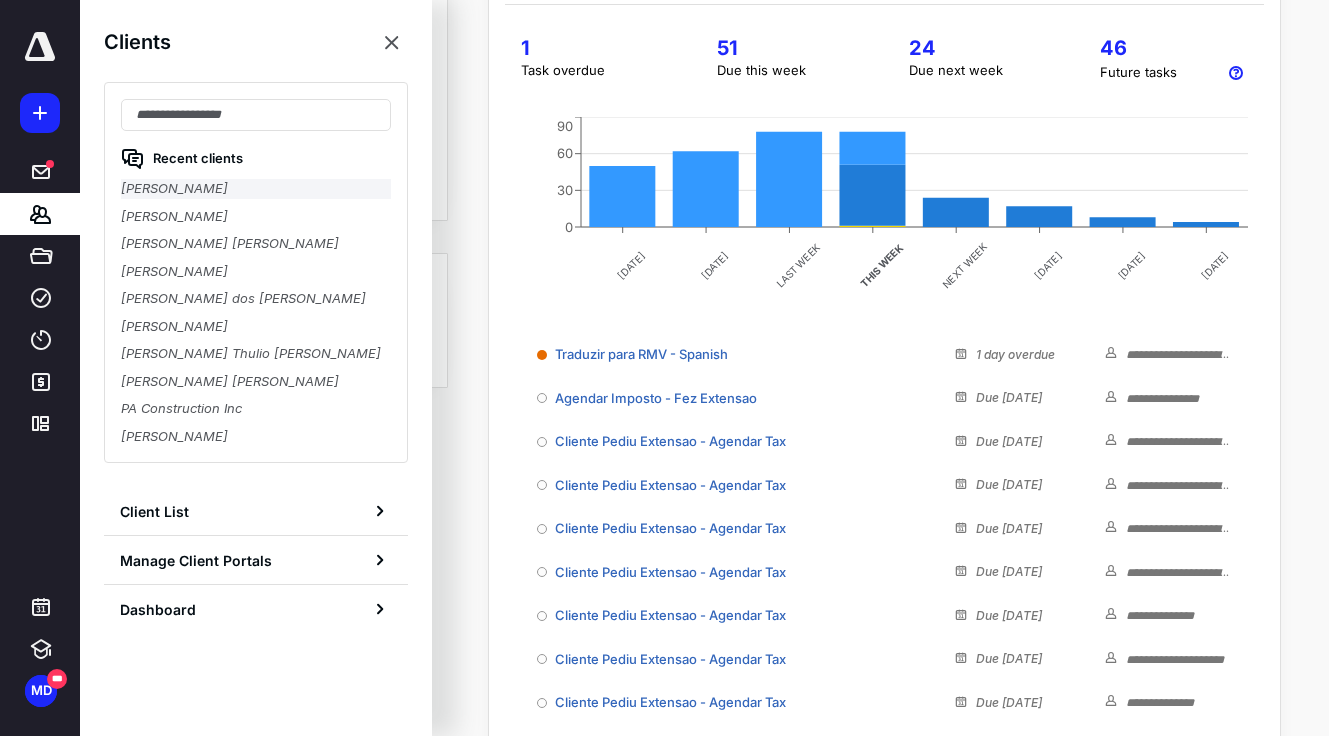 click on "[PERSON_NAME]" at bounding box center [256, 189] 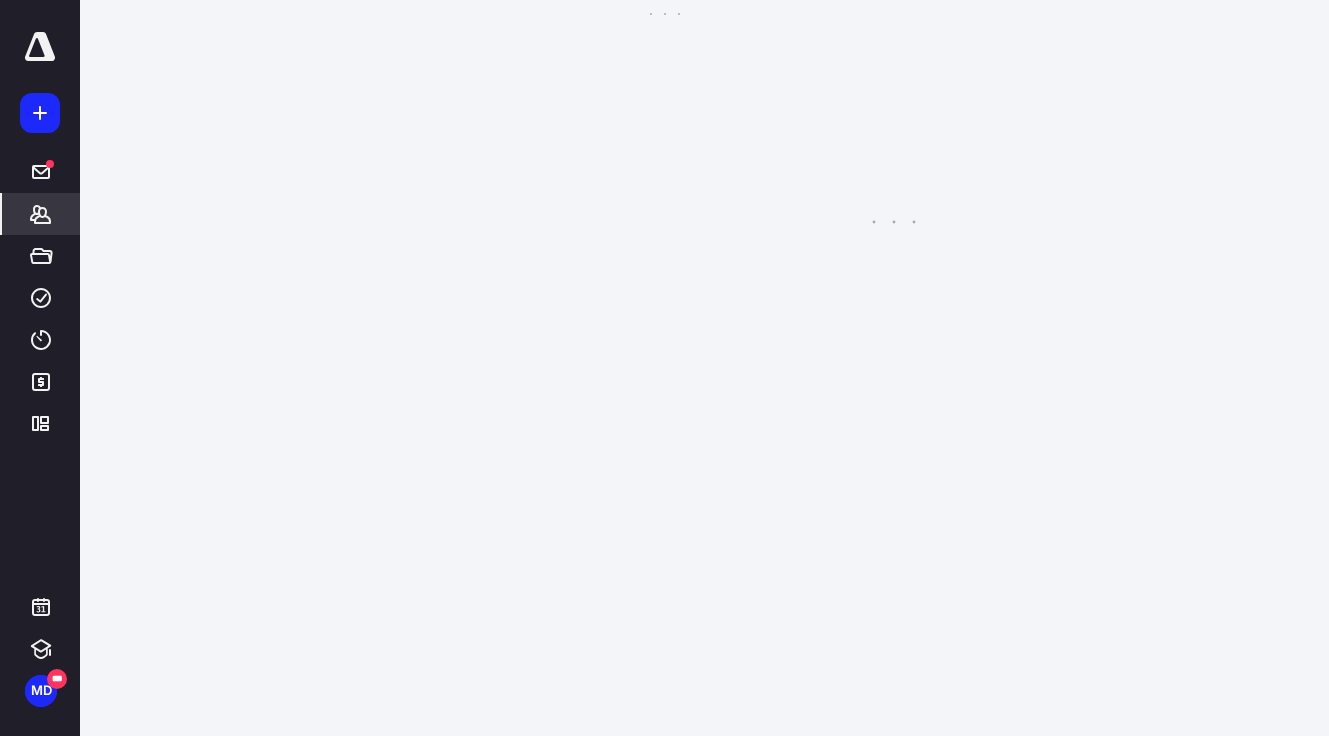scroll, scrollTop: 0, scrollLeft: 0, axis: both 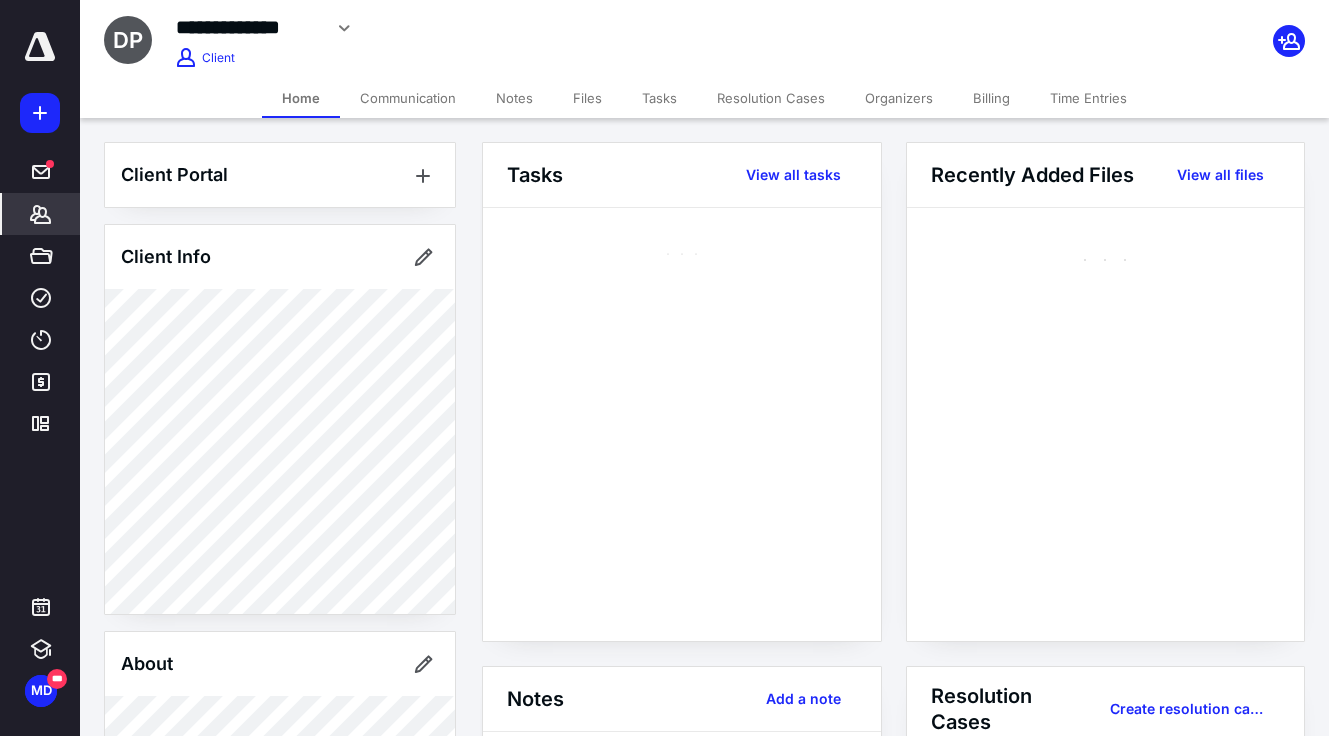 click at bounding box center (40, 113) 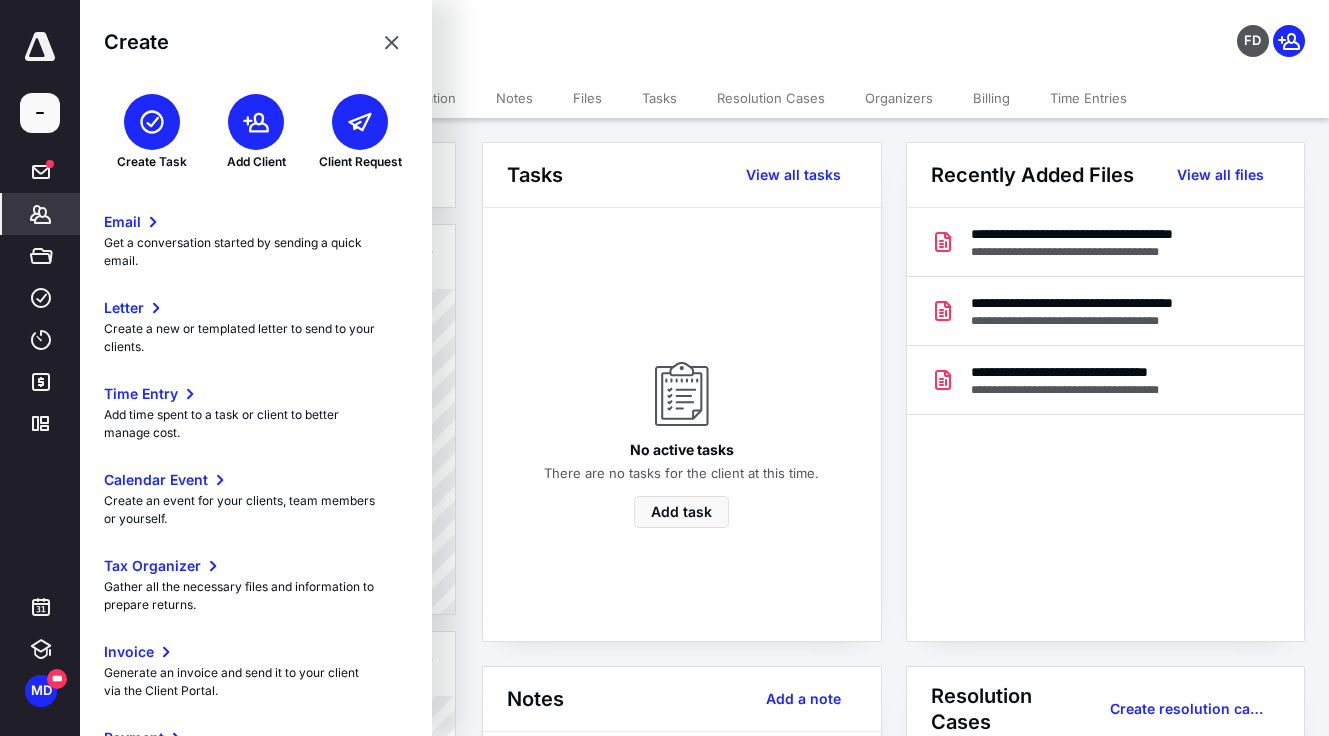 click at bounding box center [152, 122] 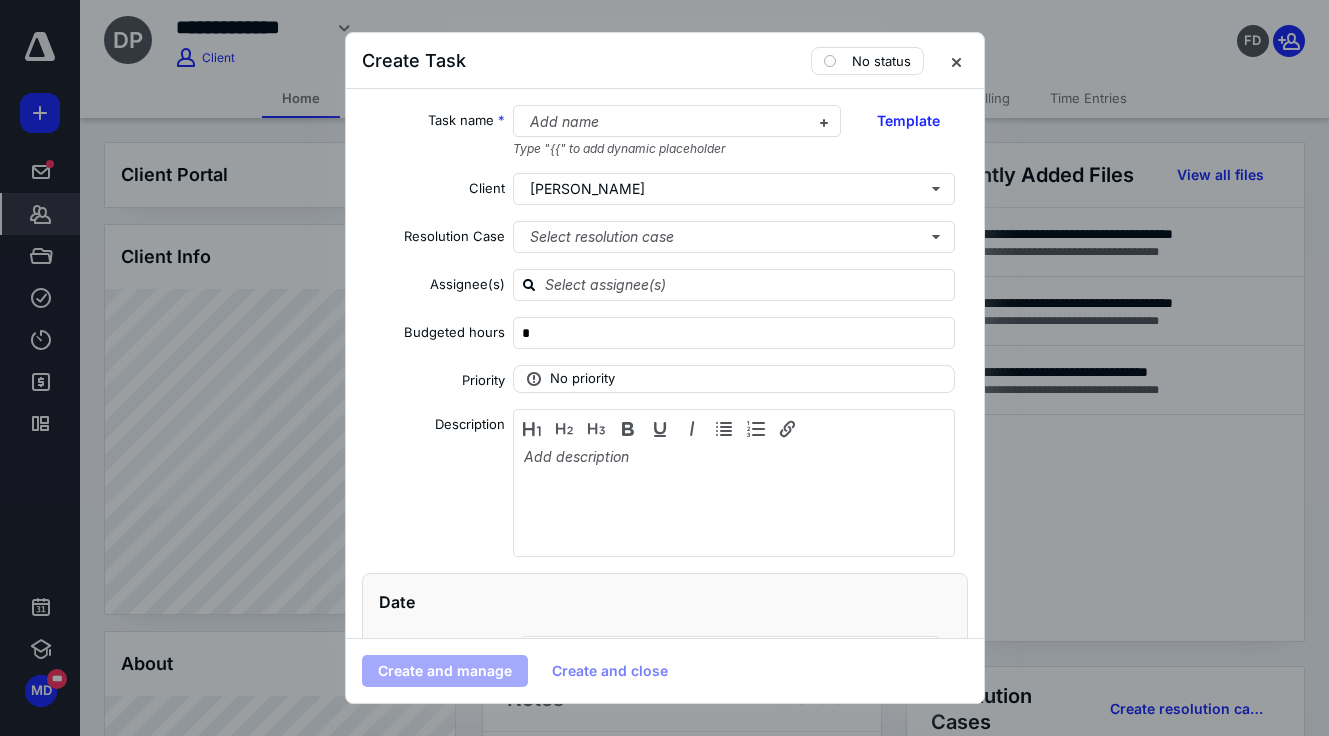 click on "Type "{{" to add dynamic placeholder" at bounding box center [677, 149] 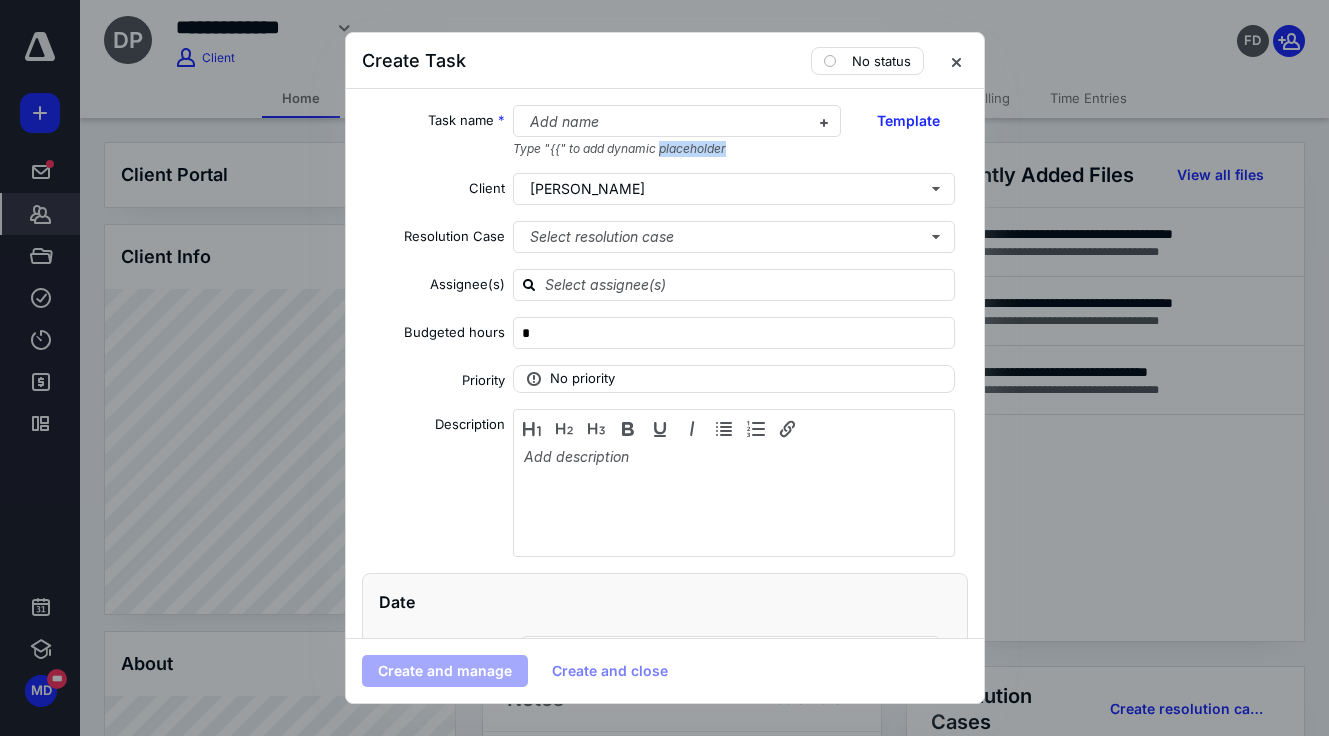 click on "Type "{{" to add dynamic placeholder" at bounding box center (677, 149) 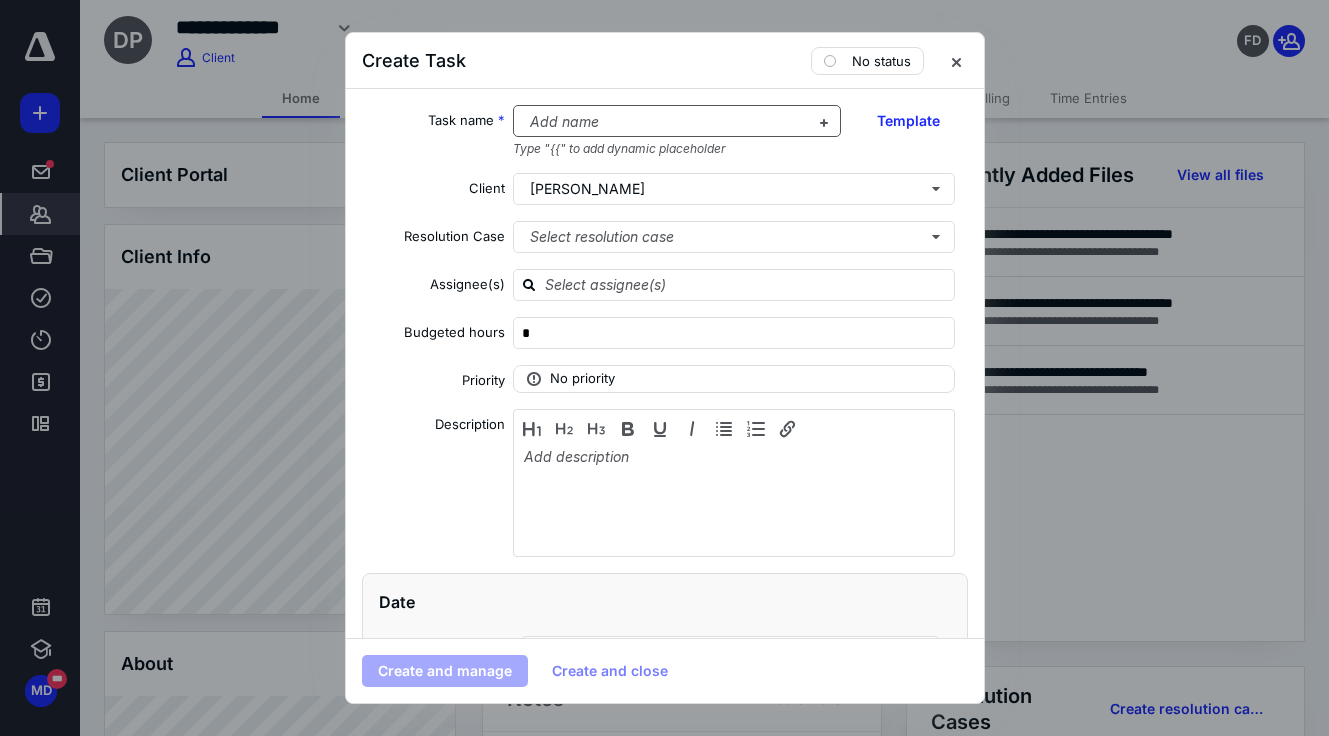 click at bounding box center [665, 122] 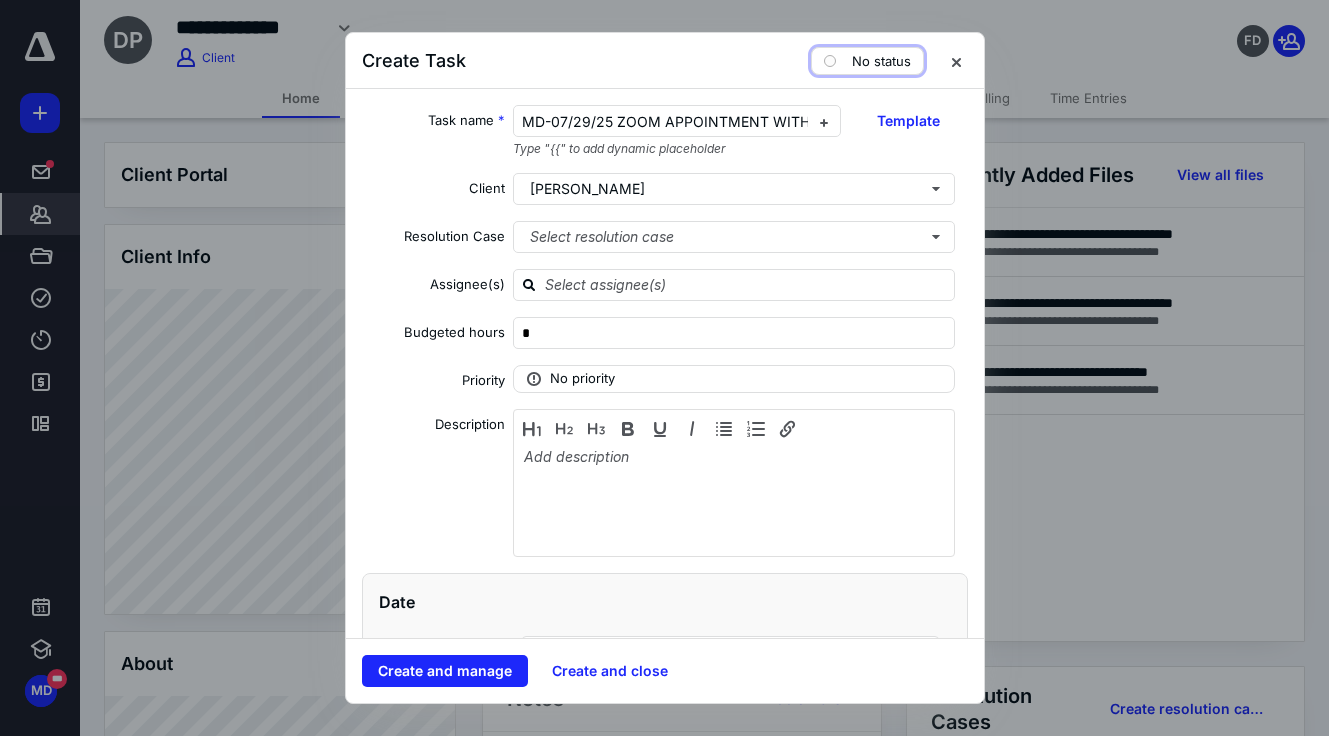 click on "No status" at bounding box center [881, 61] 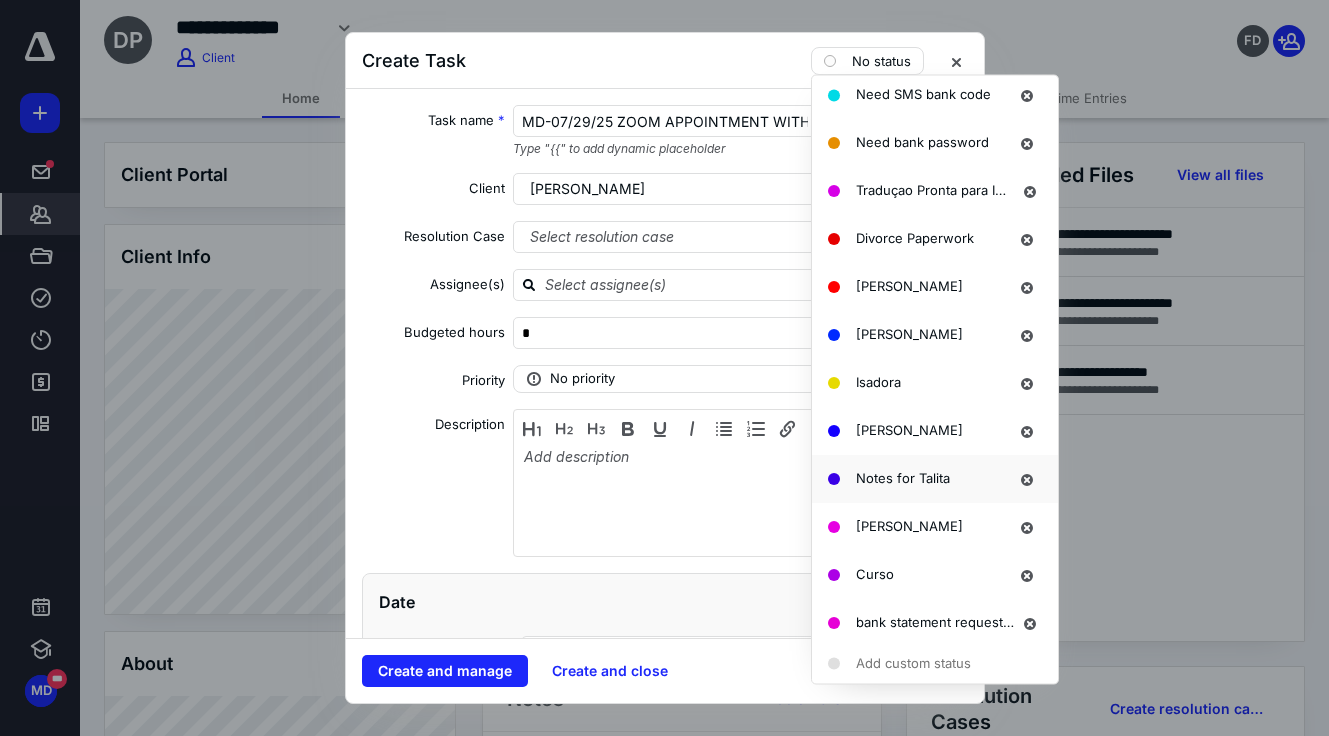 scroll, scrollTop: 1524, scrollLeft: 0, axis: vertical 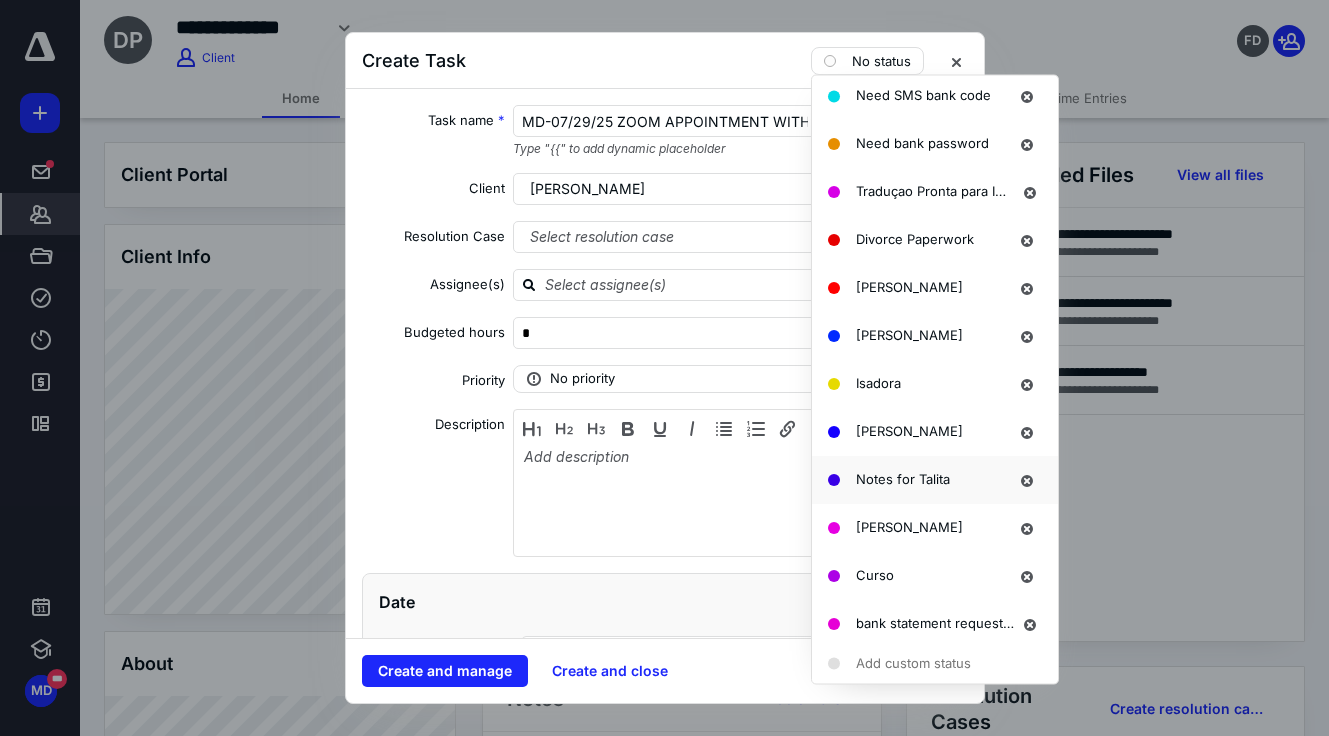 click on "Notes for Talita" at bounding box center (903, 479) 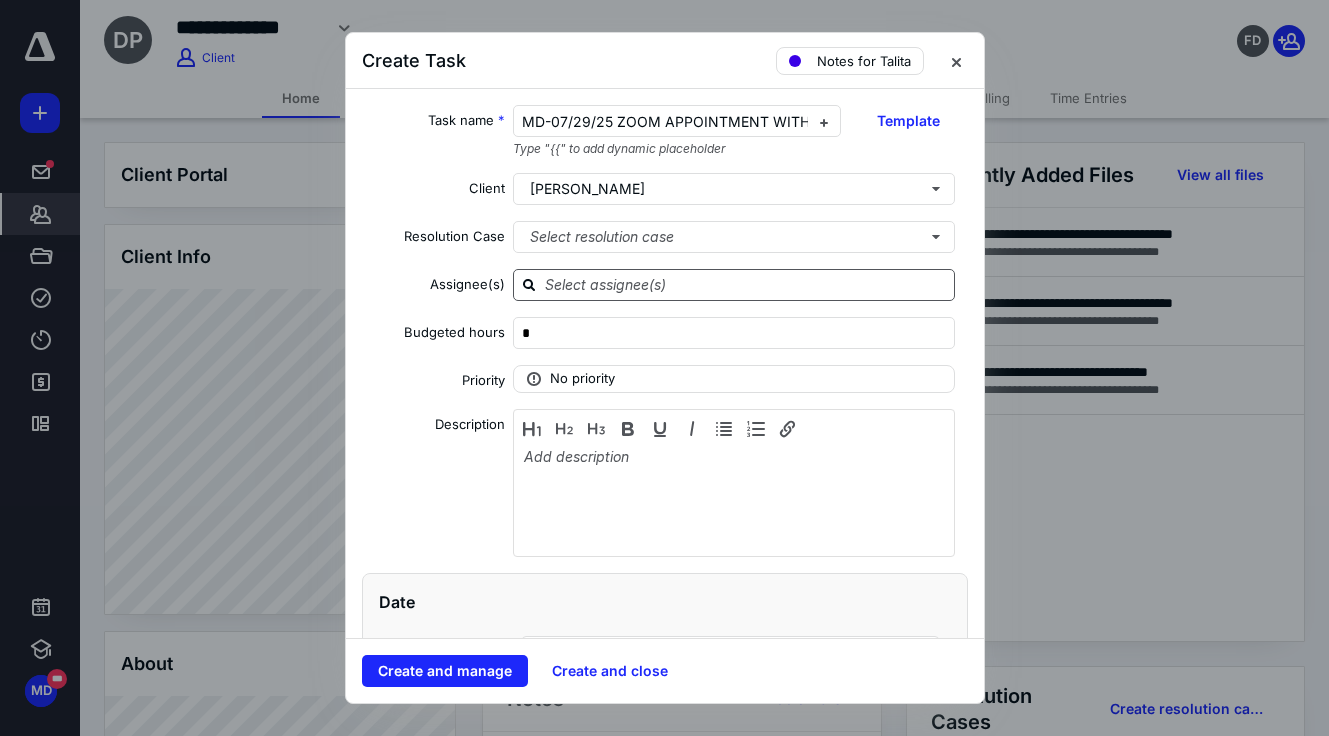 click at bounding box center (746, 284) 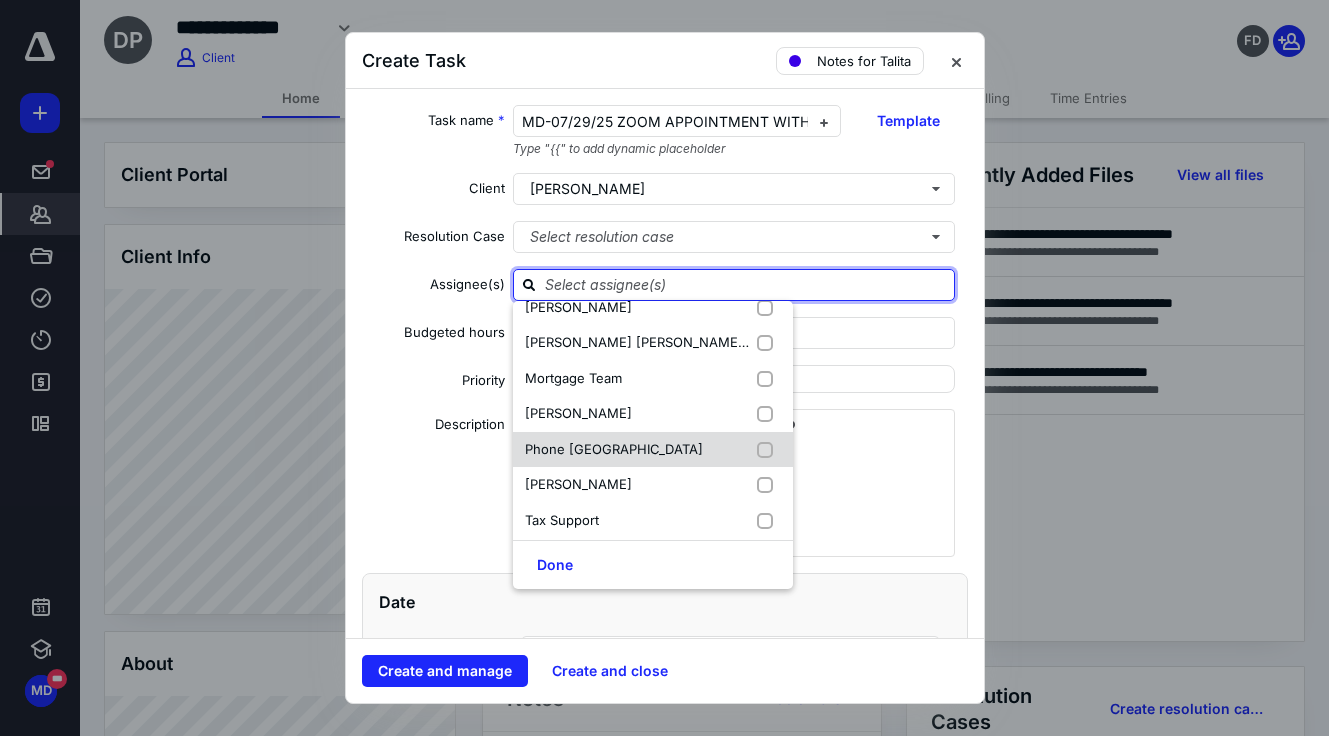 scroll, scrollTop: 267, scrollLeft: 0, axis: vertical 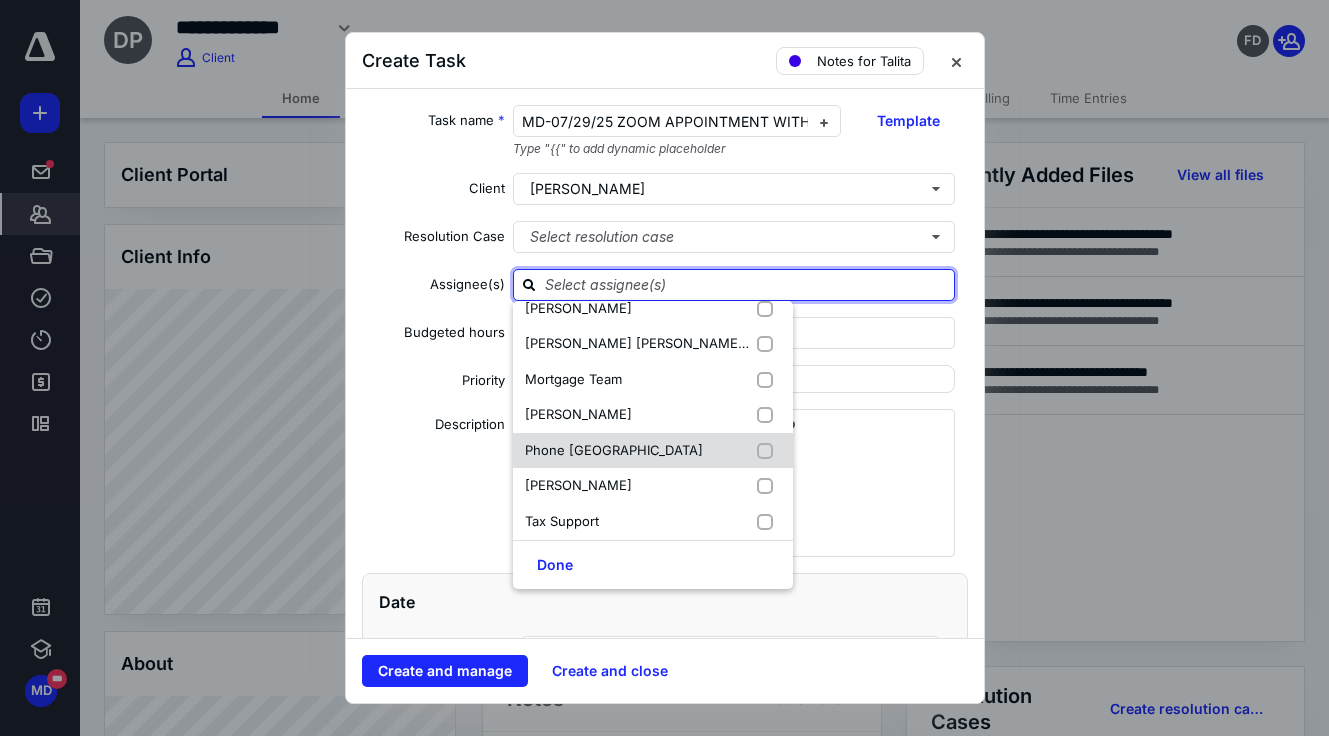 click on "Phone [GEOGRAPHIC_DATA]" at bounding box center (653, 451) 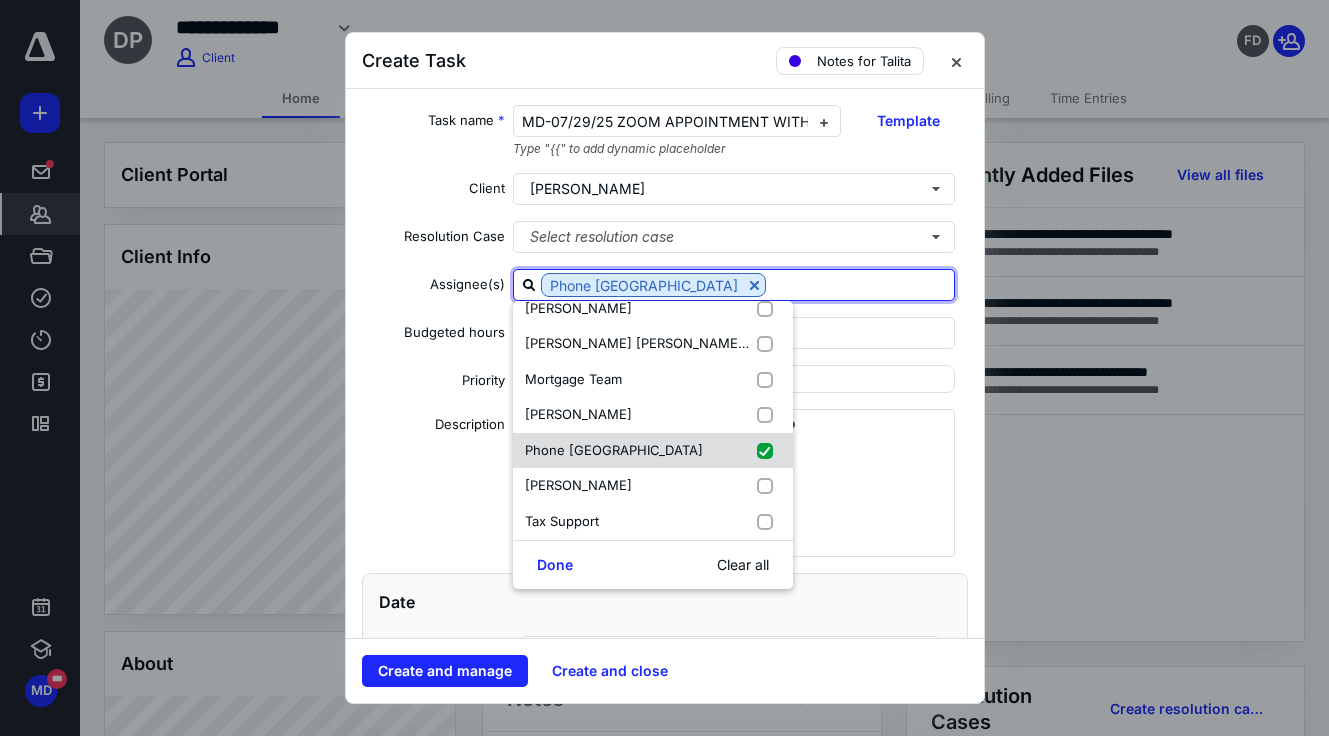 click on "Phone [GEOGRAPHIC_DATA]" at bounding box center [653, 451] 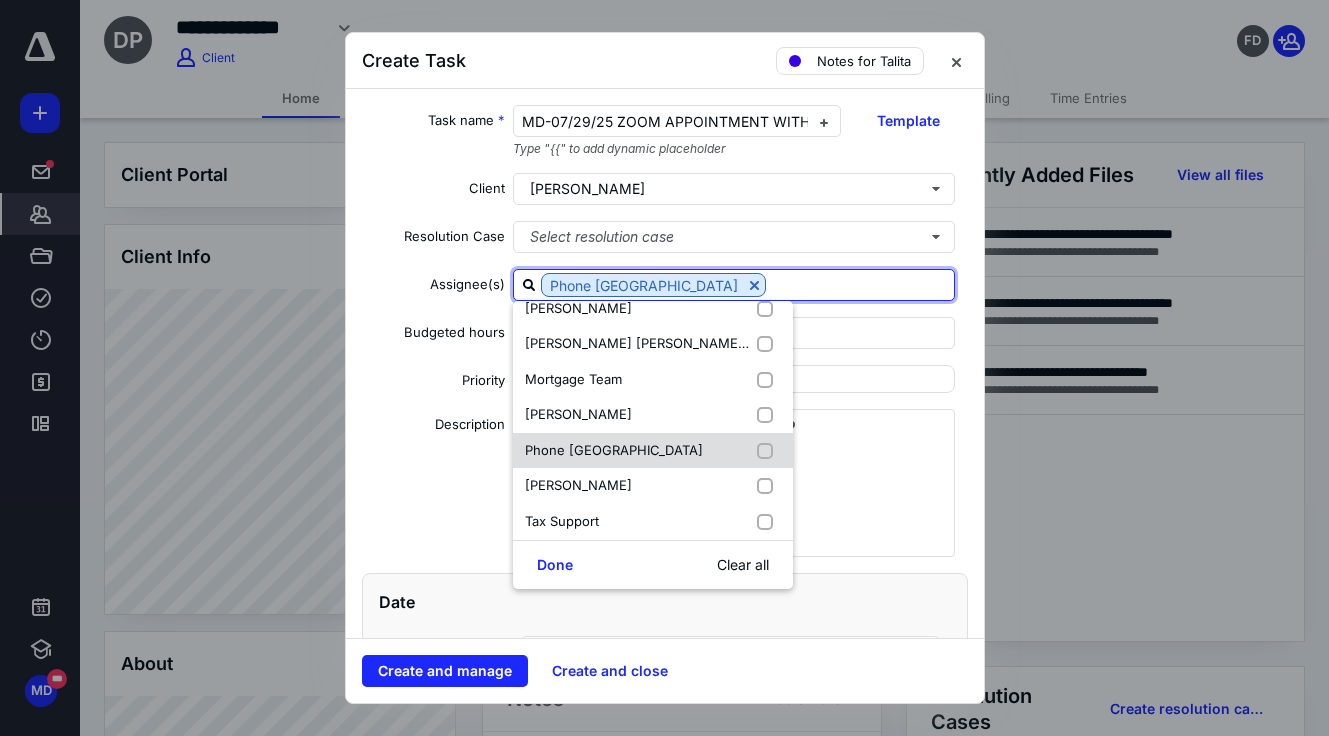 checkbox on "false" 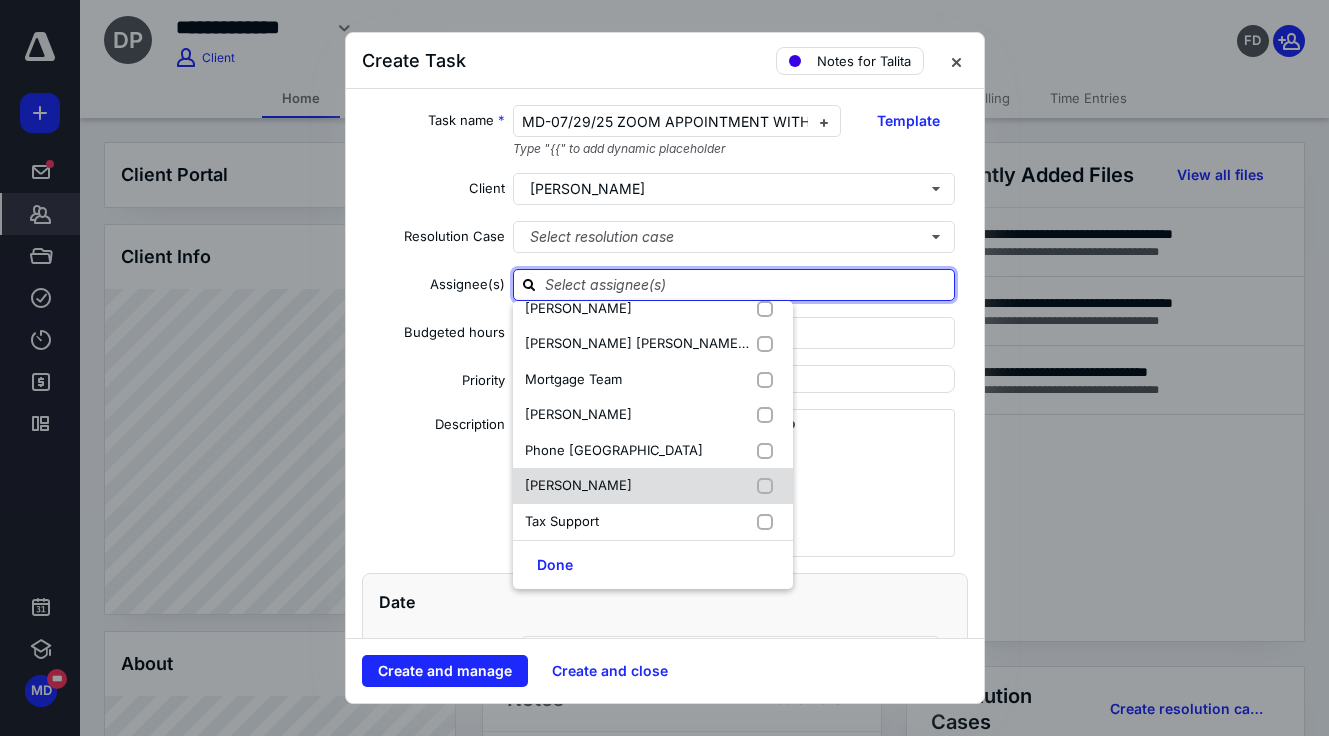 click on "[PERSON_NAME]" at bounding box center (653, 486) 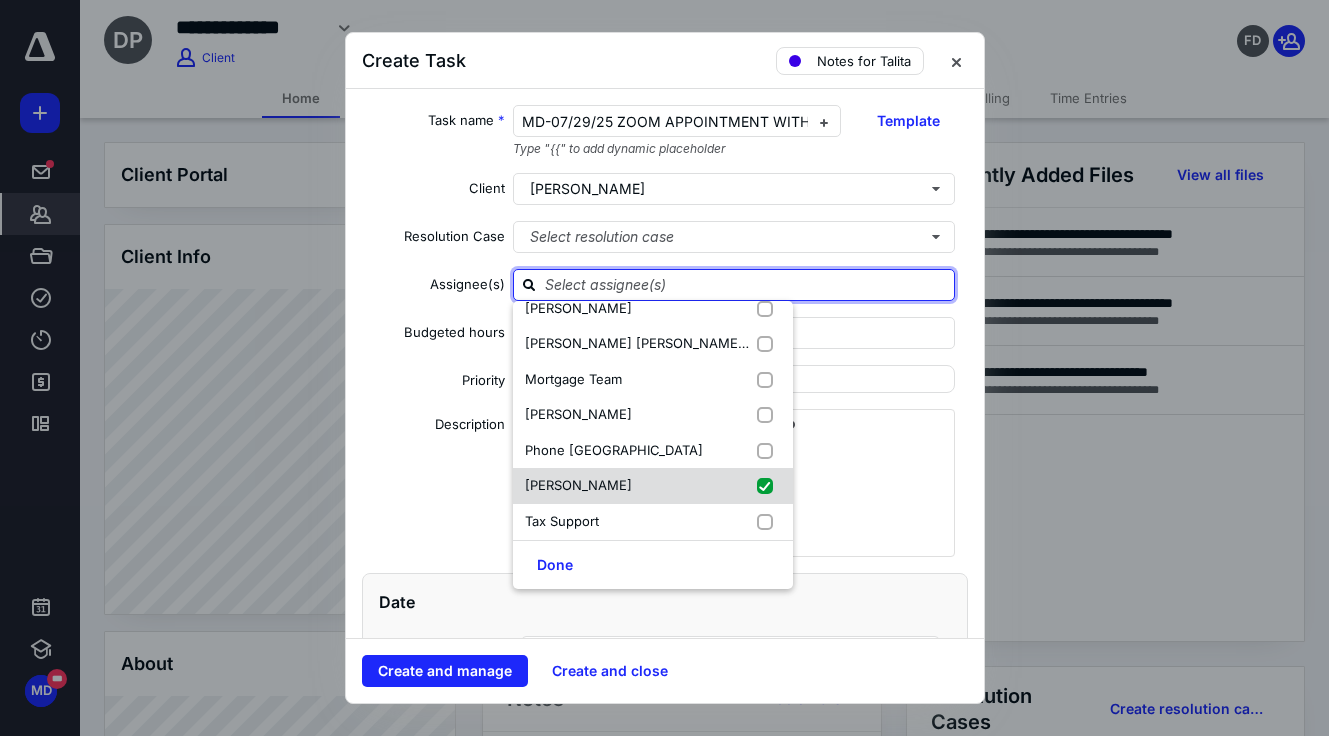 checkbox on "true" 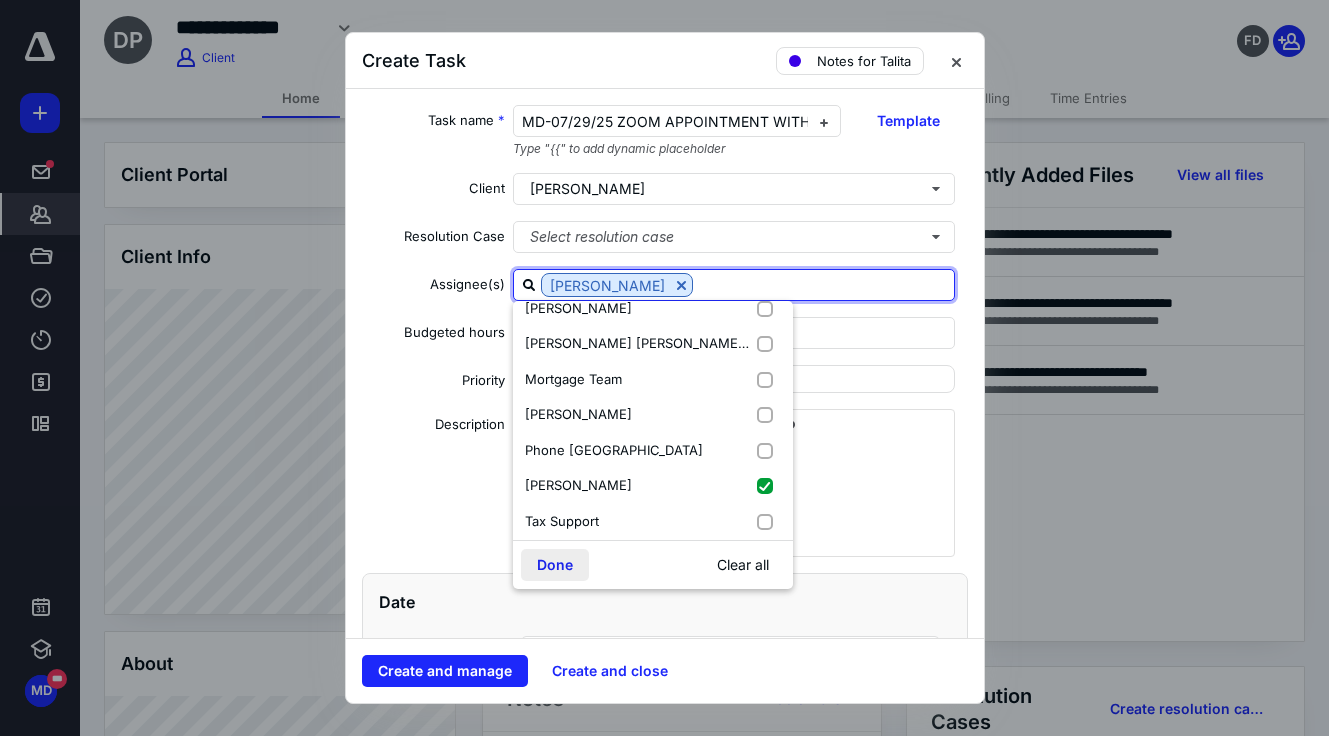 click on "Done" at bounding box center (555, 565) 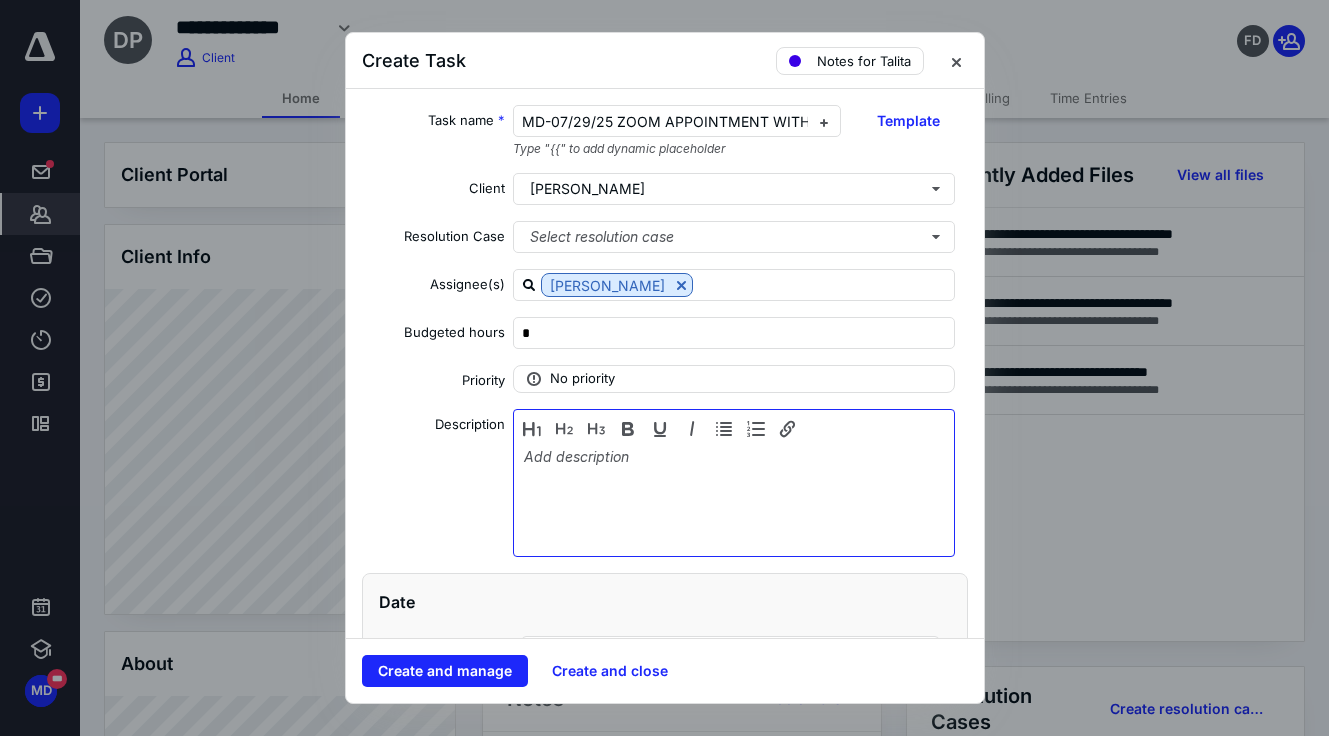 click at bounding box center [734, 498] 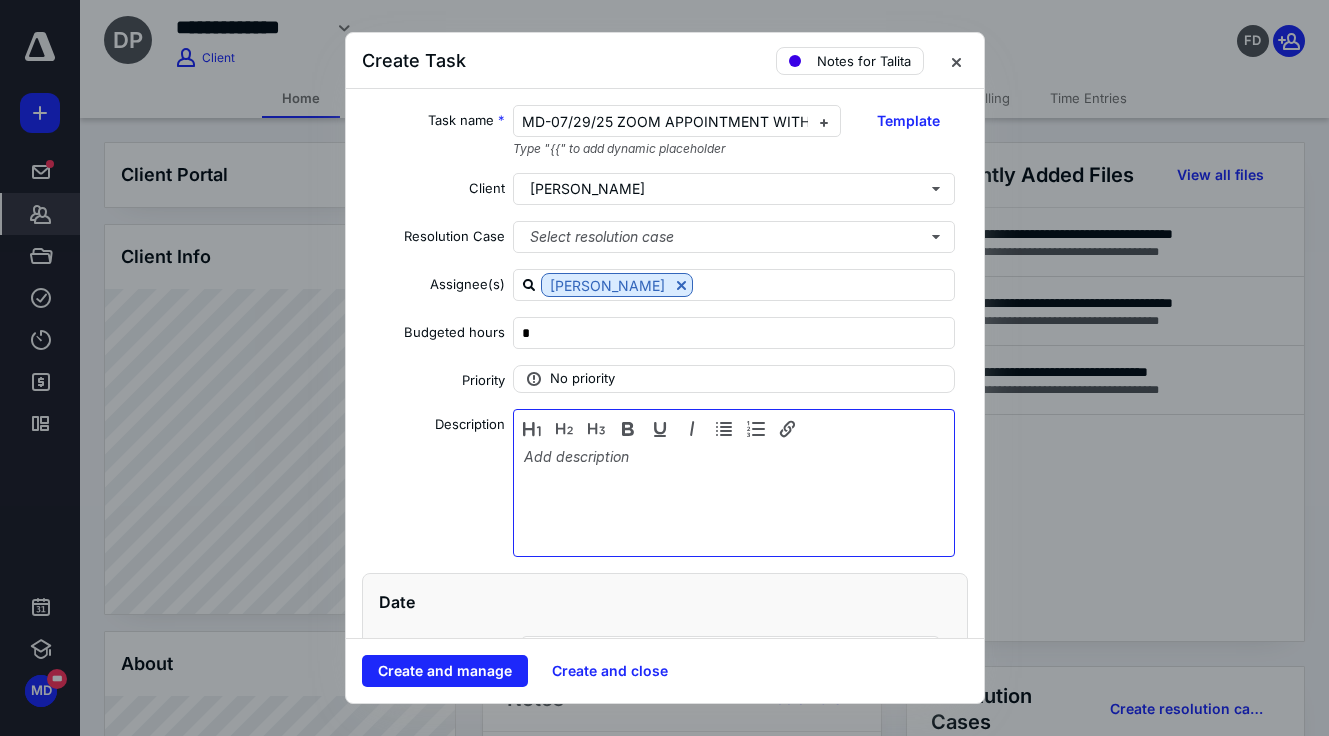 type 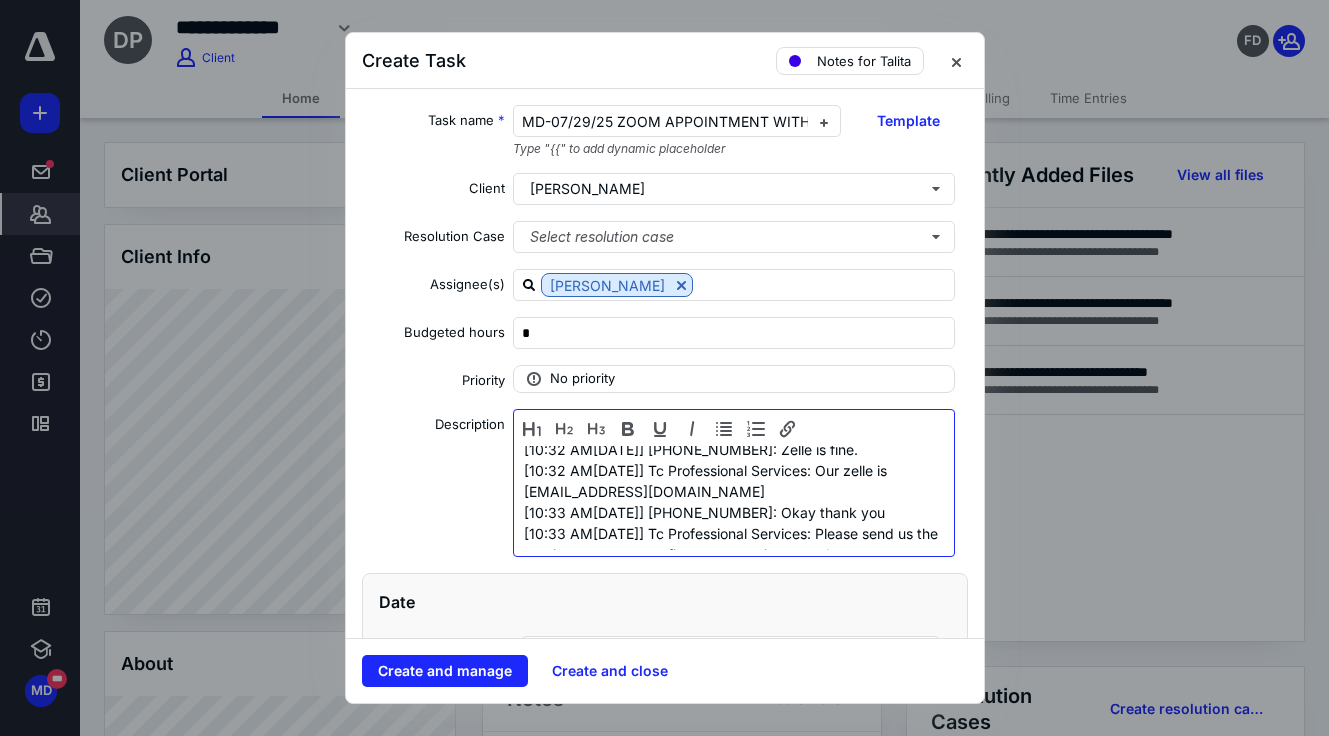 scroll, scrollTop: 631, scrollLeft: 0, axis: vertical 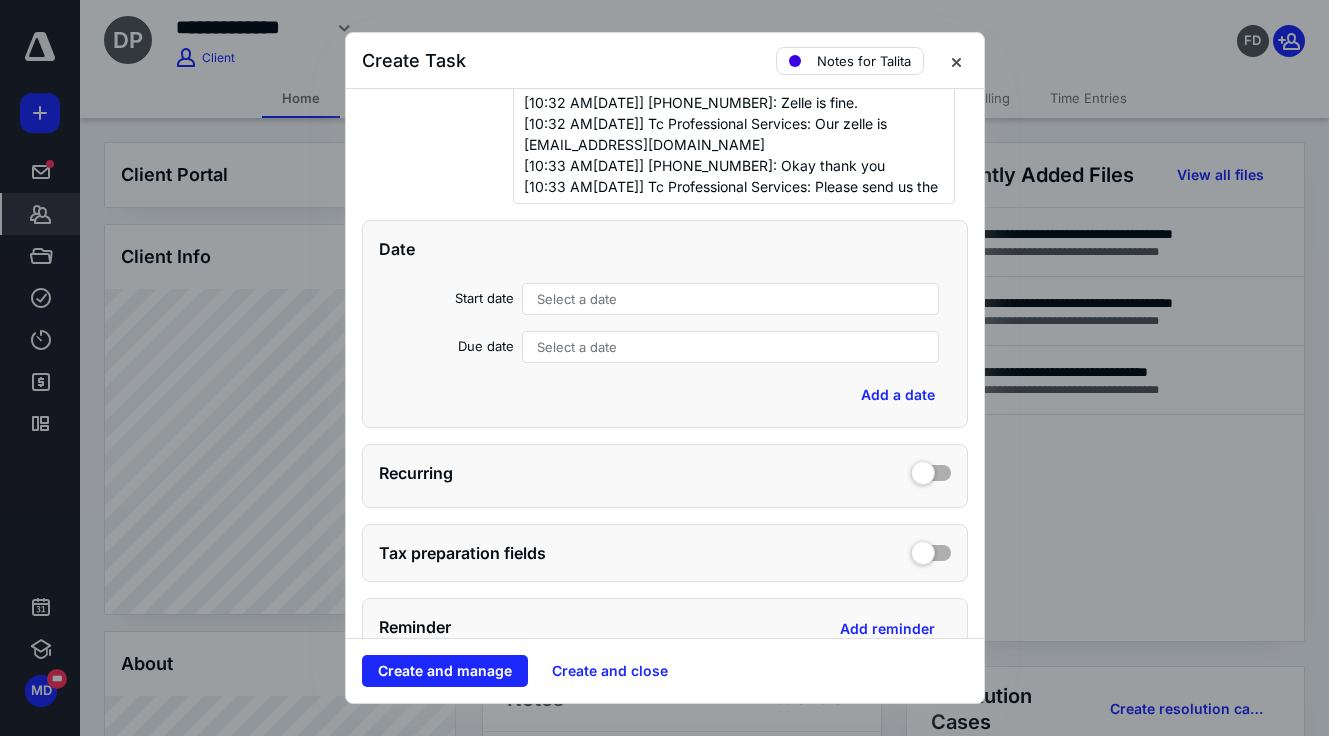 click on "Select a date" at bounding box center [731, 299] 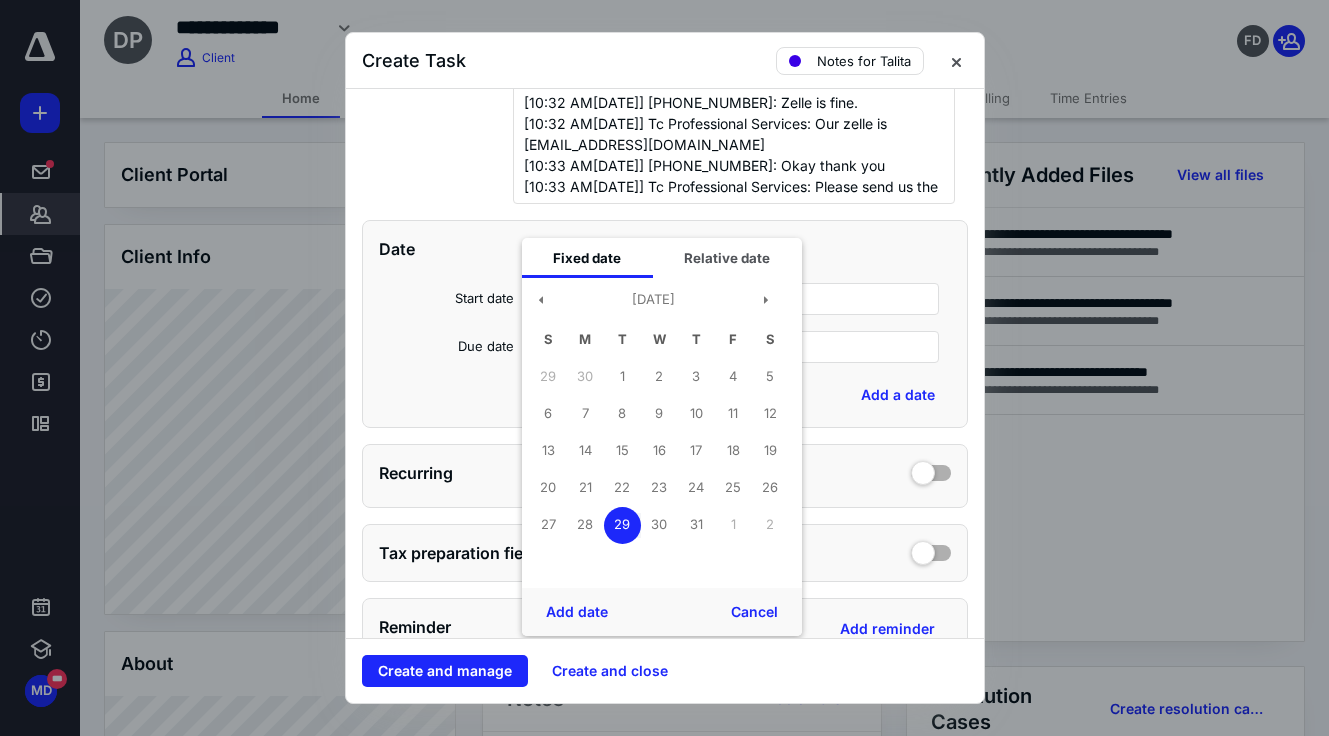 click on "[DATE] S M T W T F S 29 30 1 2 3 4 5 6 7 8 9 10 11 12 13 14 15 16 17 18 19 20 21 22 23 24 25 26 27 28 29 30 31 1 2" at bounding box center [654, 433] 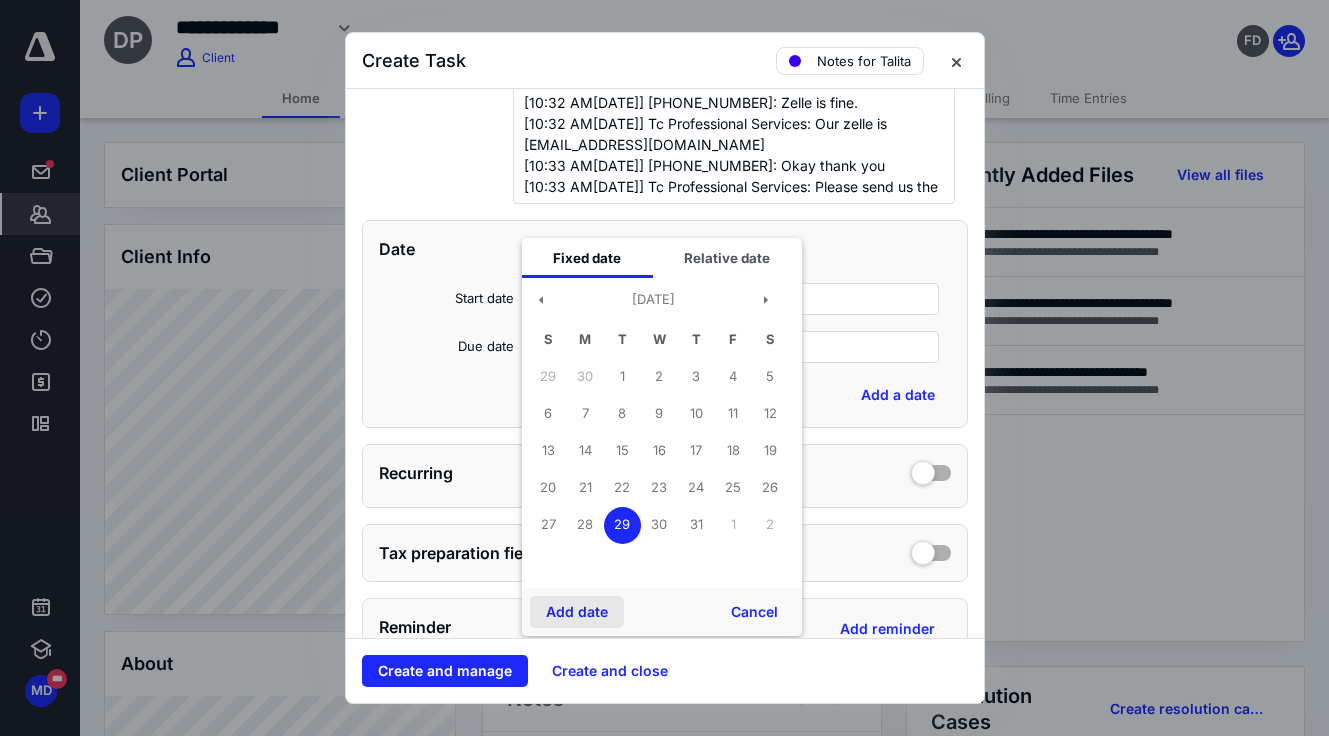 click on "Add date" at bounding box center [577, 612] 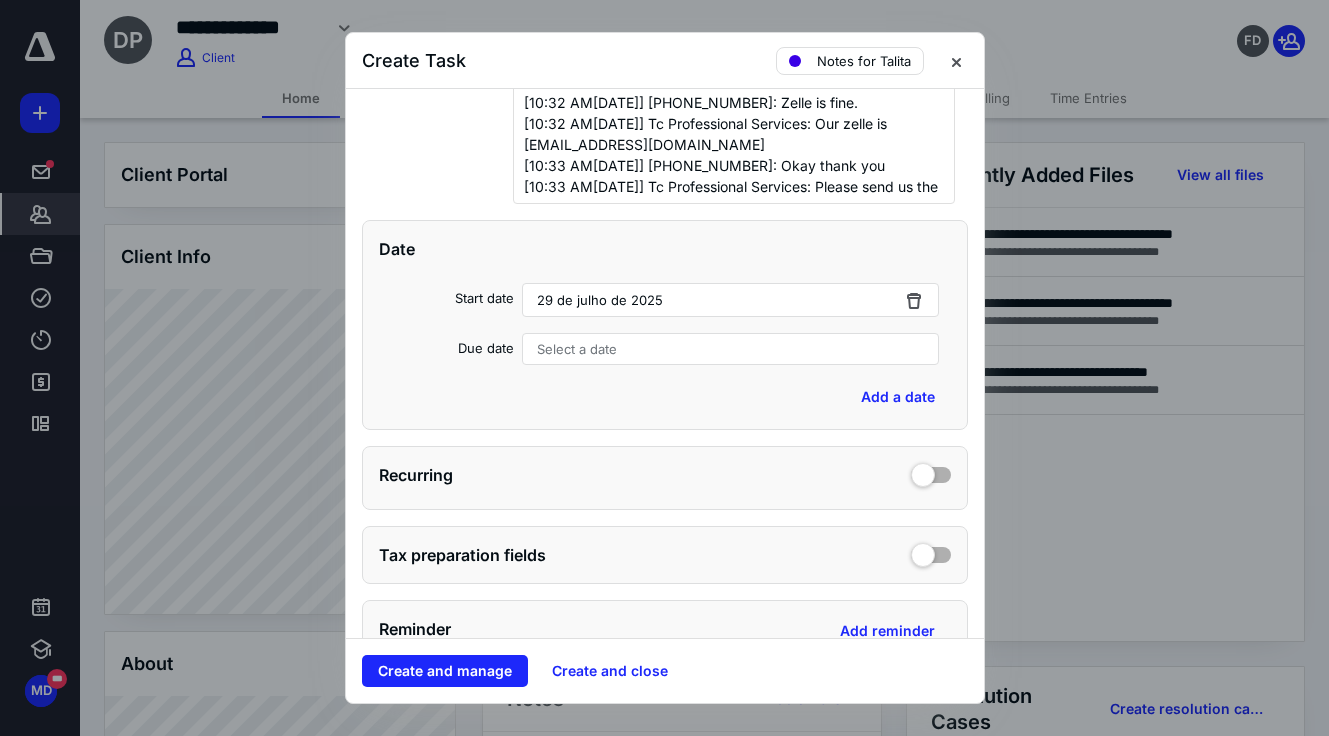 click on "Select a date" at bounding box center (577, 349) 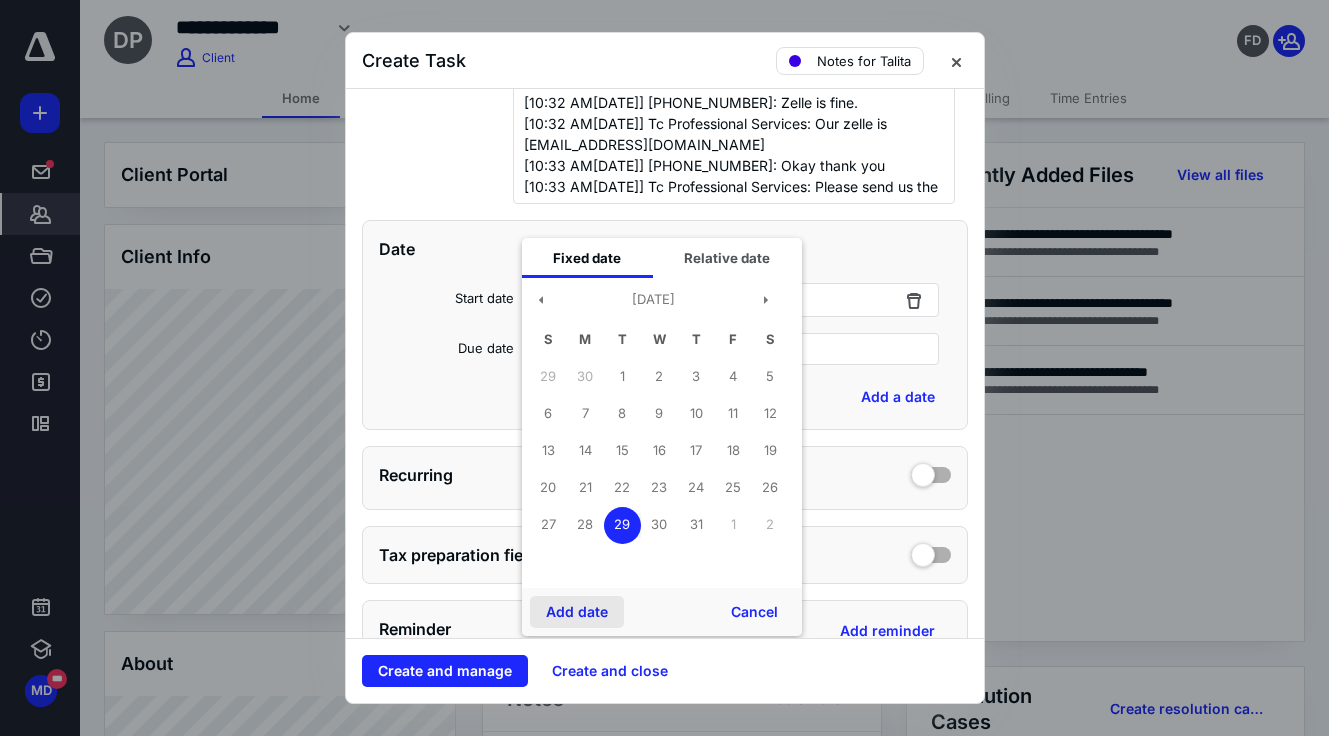 click on "Add date" at bounding box center (577, 612) 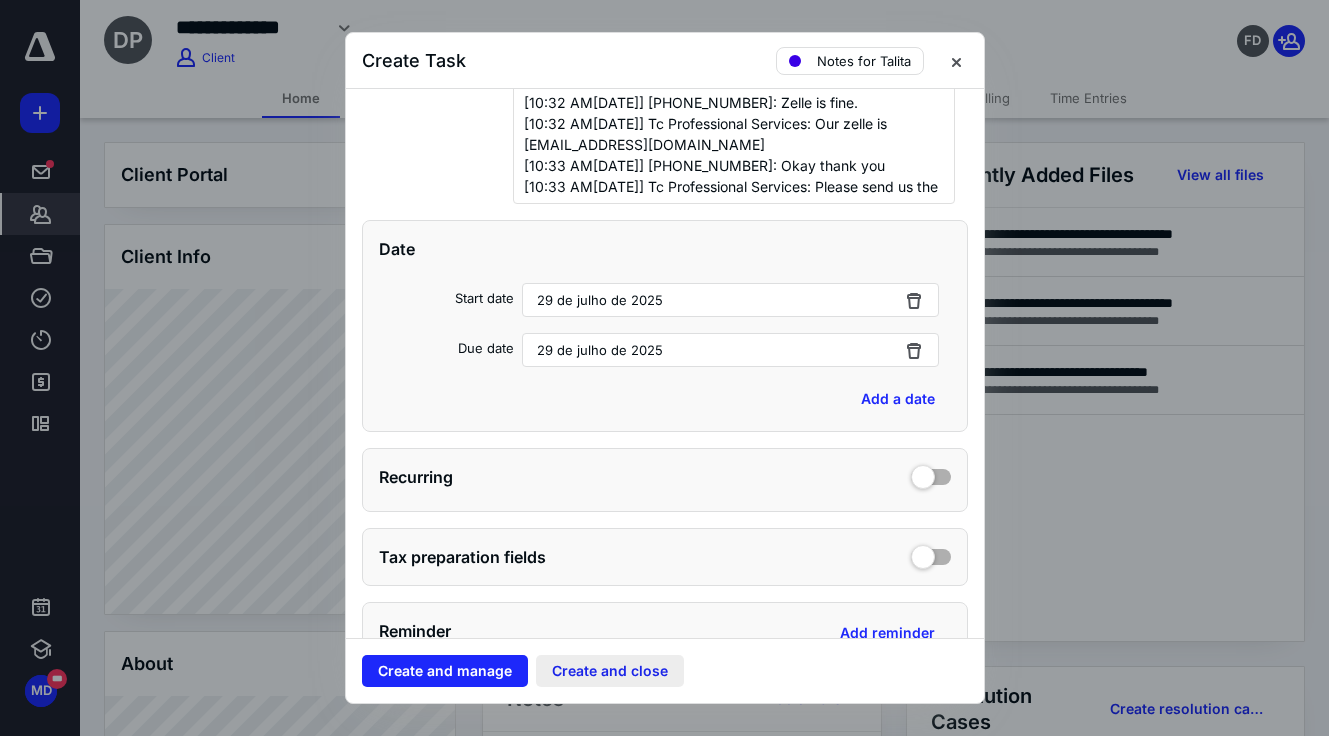 click on "Create and close" at bounding box center [610, 671] 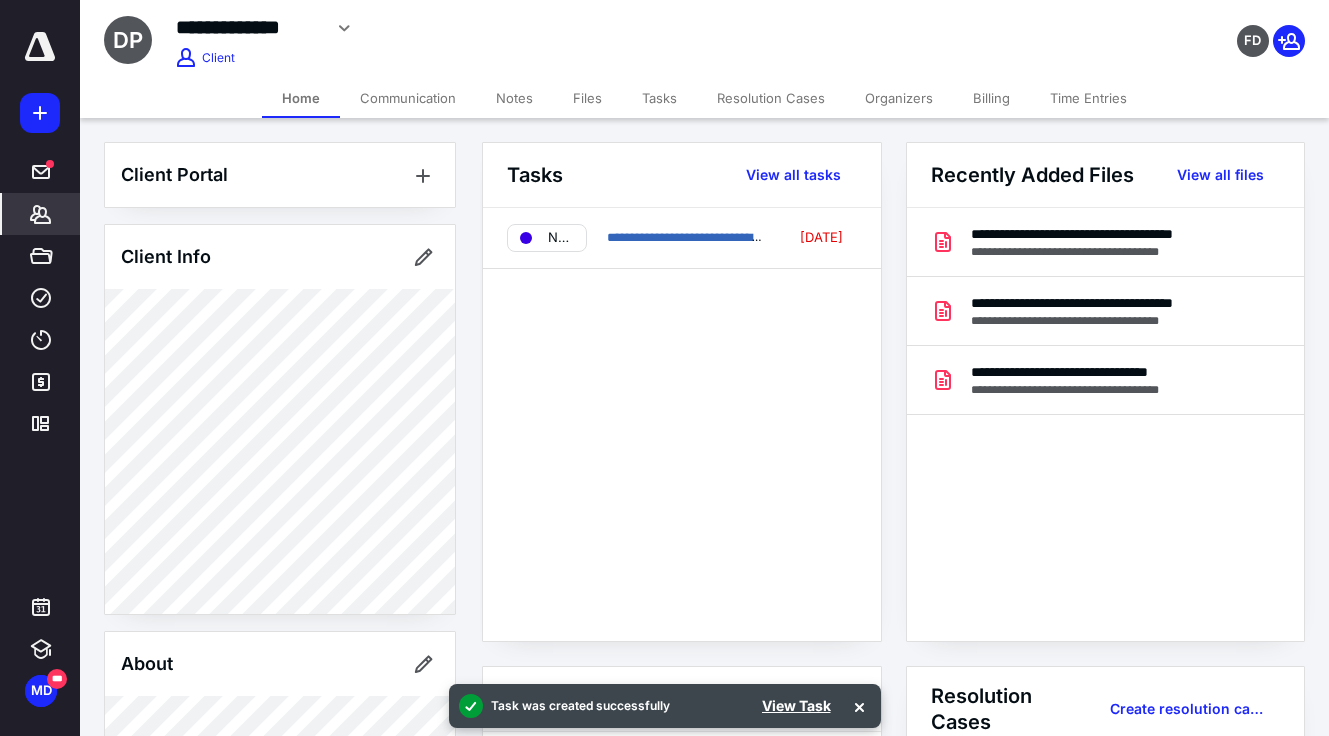 click on "FD" at bounding box center (1110, 28) 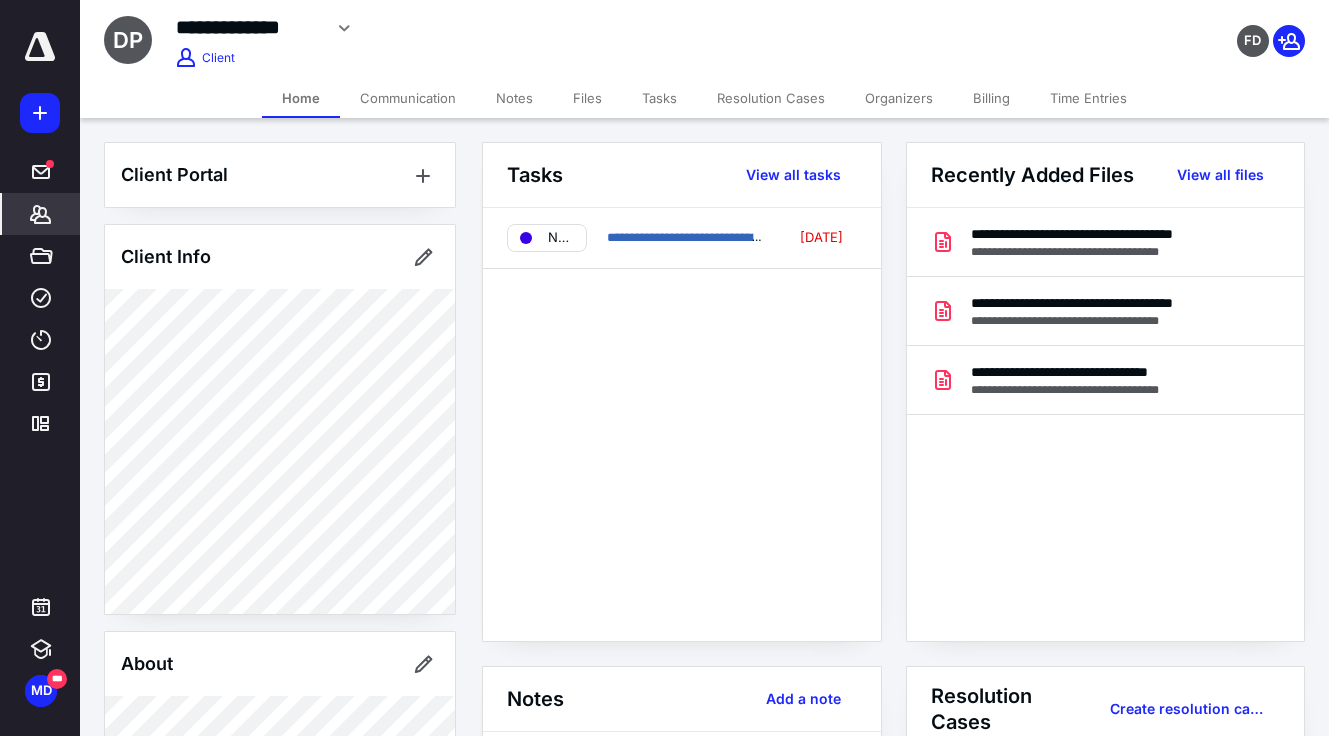 click on "Billing" at bounding box center [991, 98] 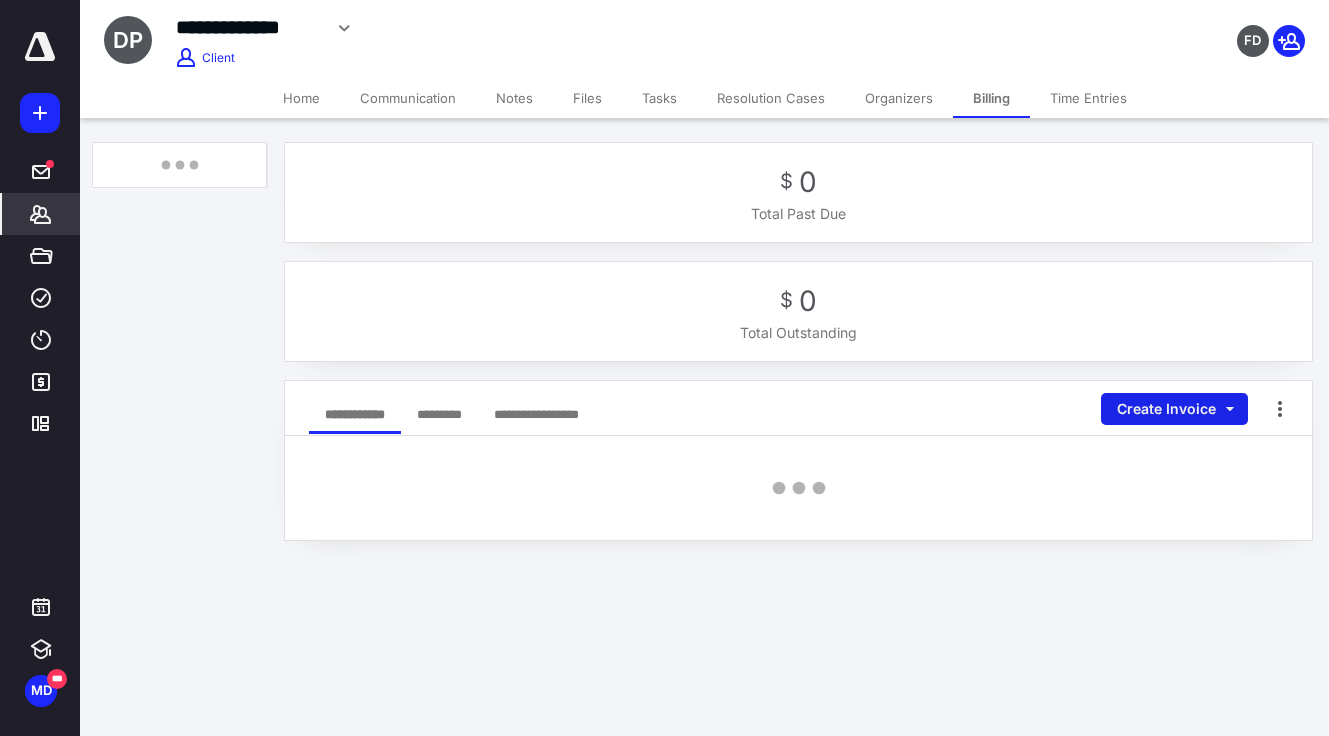 click on "Create Invoice" at bounding box center [1174, 409] 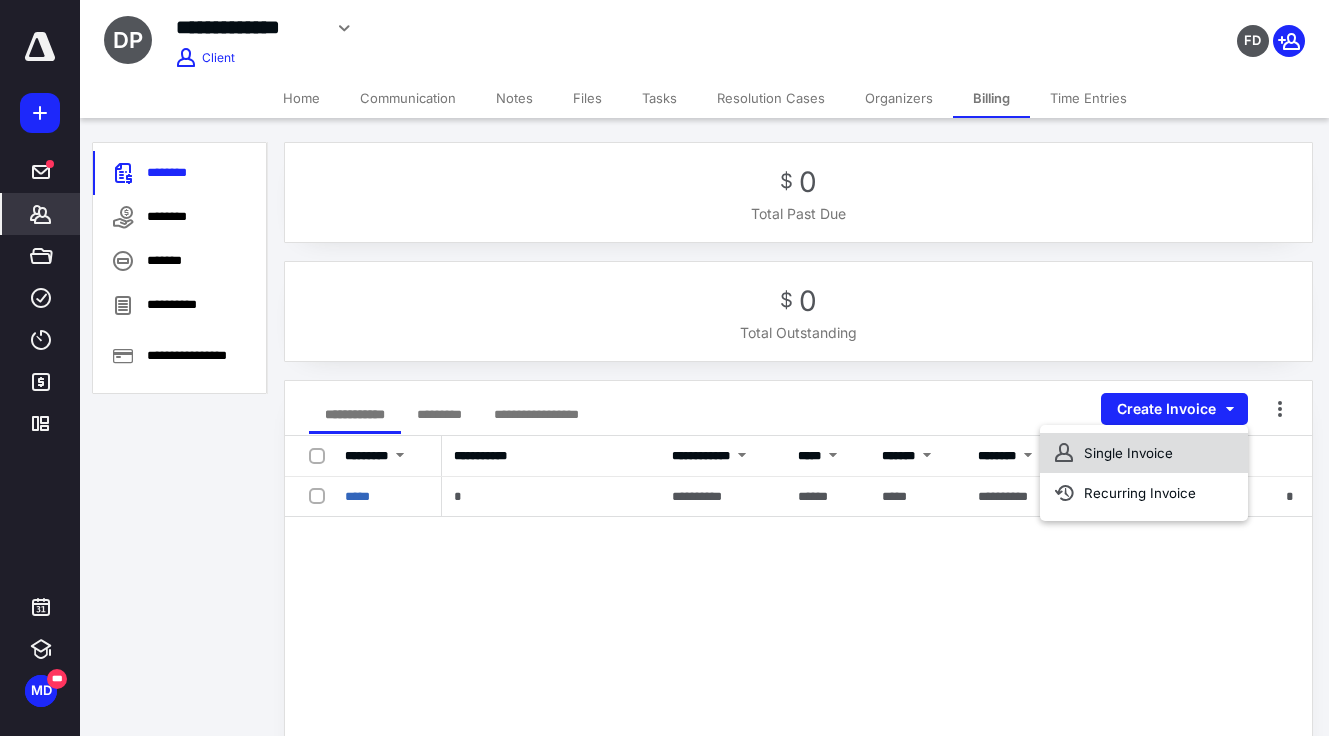 click on "Single Invoice" at bounding box center (1144, 453) 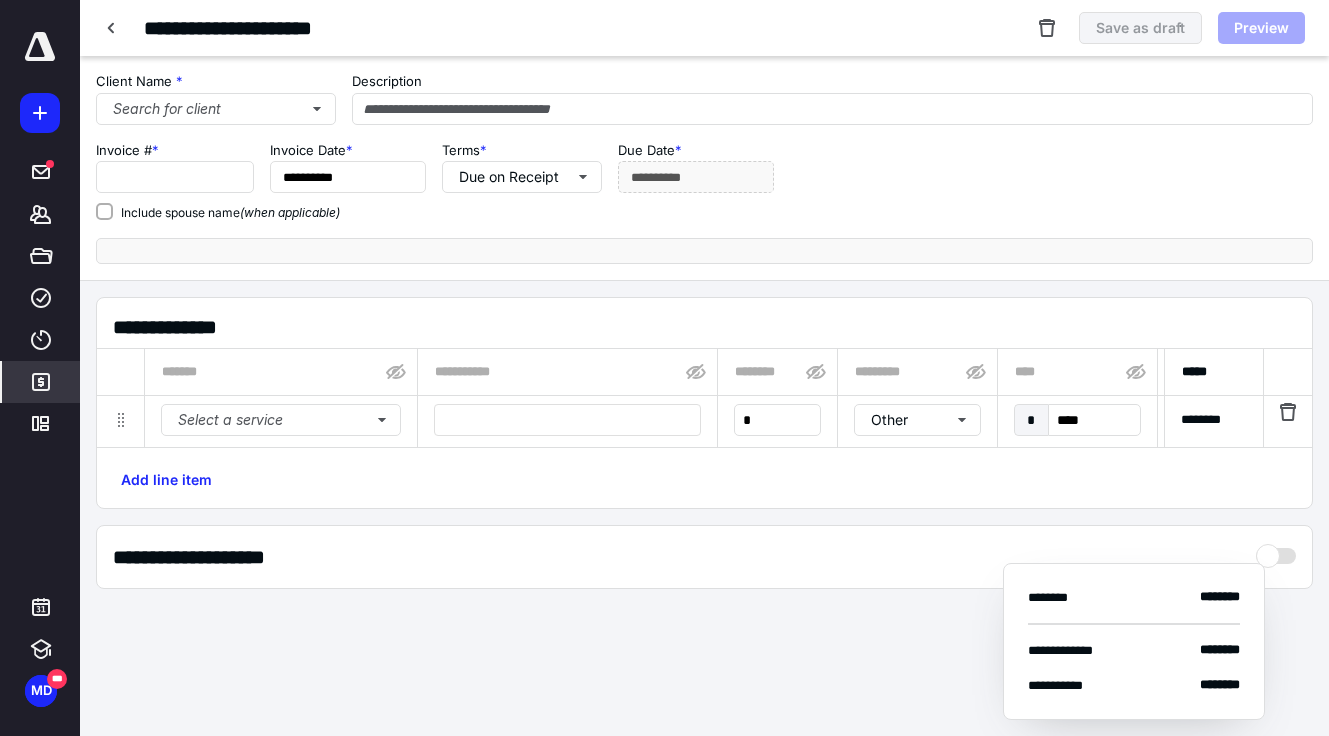 type on "*****" 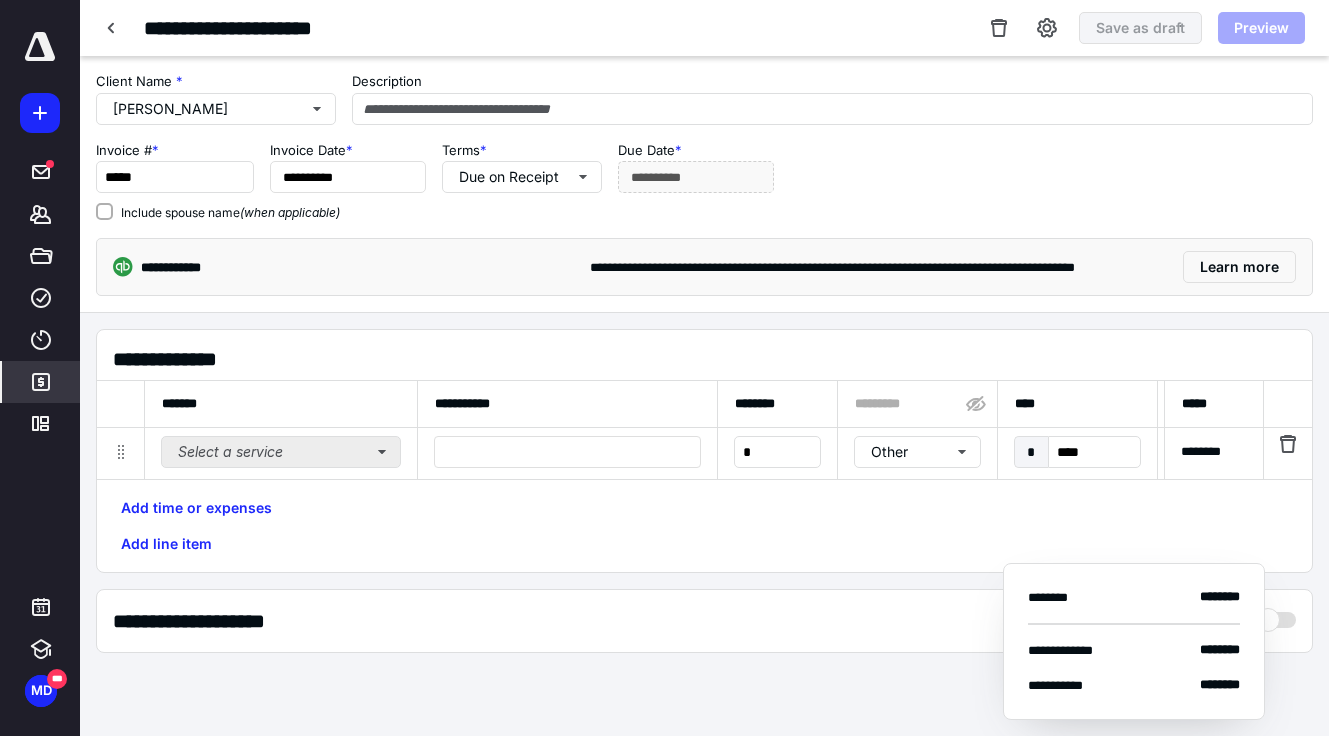 click on "Select a service" at bounding box center [281, 452] 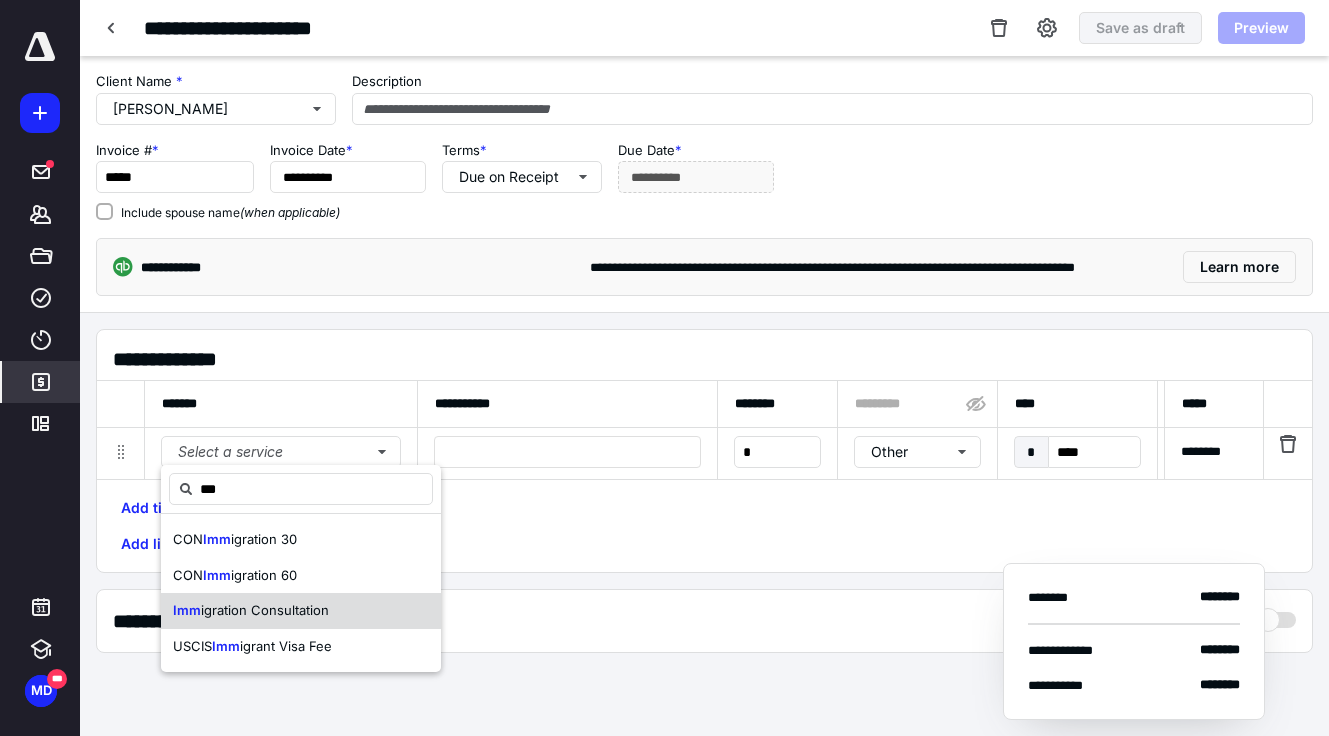 click on "igration Consultation" at bounding box center [265, 610] 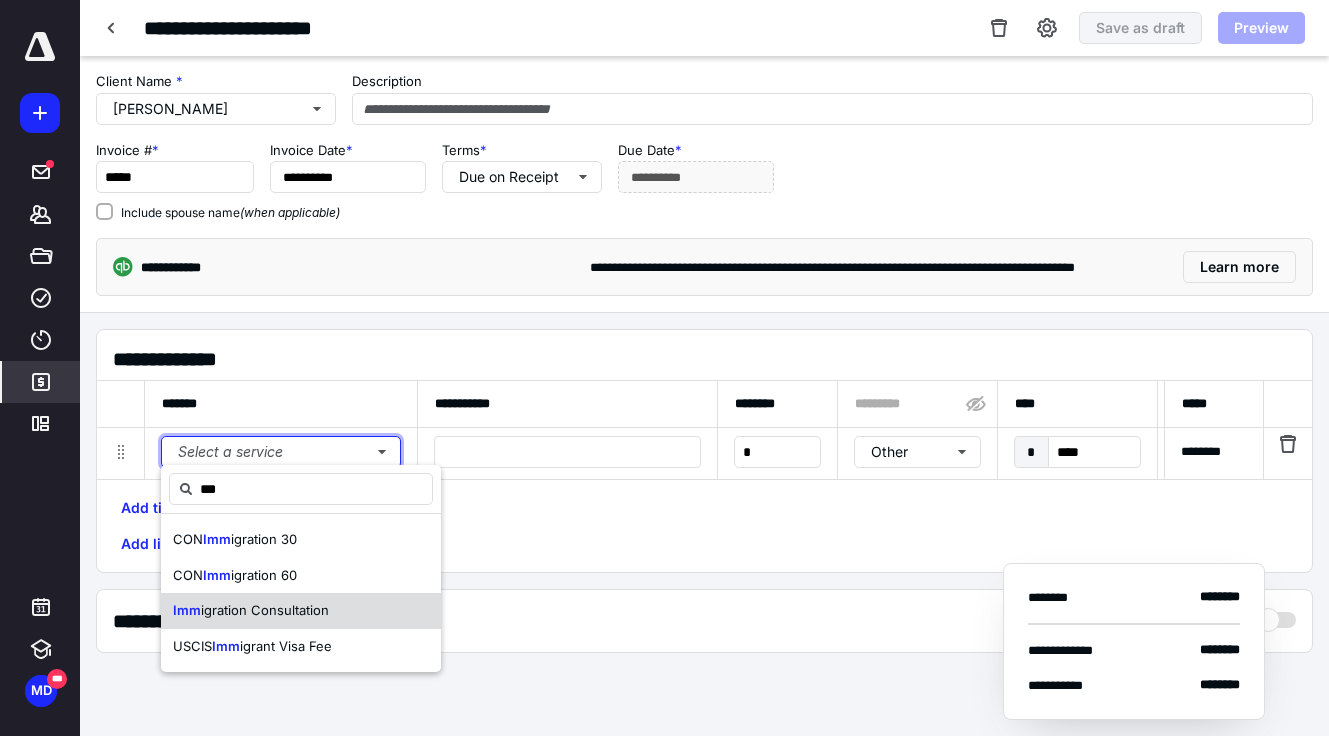 type 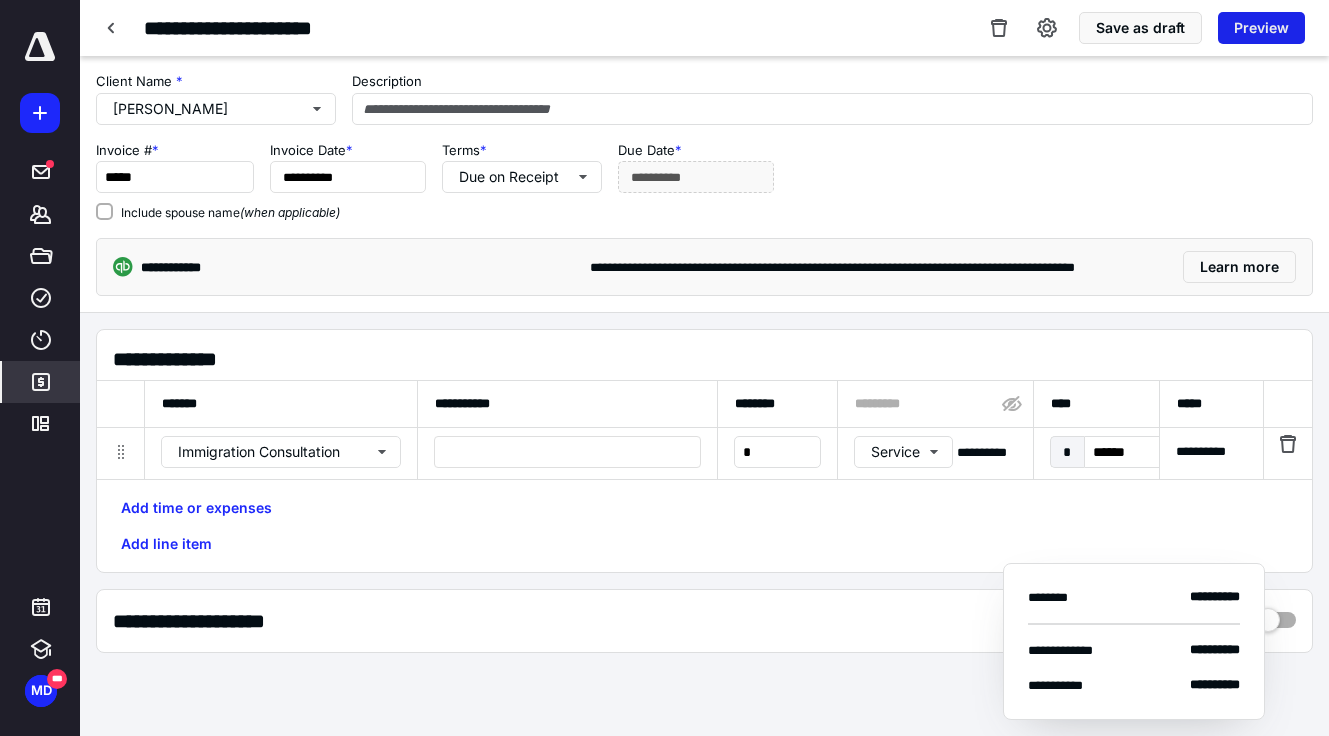 click on "Preview" at bounding box center [1261, 28] 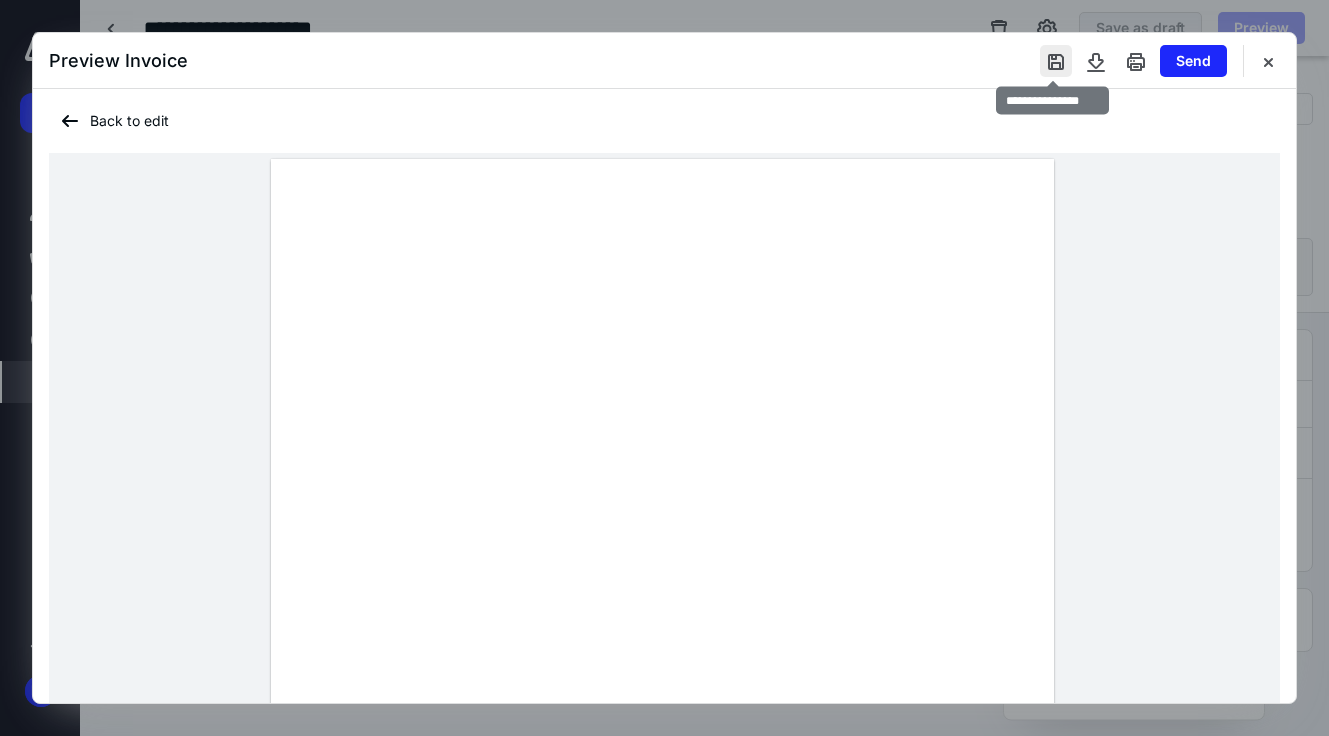 click at bounding box center (1056, 61) 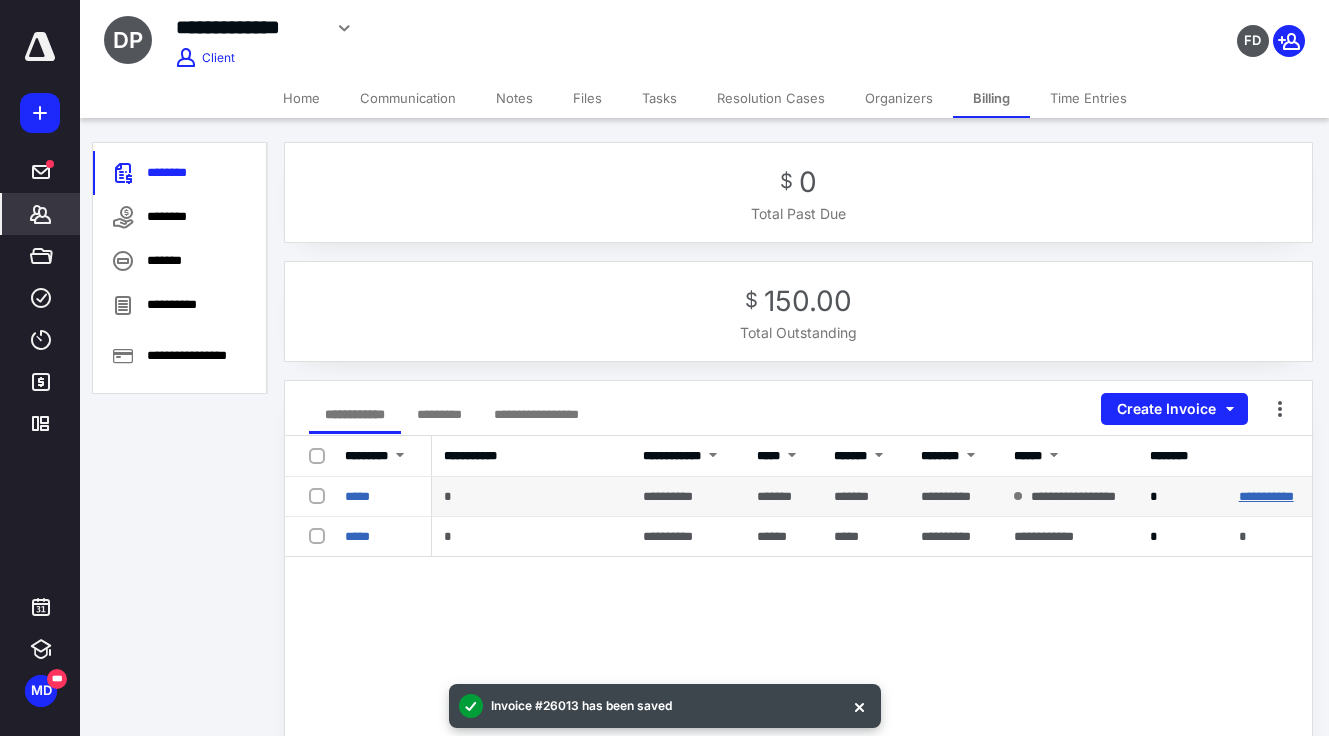 click on "**********" at bounding box center (1266, 496) 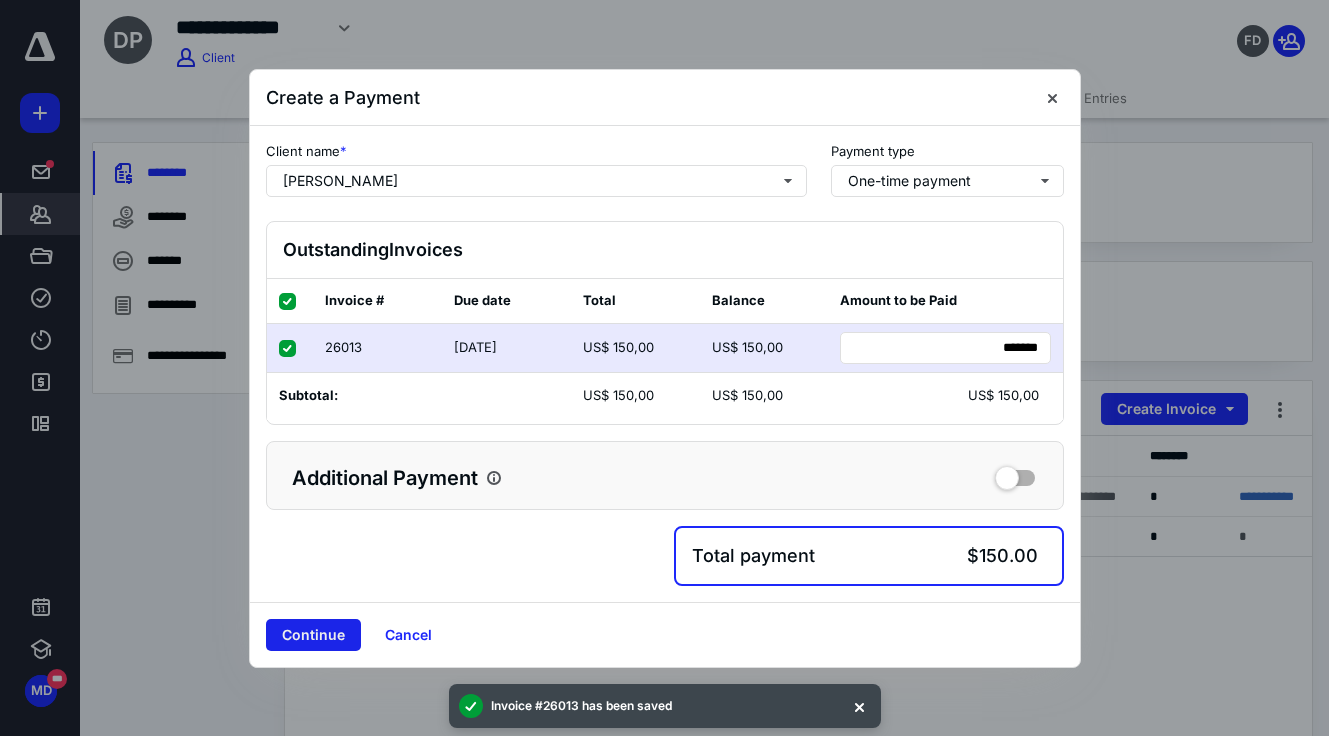 click on "Continue" at bounding box center [313, 635] 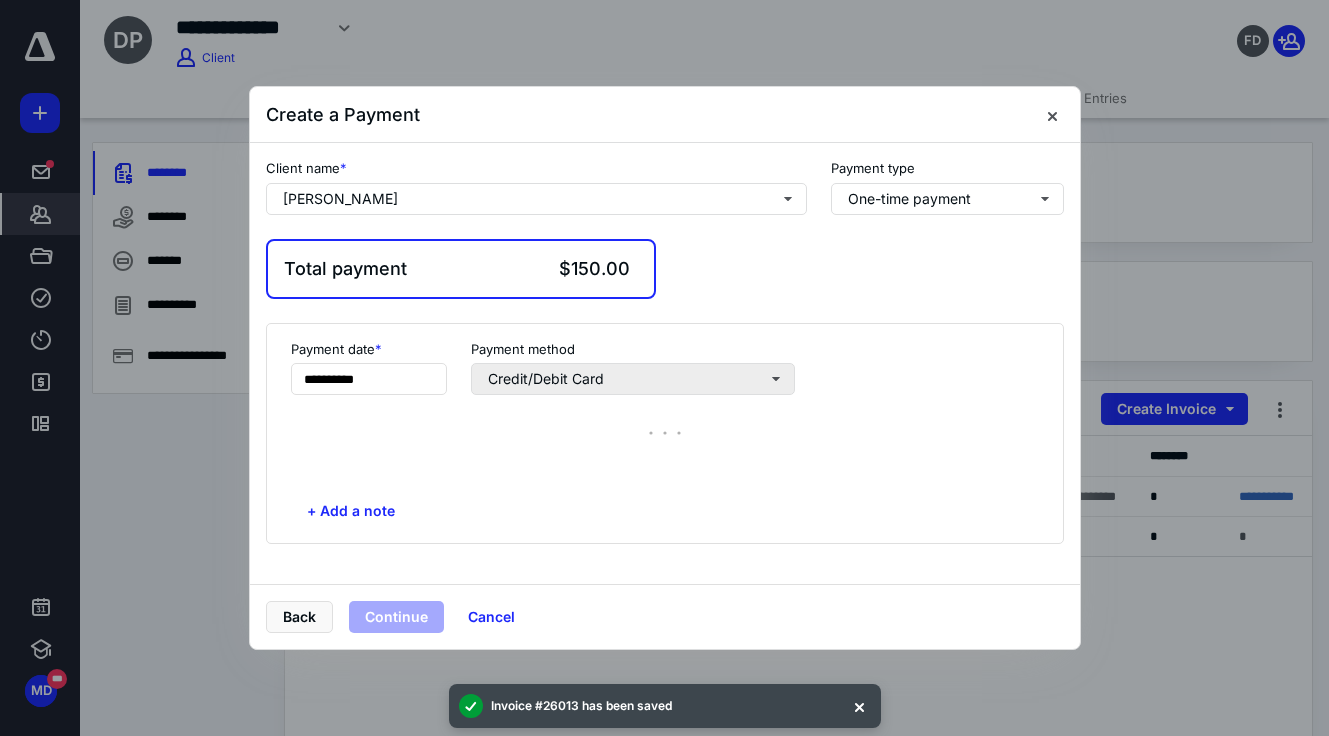 click on "Credit/Debit Card" at bounding box center (633, 379) 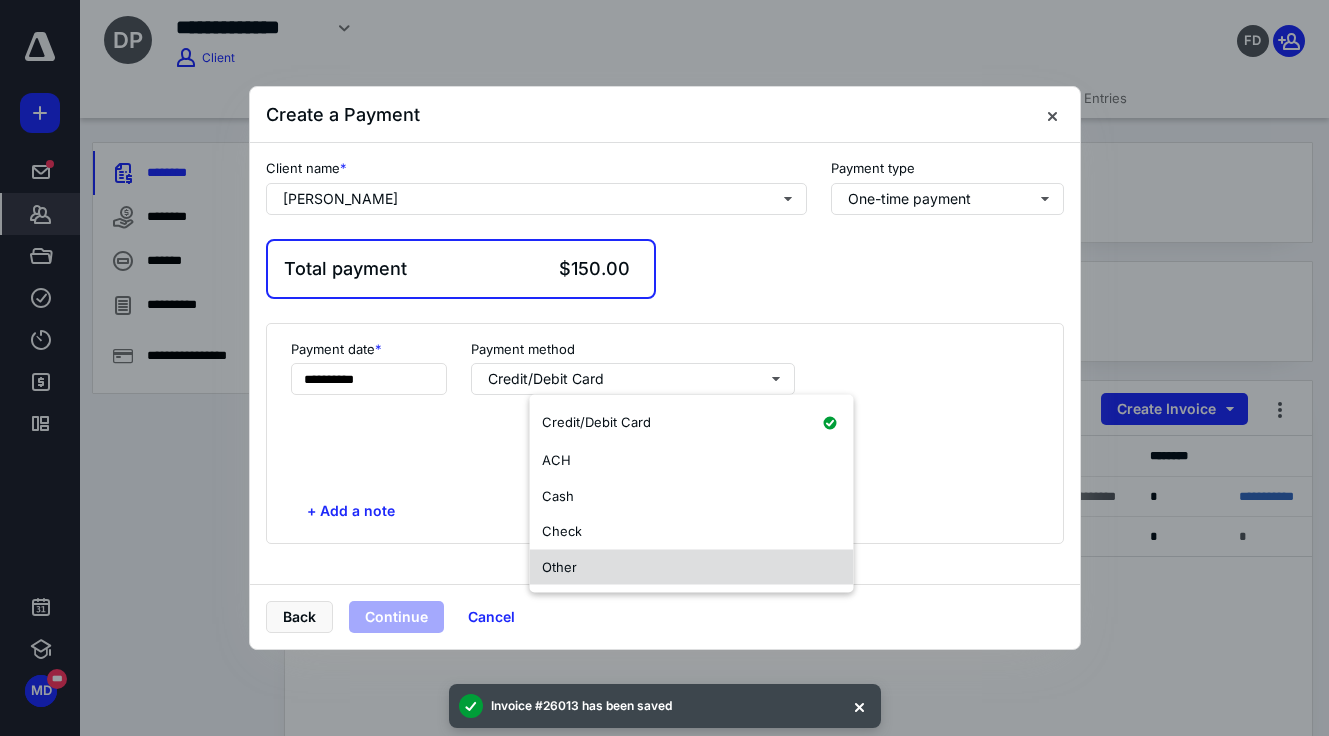 click on "Other" at bounding box center (692, 567) 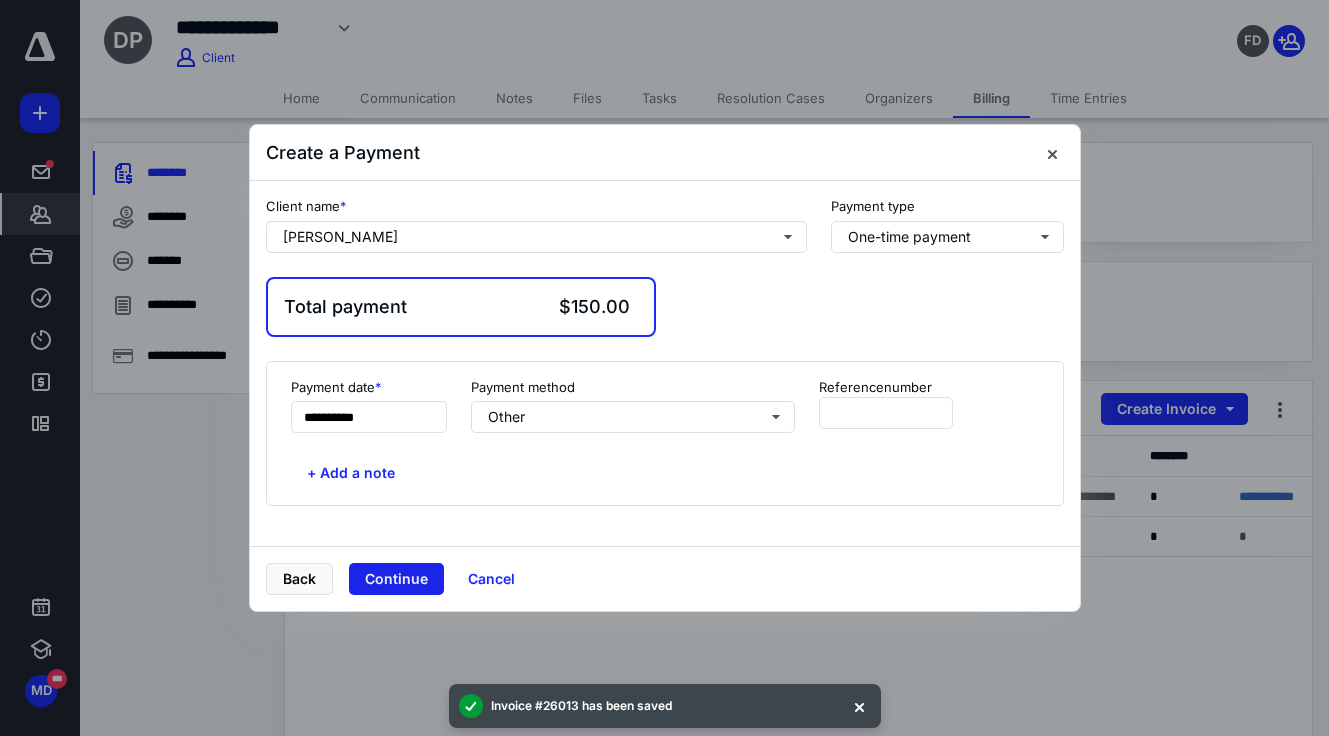 click on "Continue" at bounding box center (396, 579) 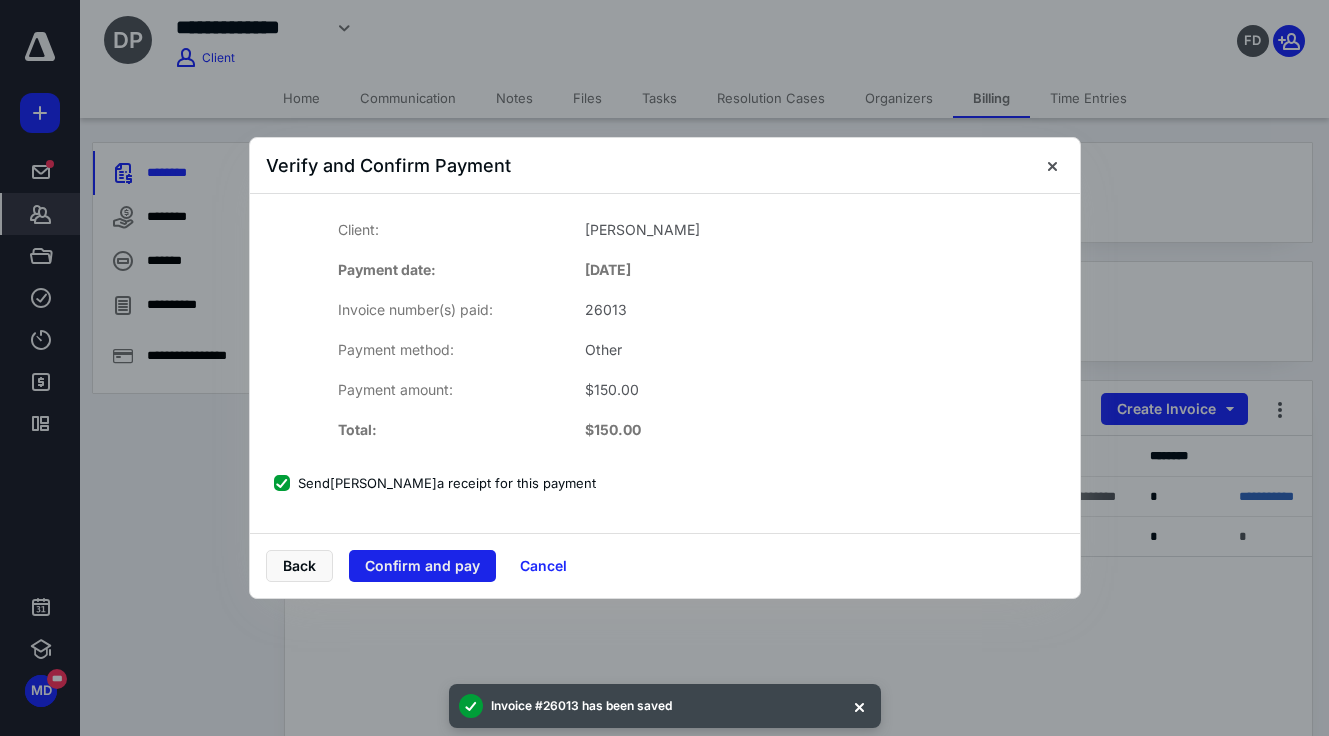 click on "Confirm and pay" at bounding box center [422, 566] 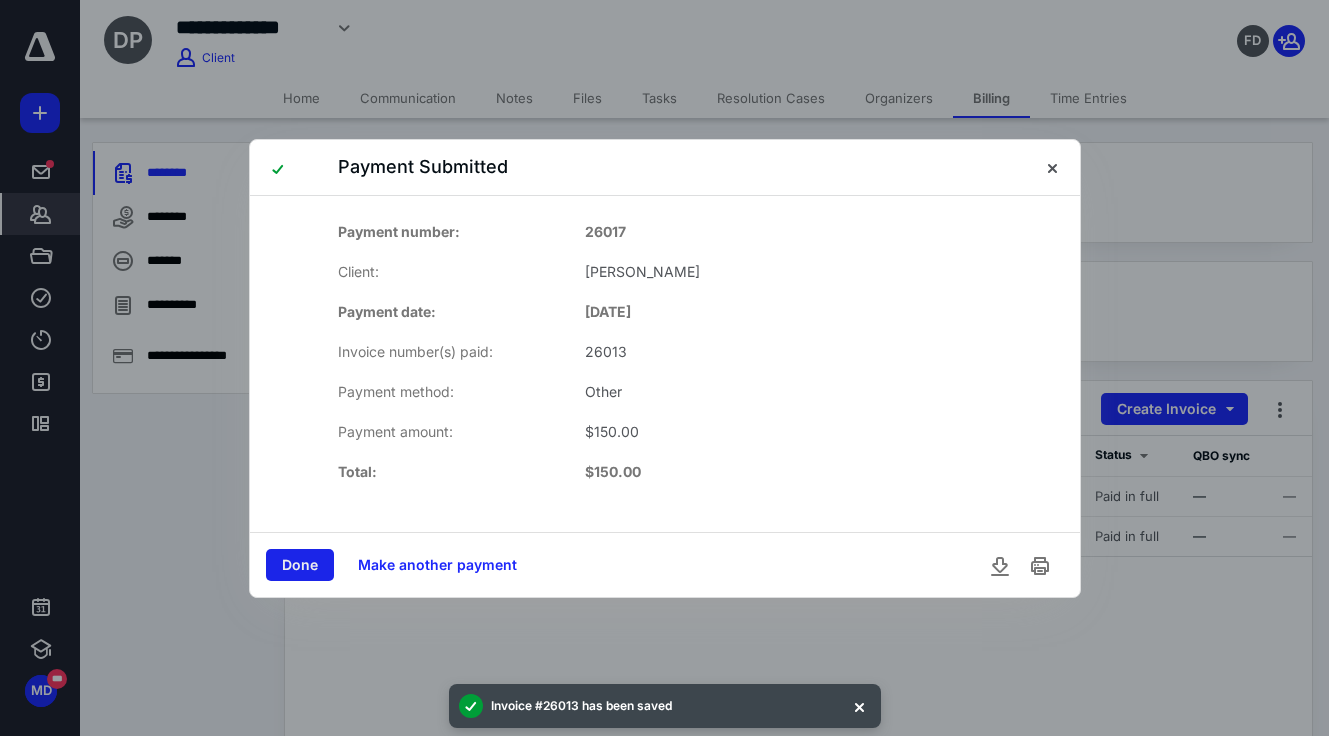 click on "Done" at bounding box center [300, 565] 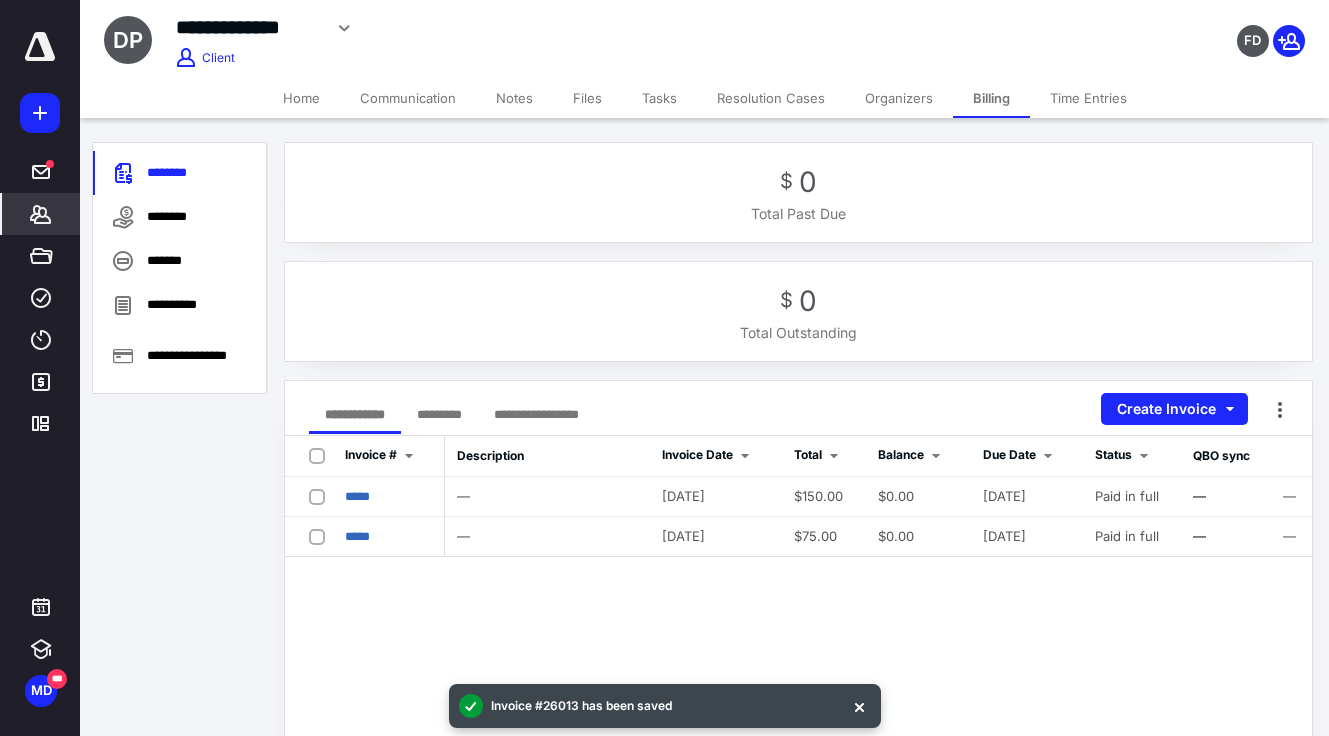 click on "Files" at bounding box center (587, 98) 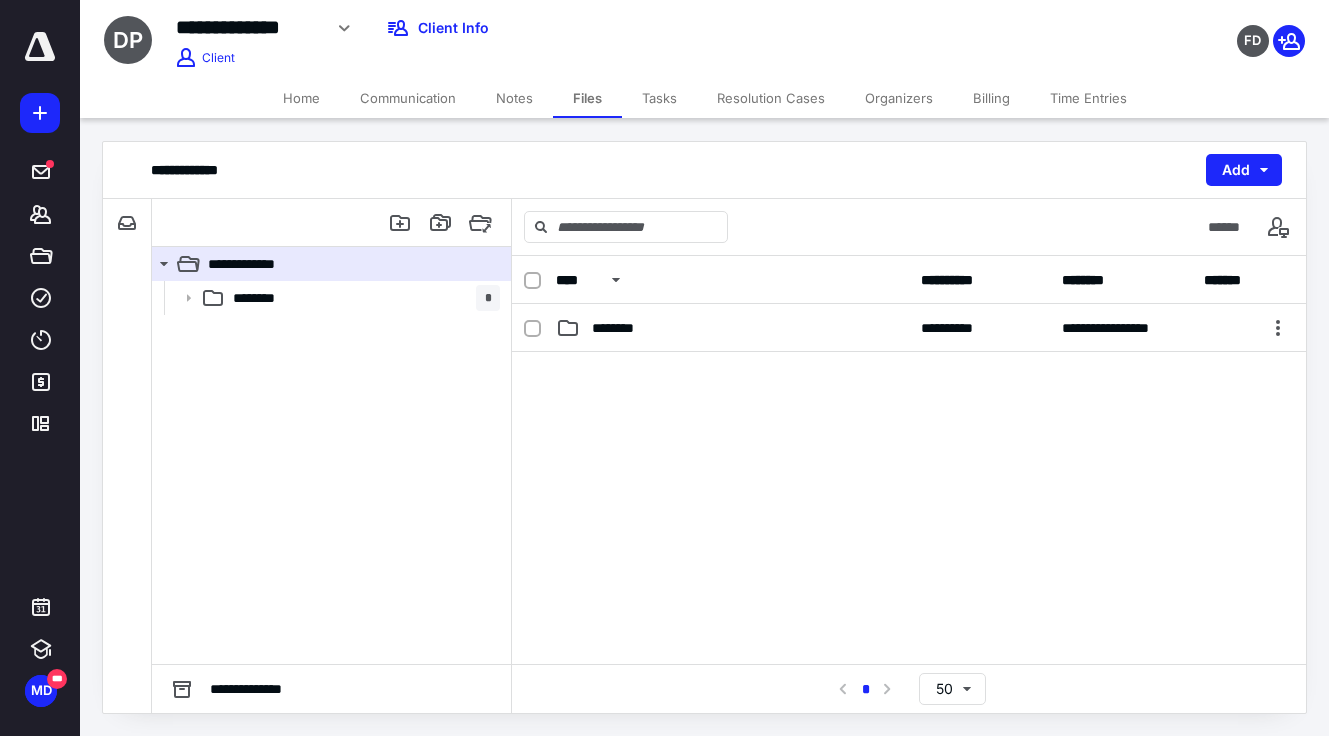 click on "Home" at bounding box center [301, 98] 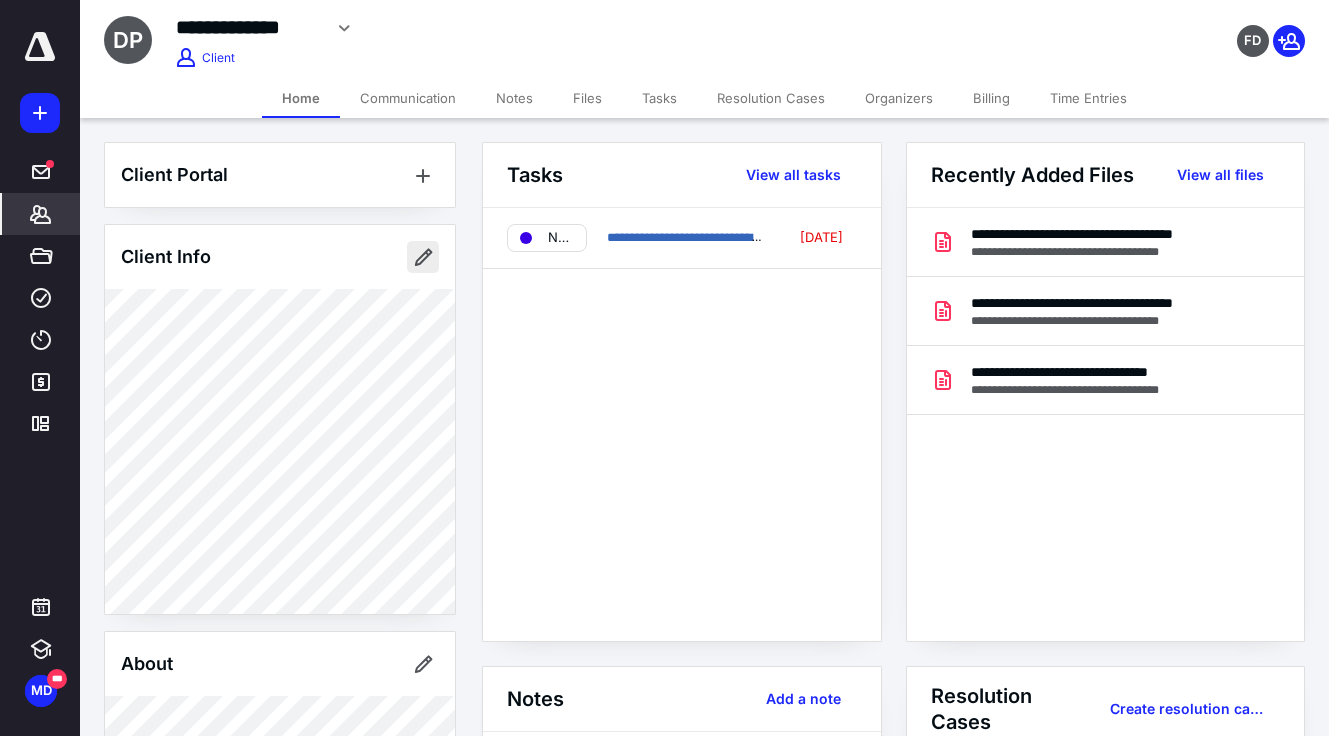 click at bounding box center (423, 257) 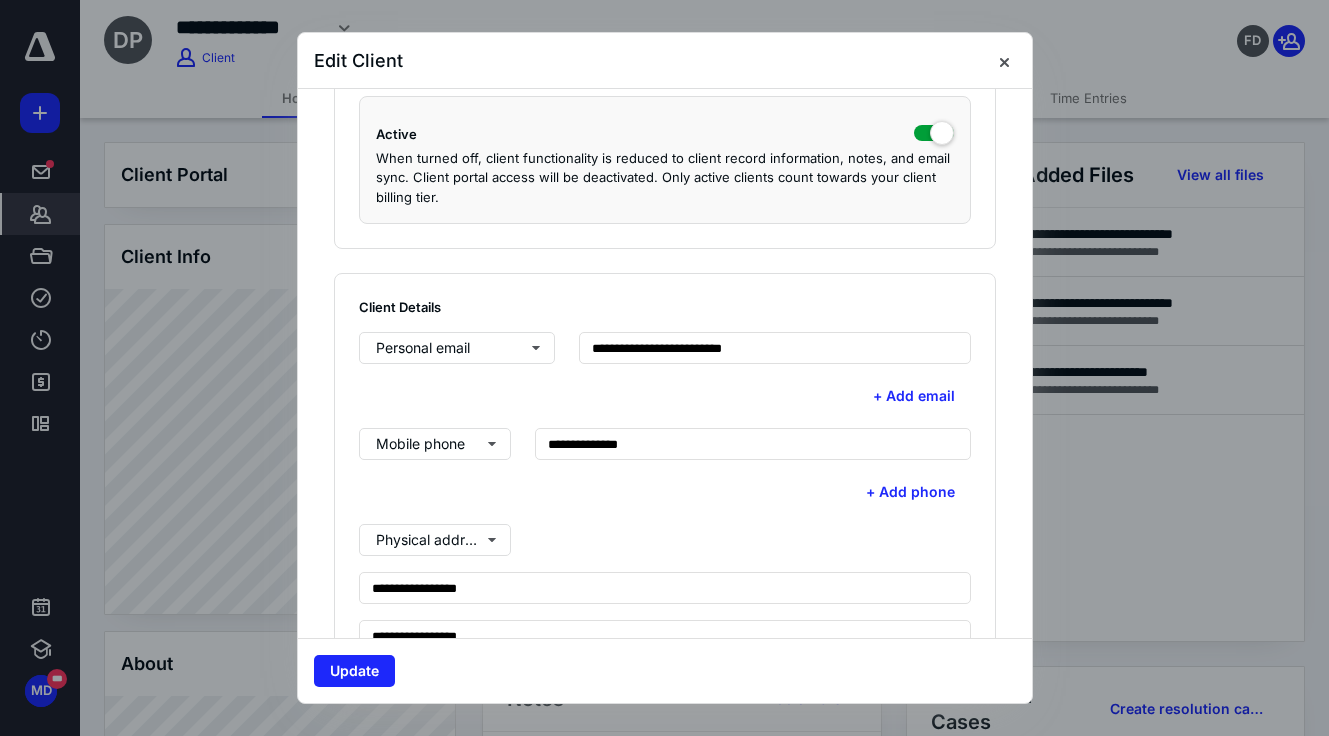 scroll, scrollTop: 310, scrollLeft: 0, axis: vertical 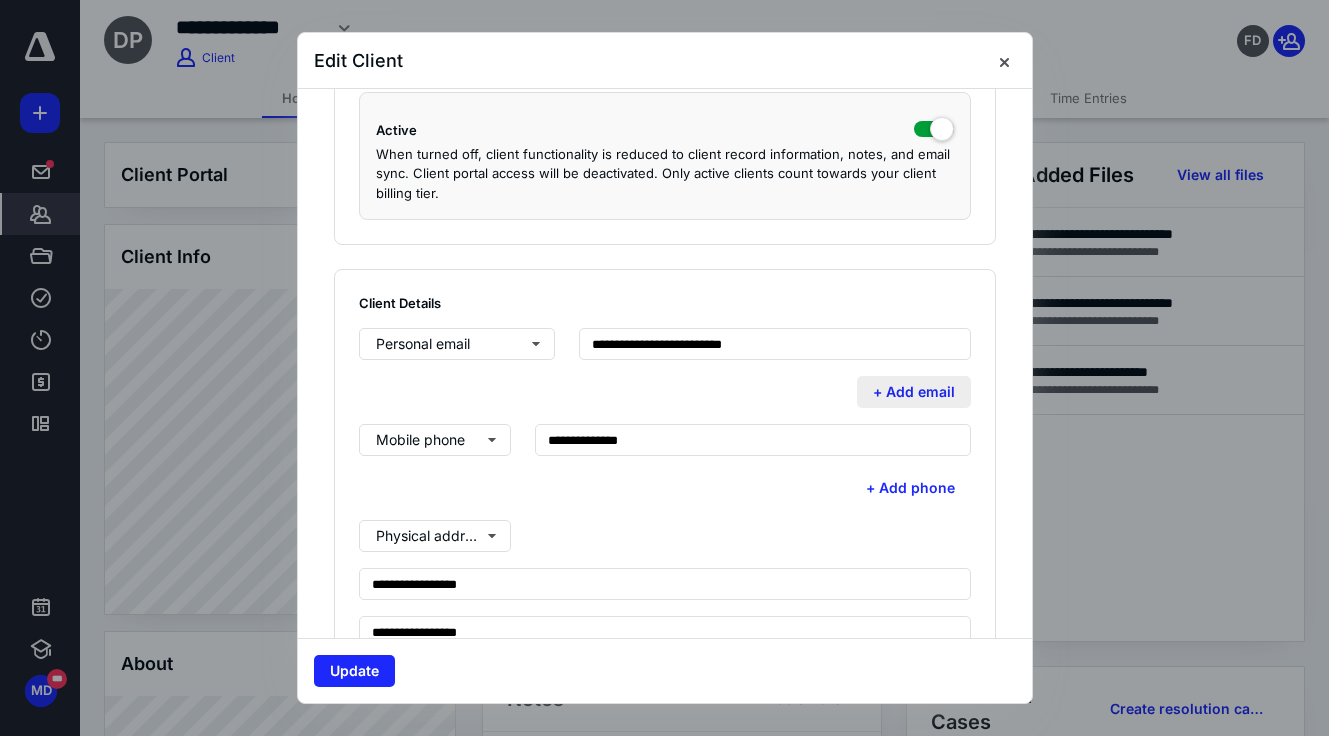 click on "+ Add email" at bounding box center [914, 392] 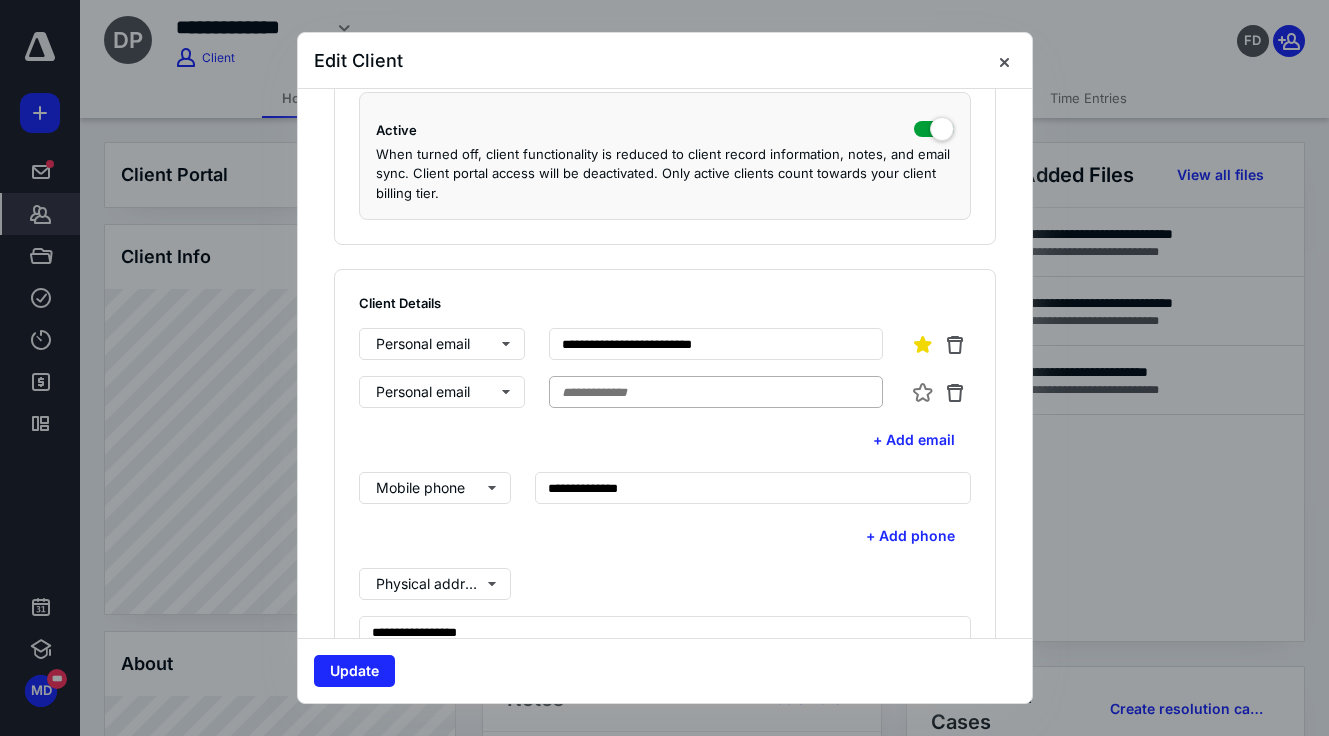 click at bounding box center [715, 392] 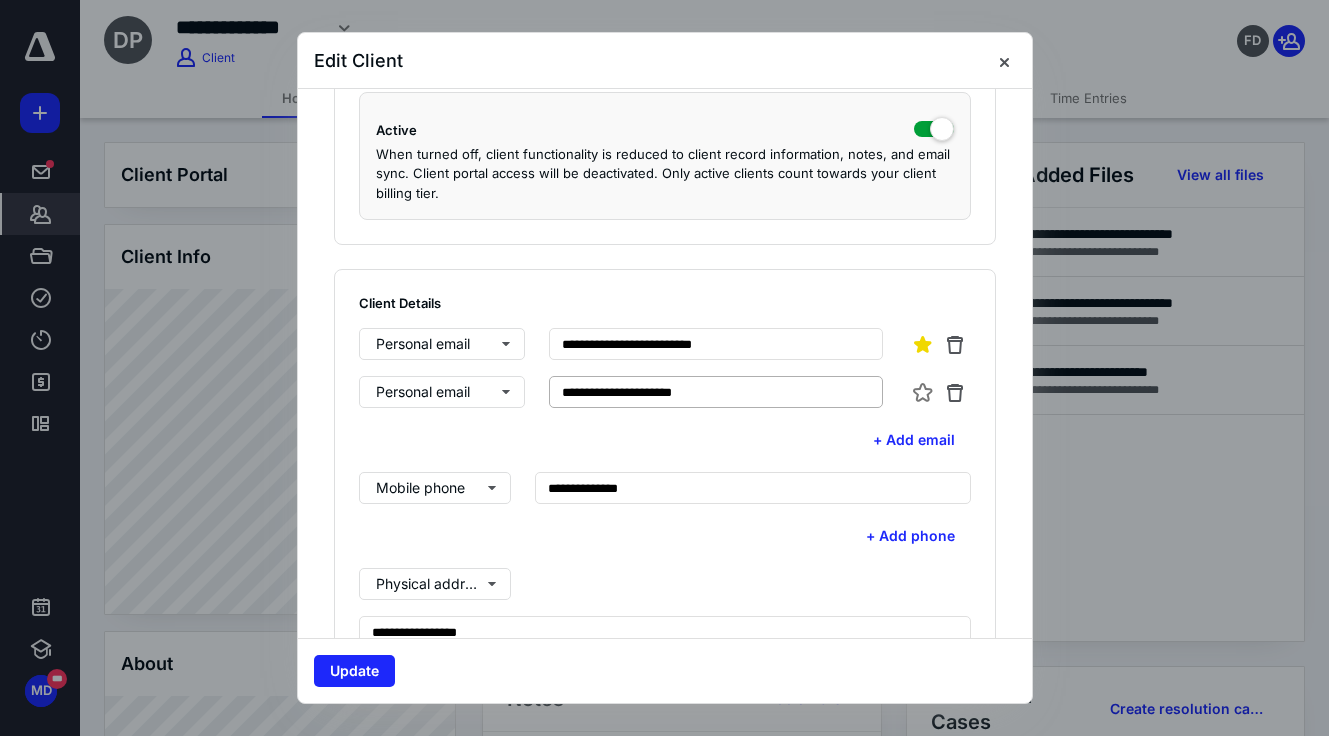 click on "**********" at bounding box center (715, 392) 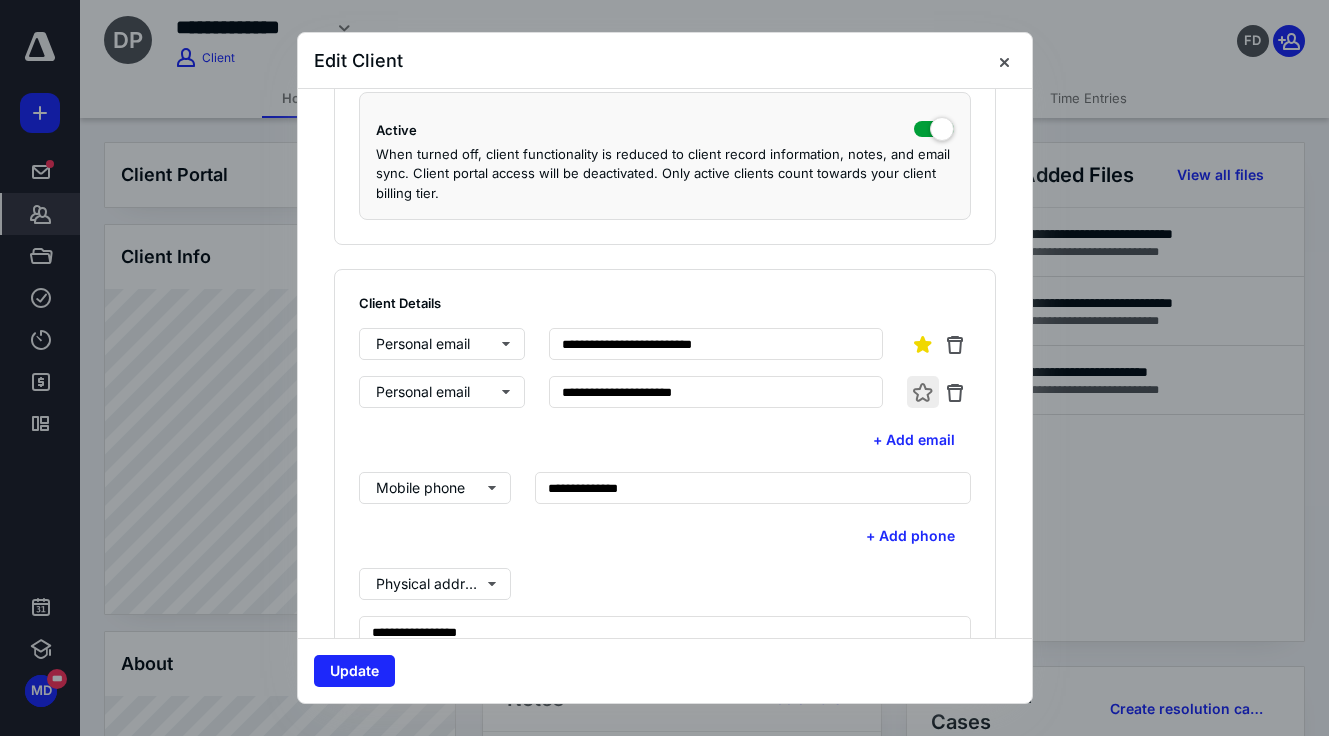 click at bounding box center (923, 392) 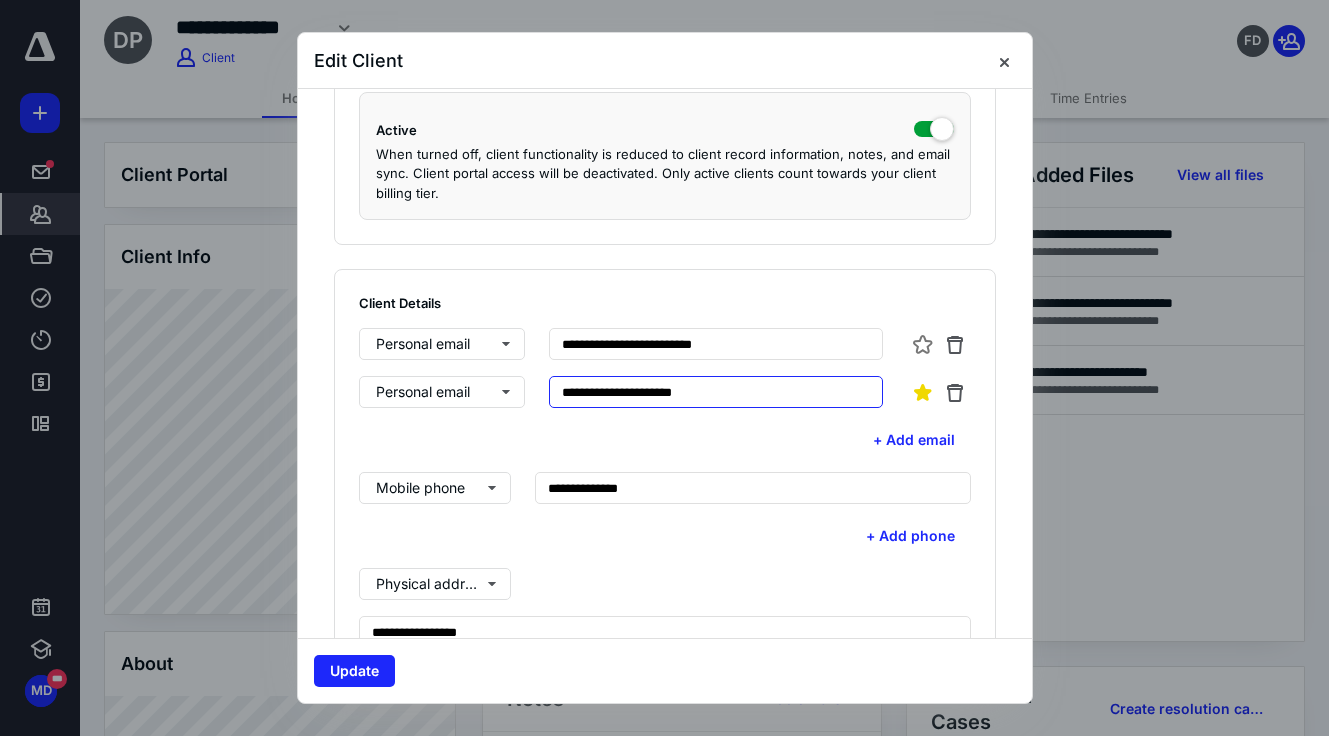 click on "**********" at bounding box center (715, 392) 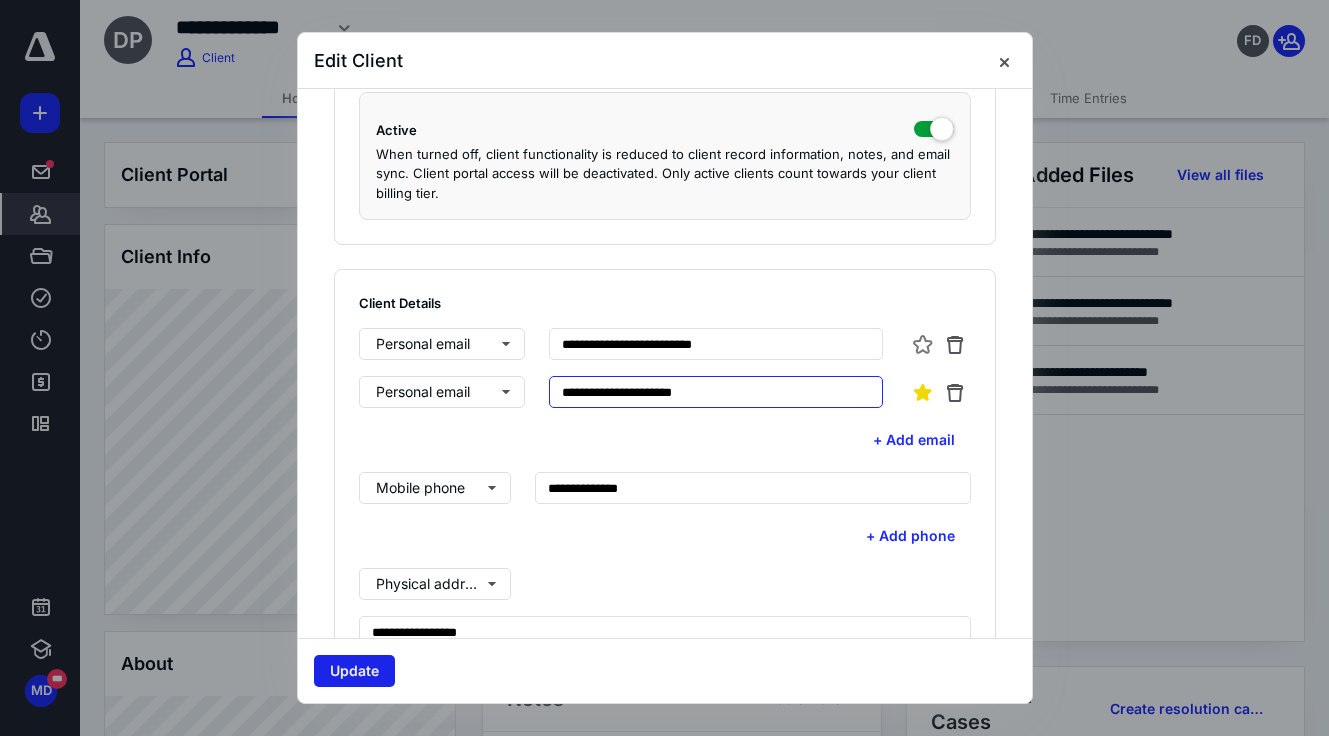 type on "**********" 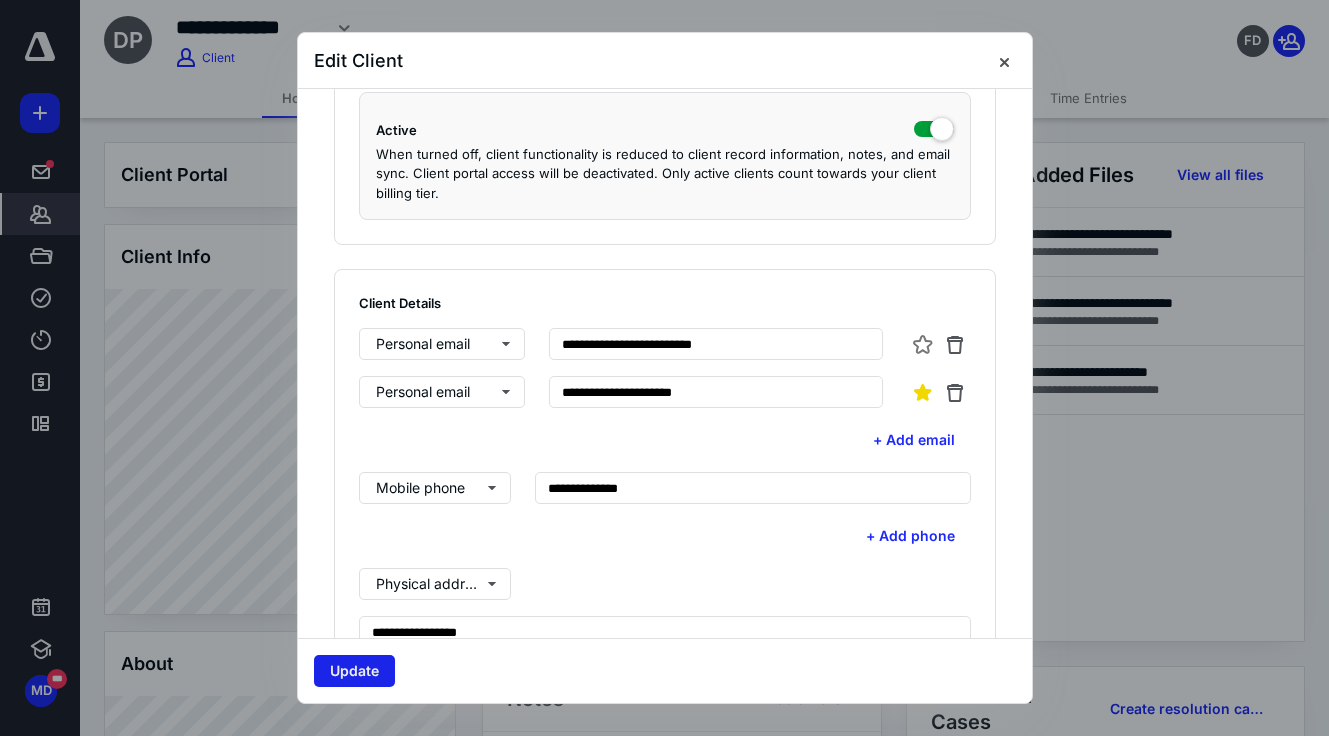 click on "Update" at bounding box center [354, 671] 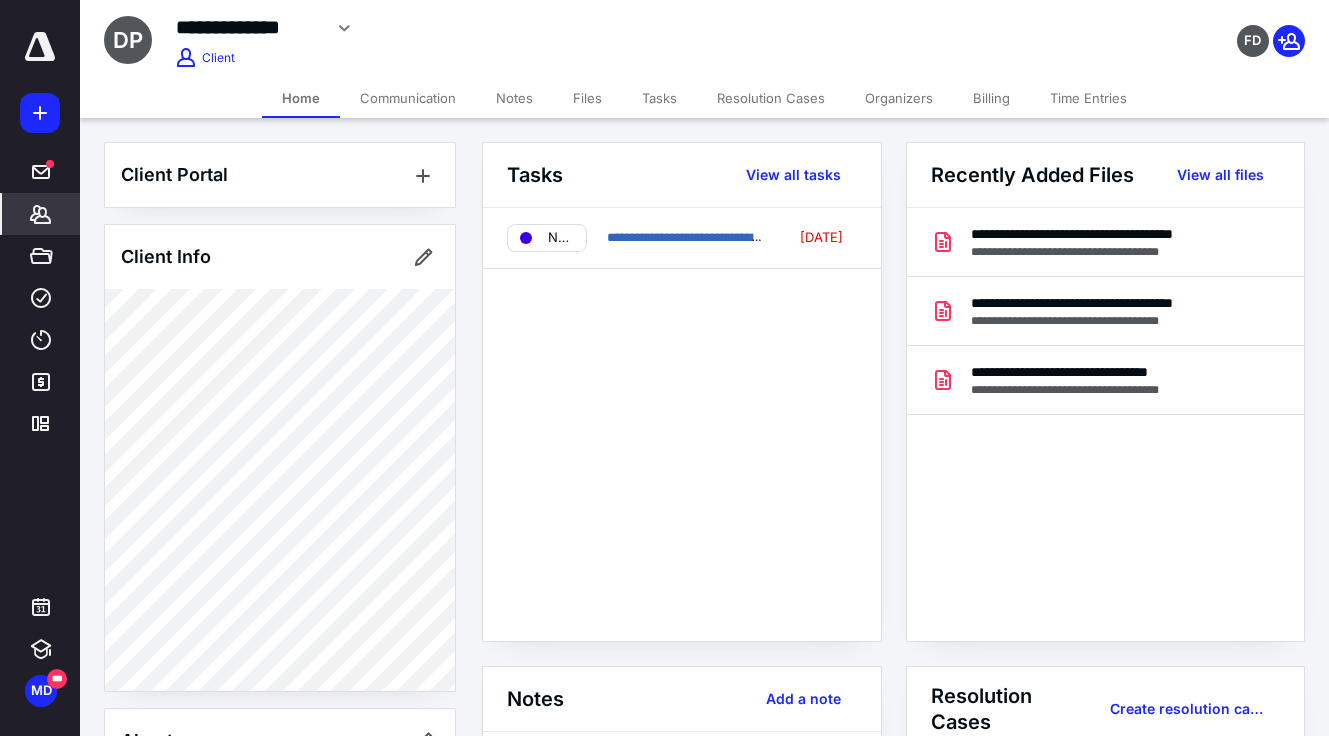 click on "Files" at bounding box center [587, 98] 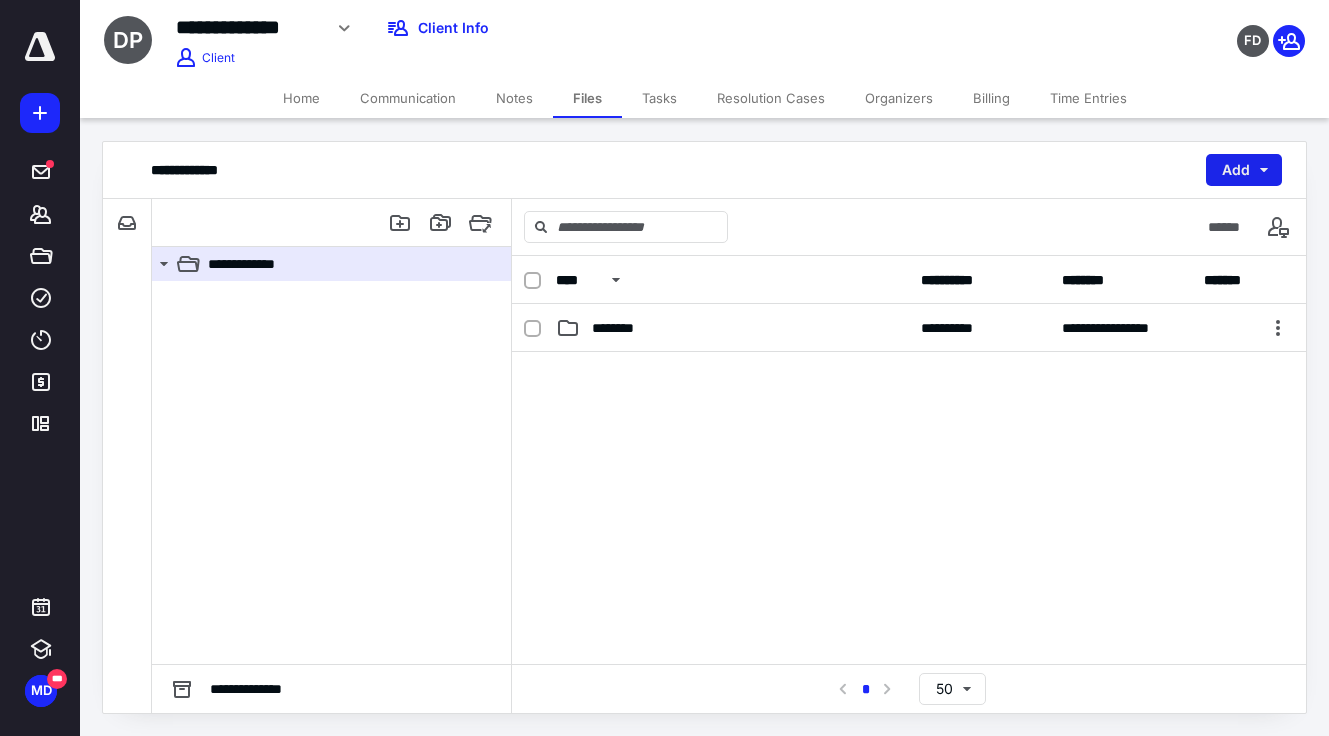 click on "Add" at bounding box center (1244, 170) 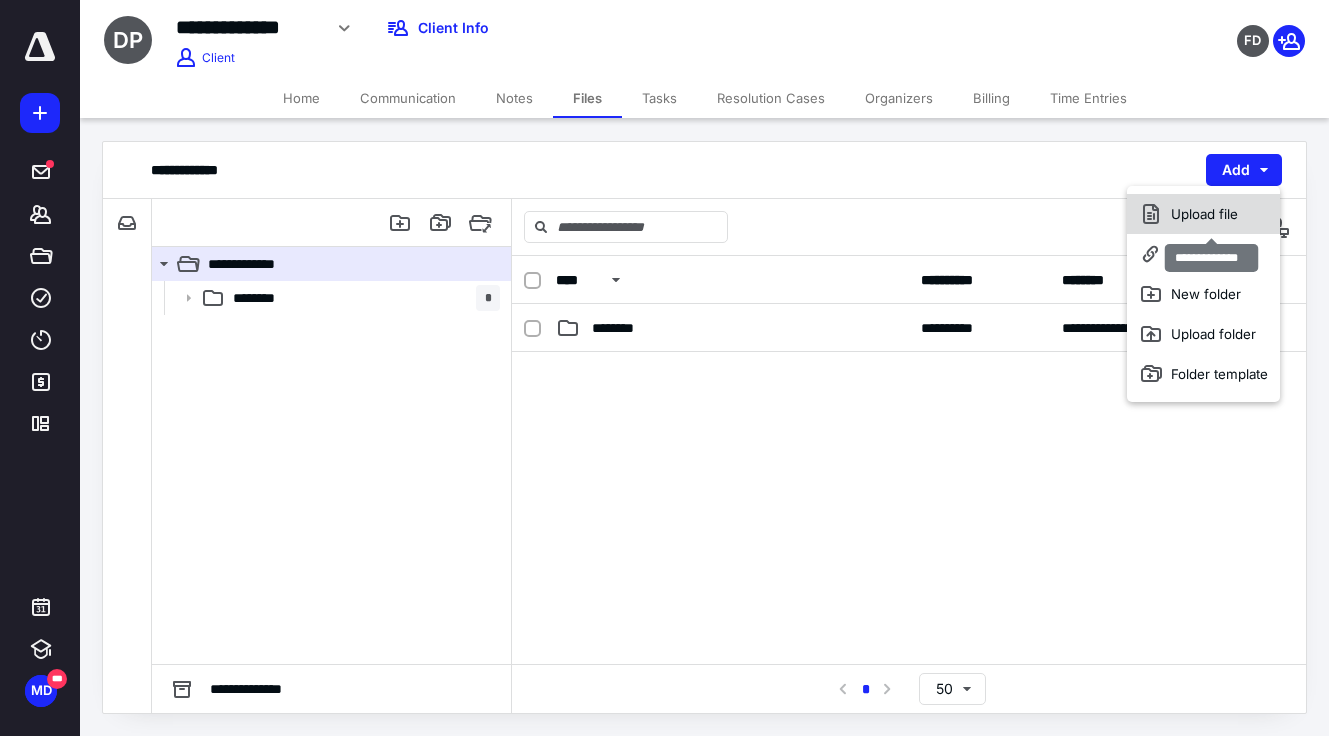 click on "Upload file" at bounding box center [1203, 214] 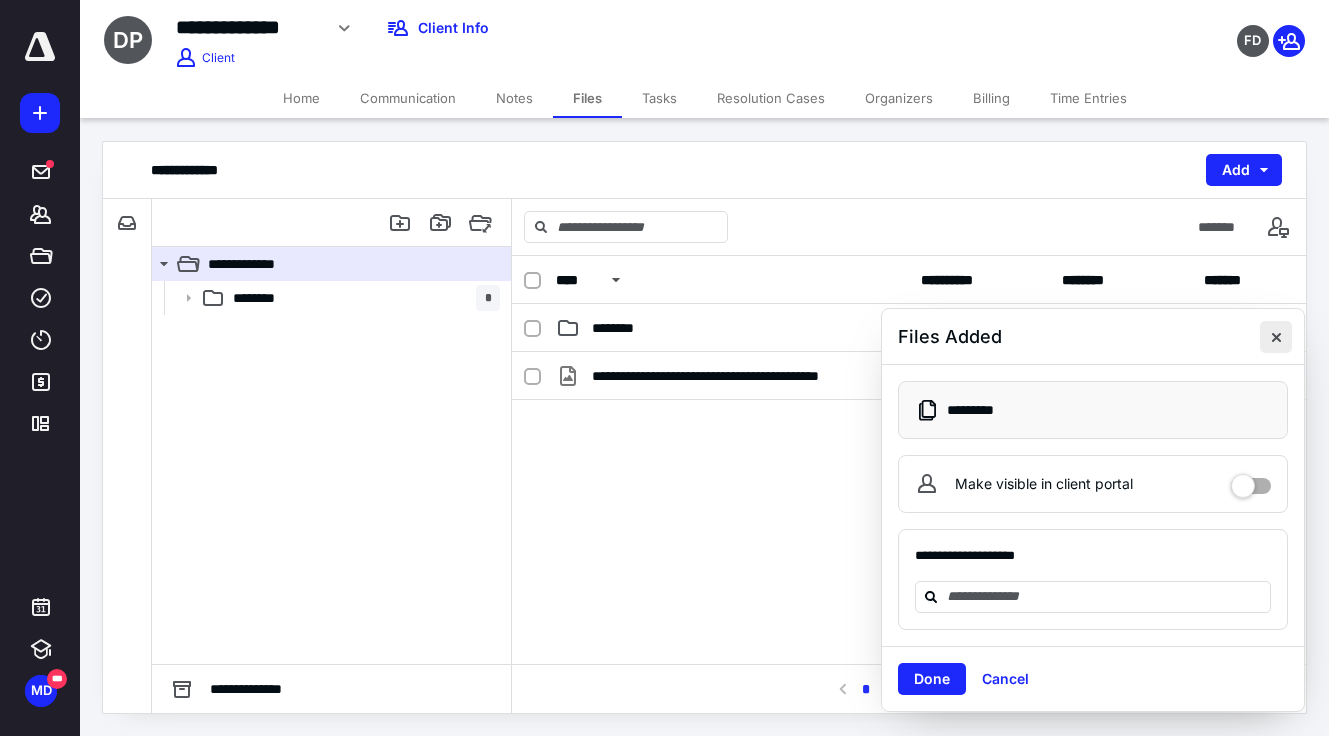 click at bounding box center (1276, 337) 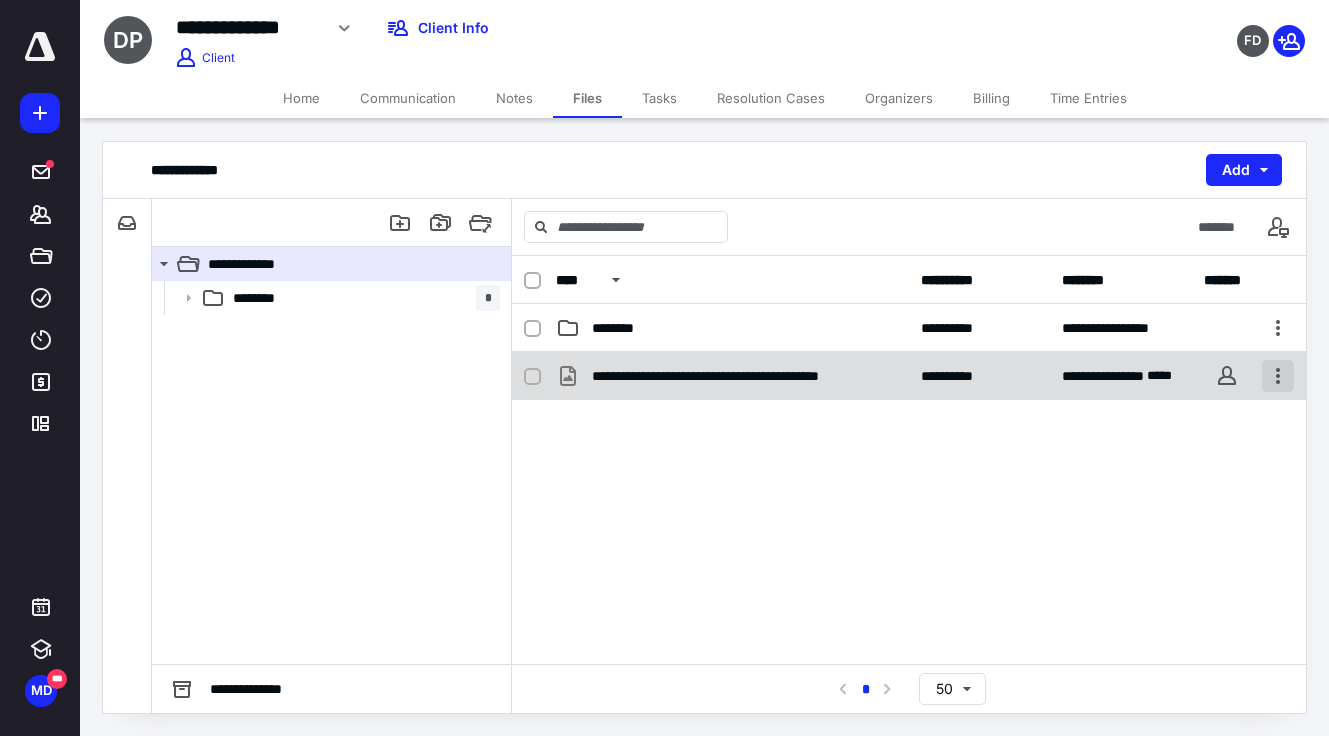click at bounding box center [1278, 376] 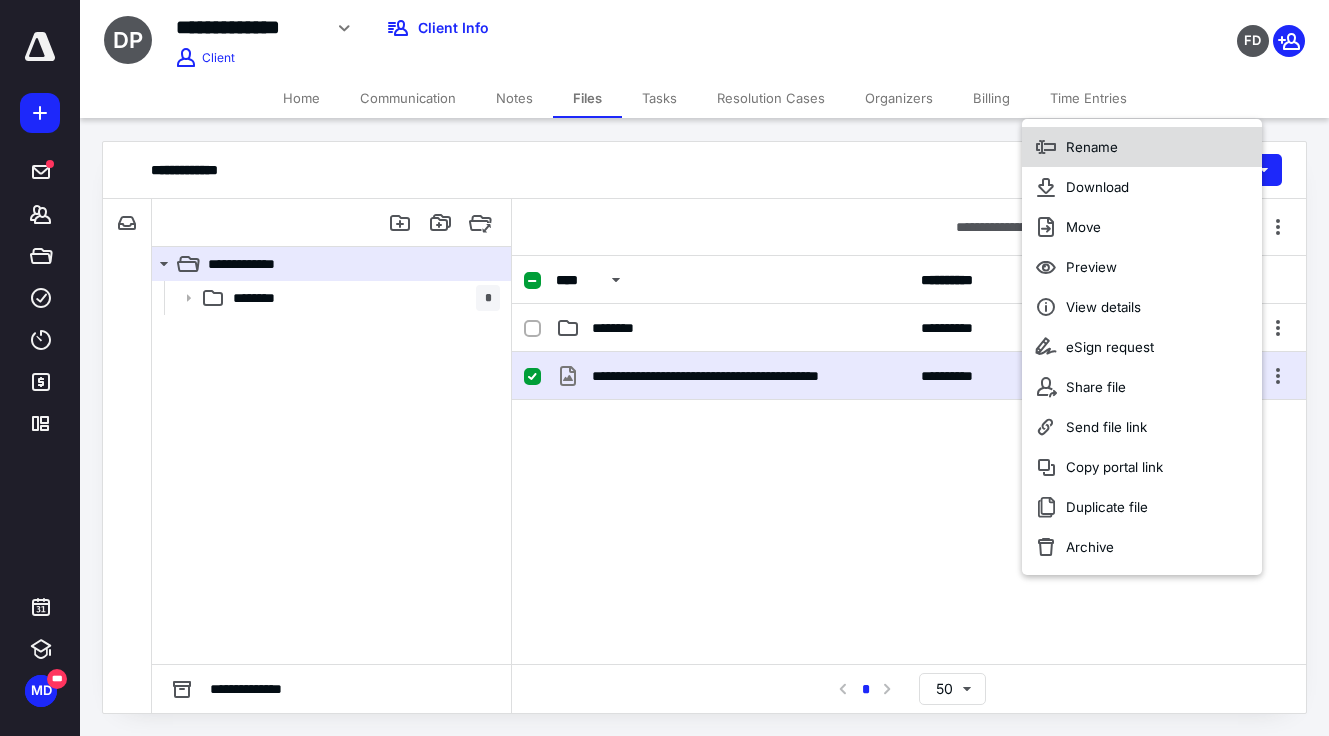 click on "Rename" at bounding box center [1142, 147] 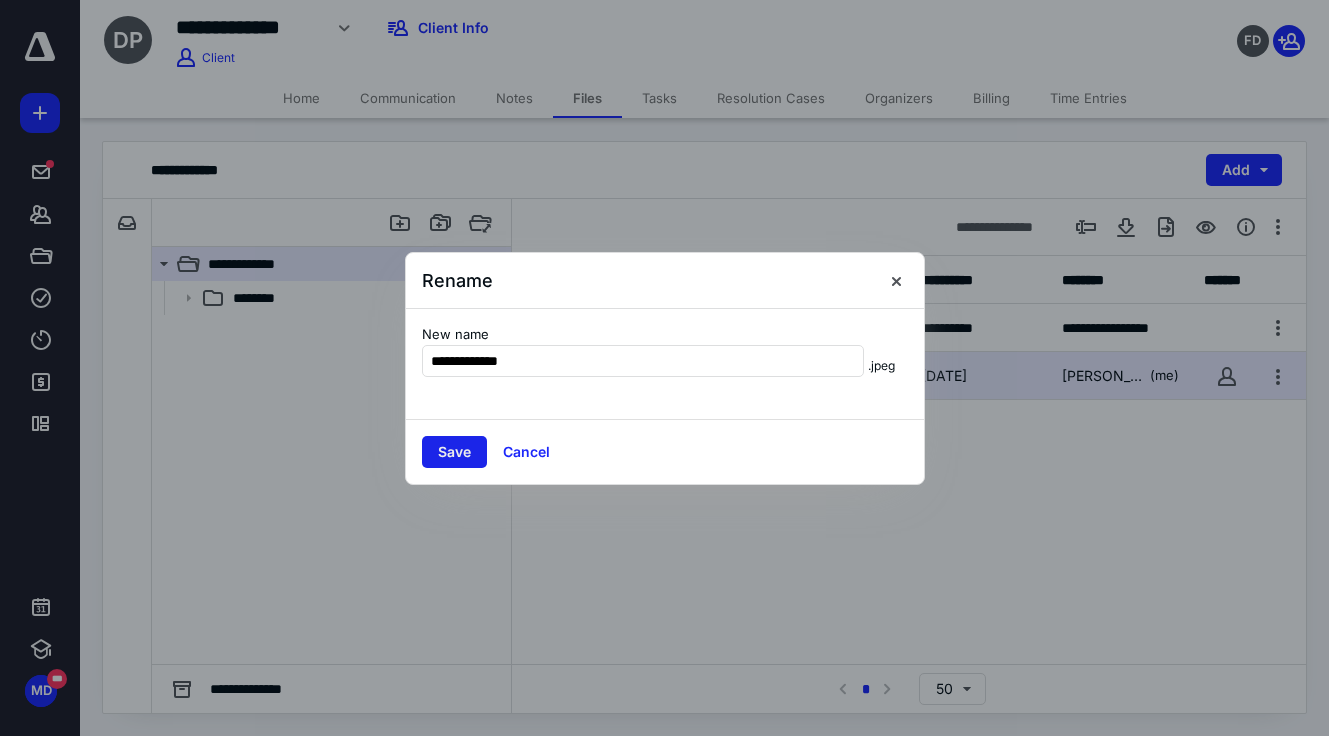 type on "**********" 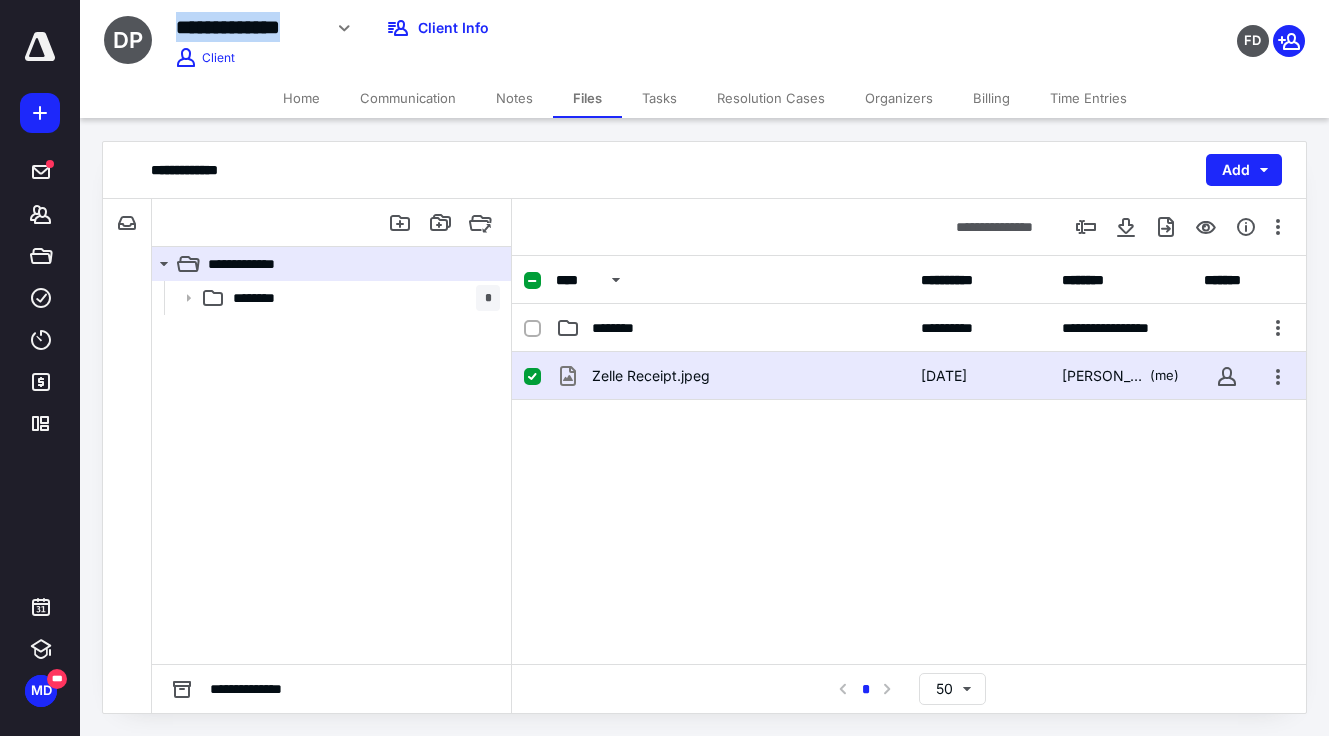 drag, startPoint x: 319, startPoint y: 22, endPoint x: 162, endPoint y: 26, distance: 157.05095 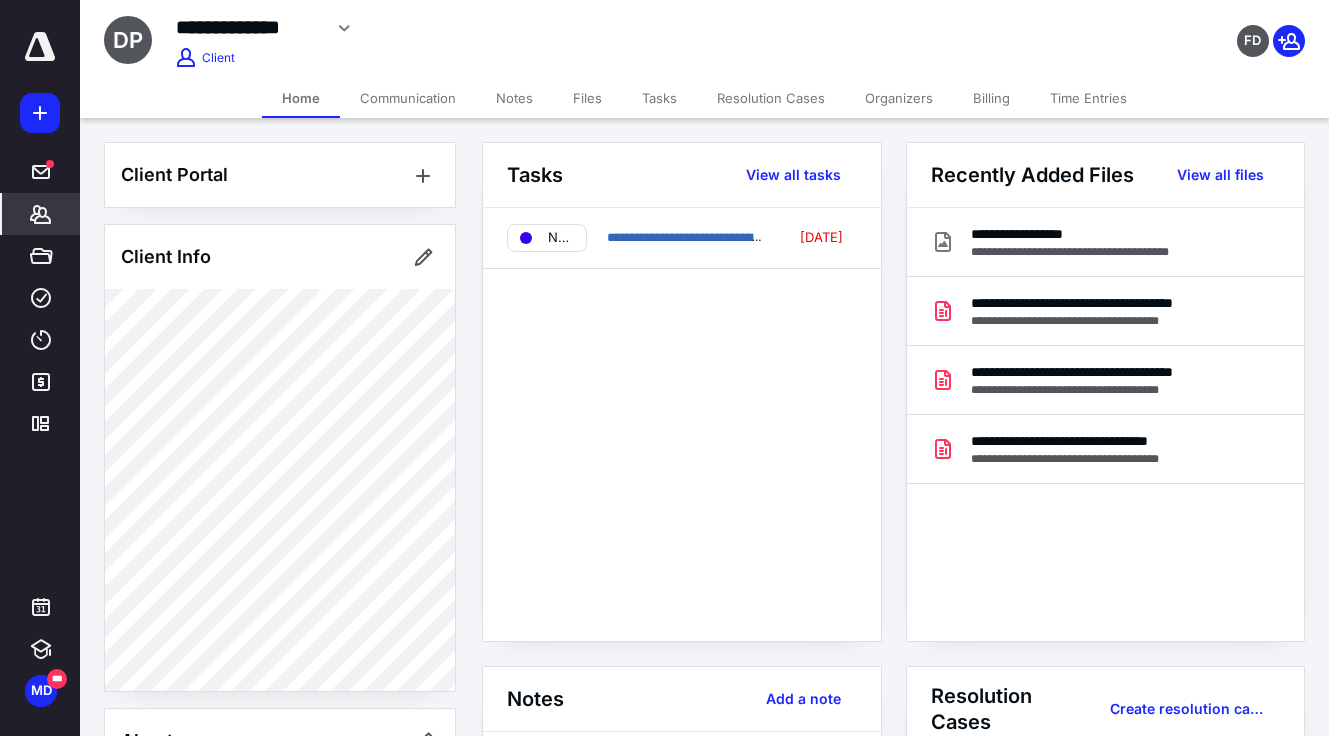 click on "Client Portal Client Info About Spouse Dependents Important clients Integrations Linked clients Tags Manage all tags" at bounding box center (280, 889) 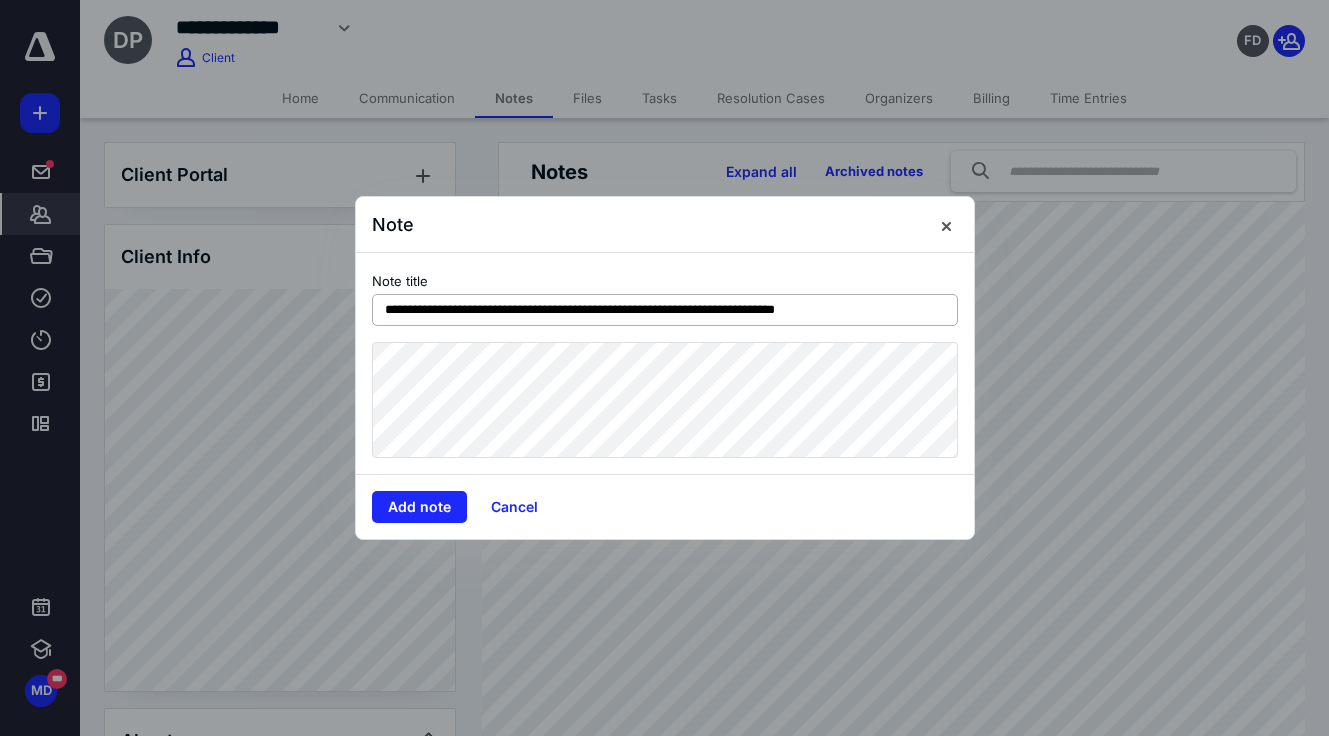 type on "**********" 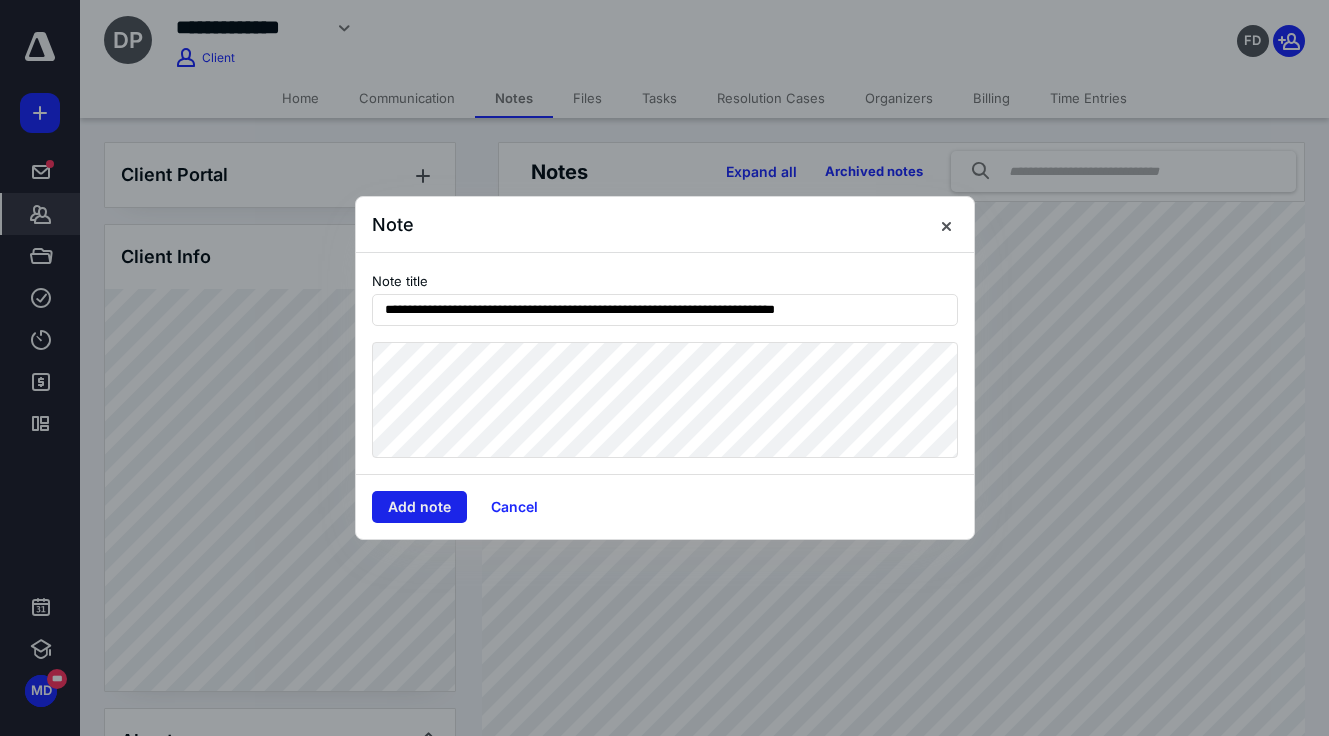 click on "Add note" at bounding box center [419, 507] 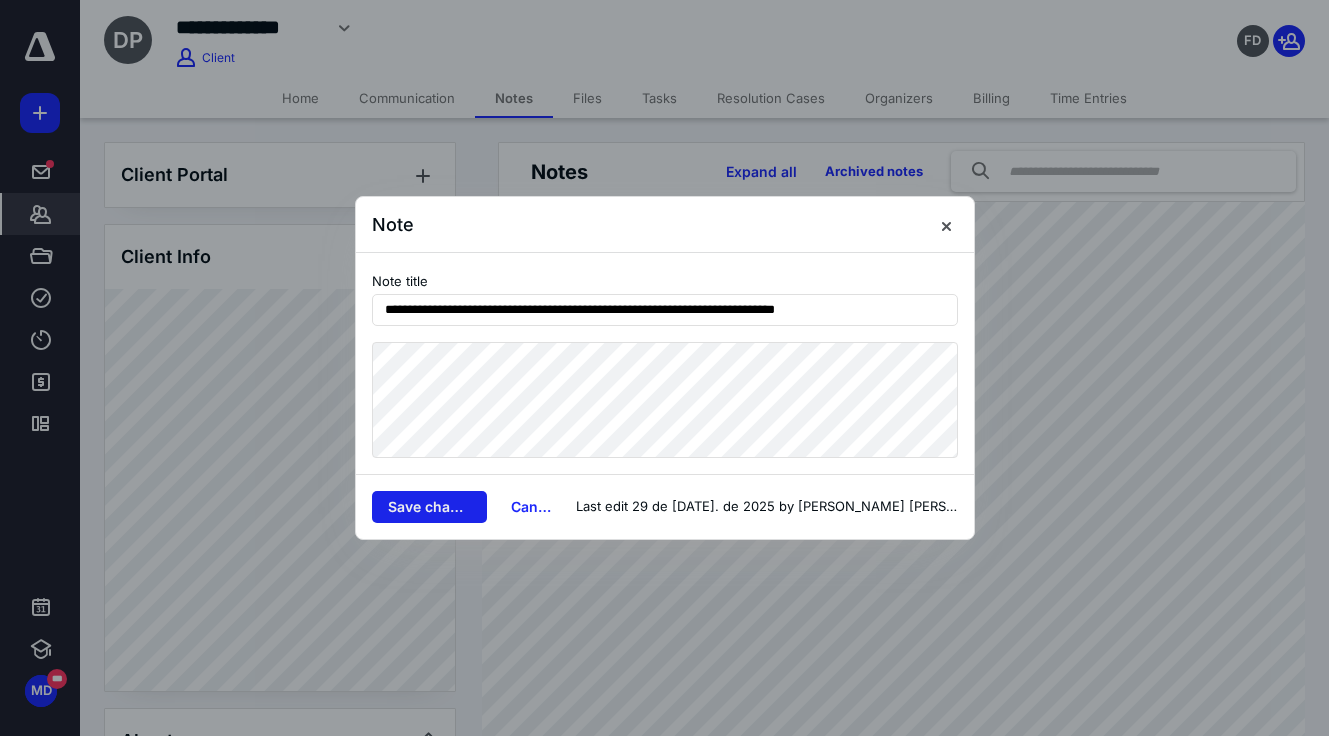 click on "Save changes" at bounding box center [429, 507] 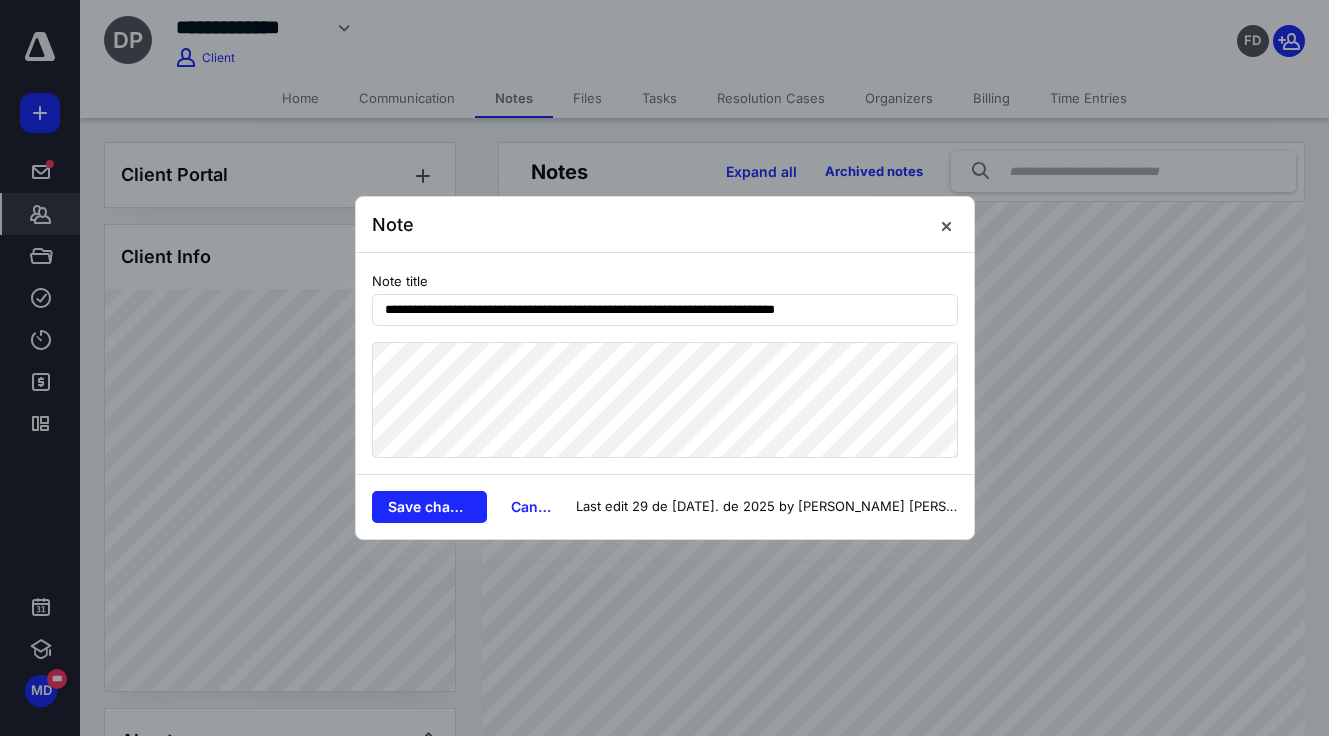drag, startPoint x: 384, startPoint y: 308, endPoint x: 1153, endPoint y: 346, distance: 769.9383 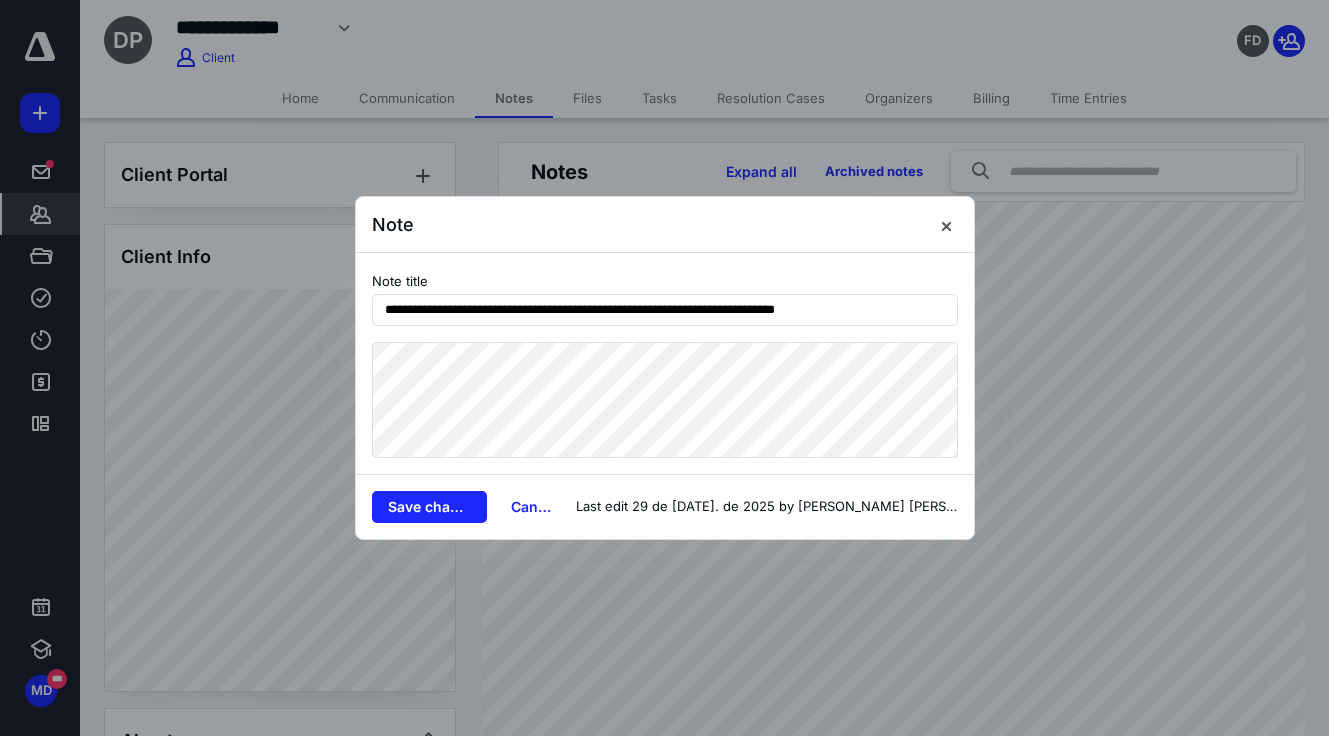 click on "**********" at bounding box center [664, 368] 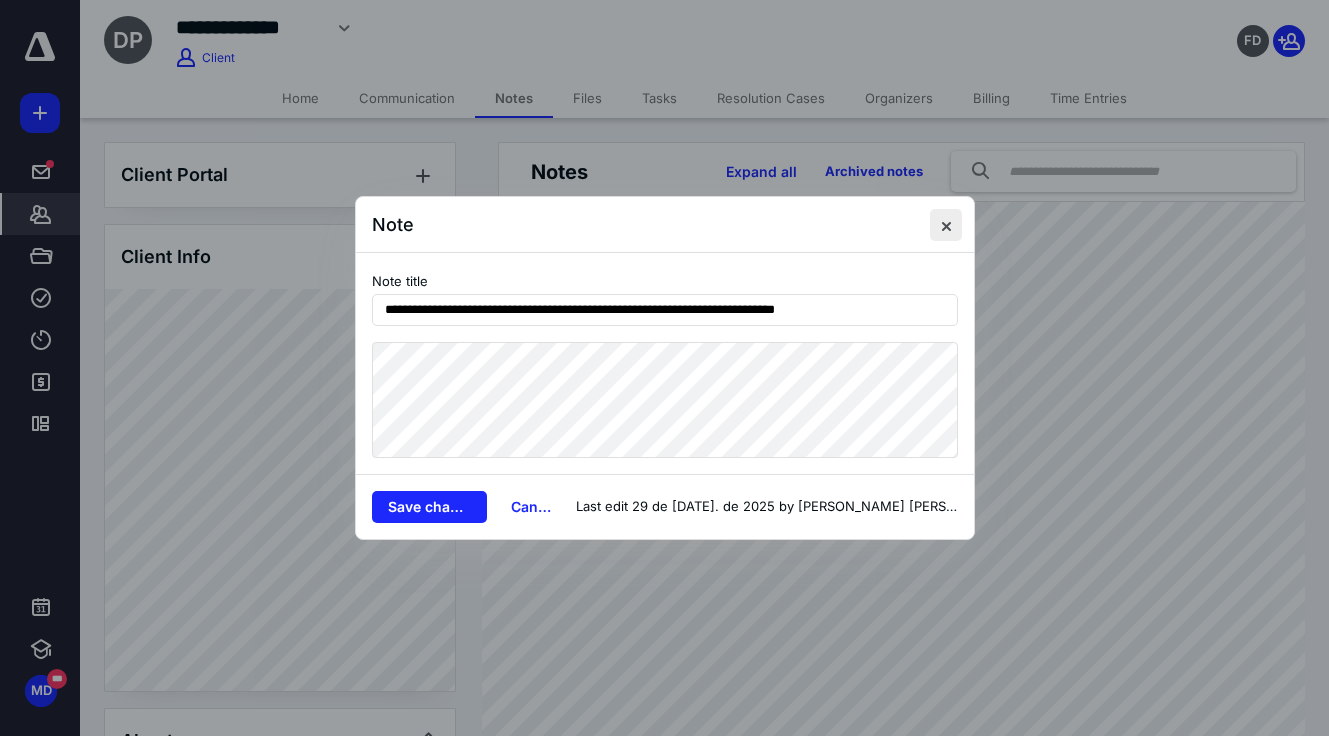 click at bounding box center [946, 225] 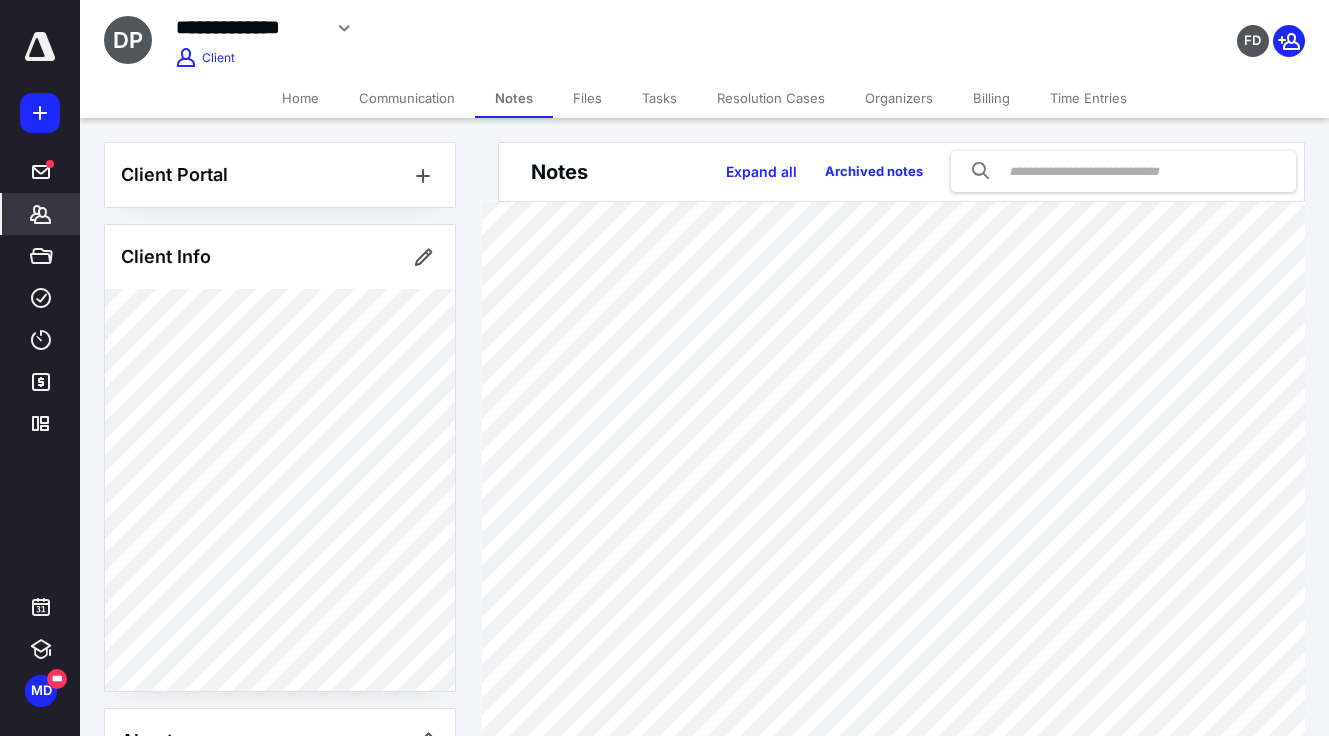 click at bounding box center (40, 47) 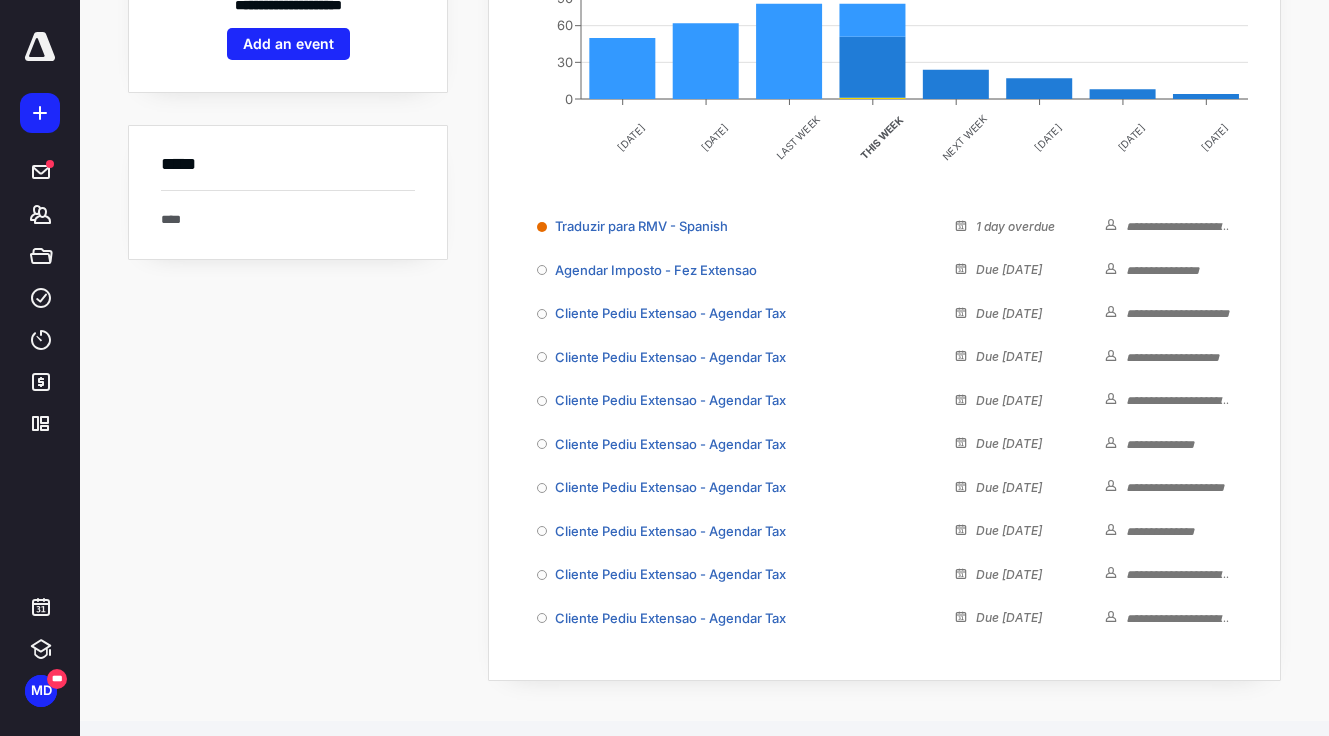 scroll, scrollTop: 346, scrollLeft: 0, axis: vertical 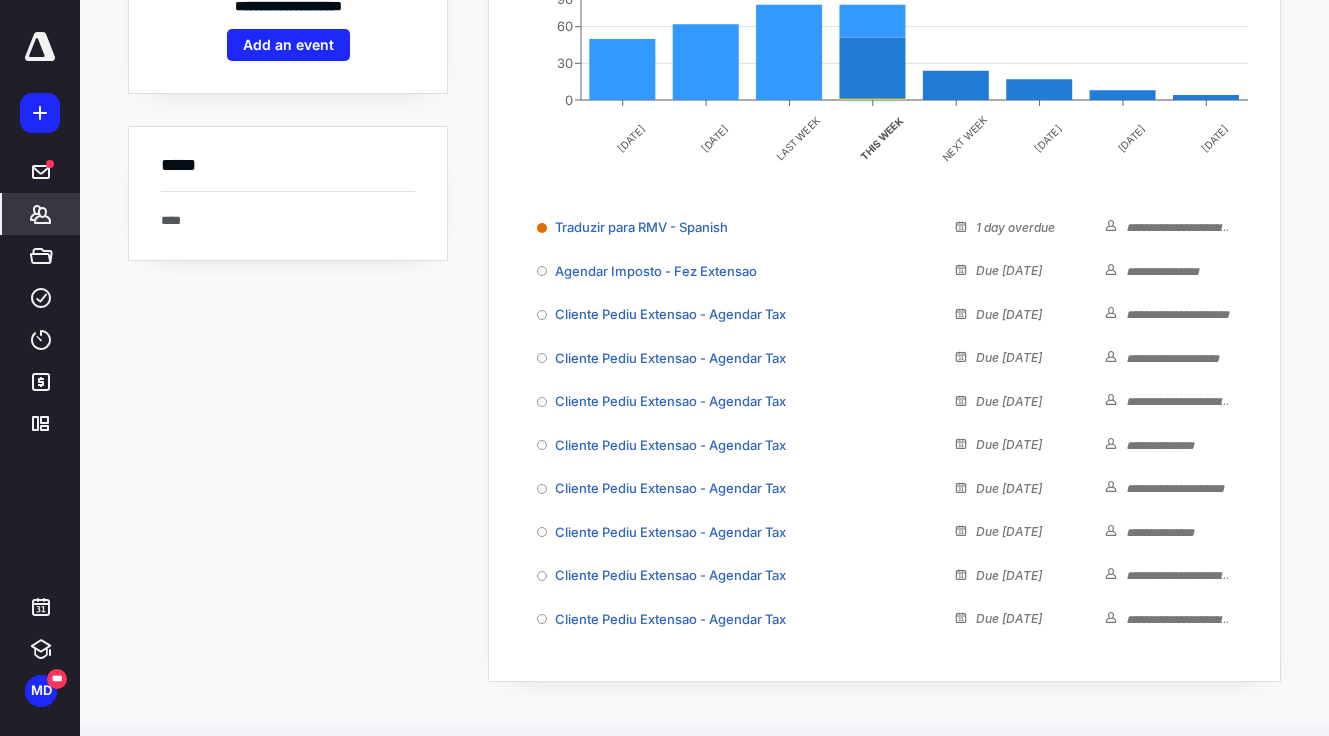 click on "*******" at bounding box center (41, 214) 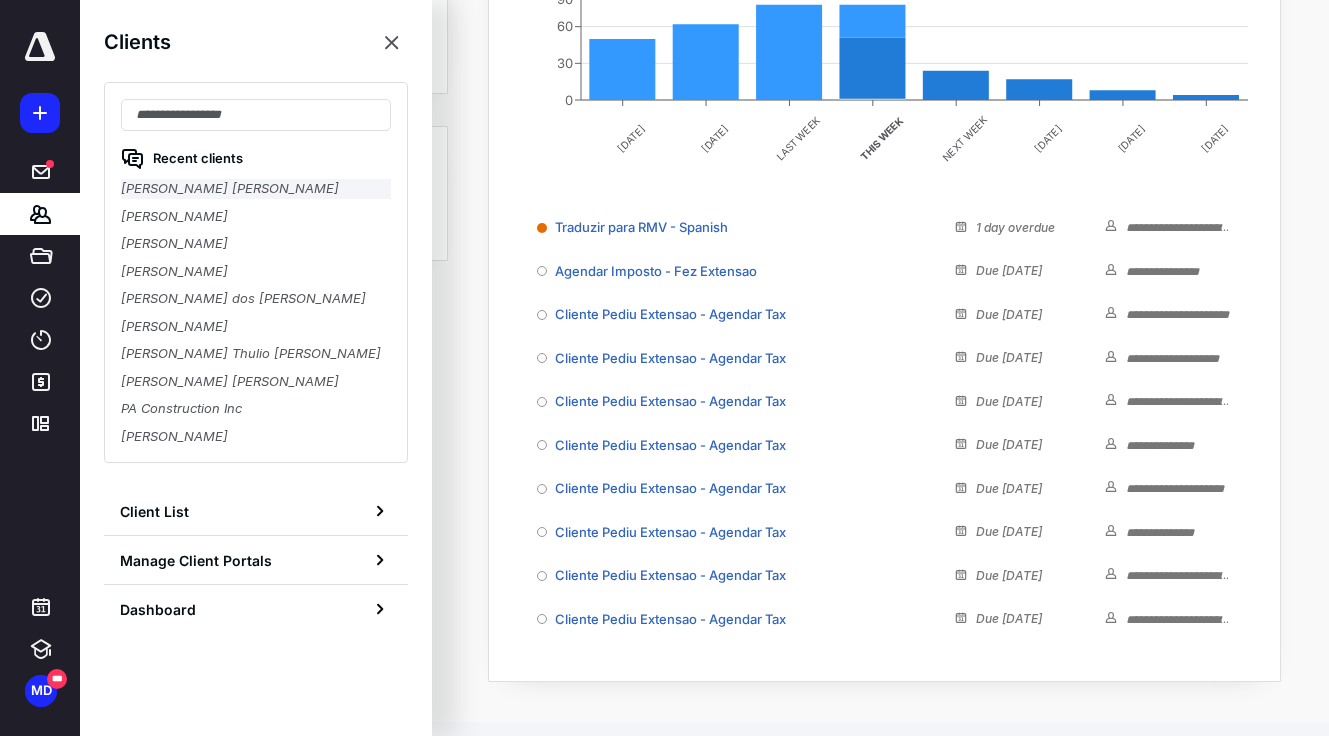 click on "[PERSON_NAME] [PERSON_NAME]" at bounding box center (256, 189) 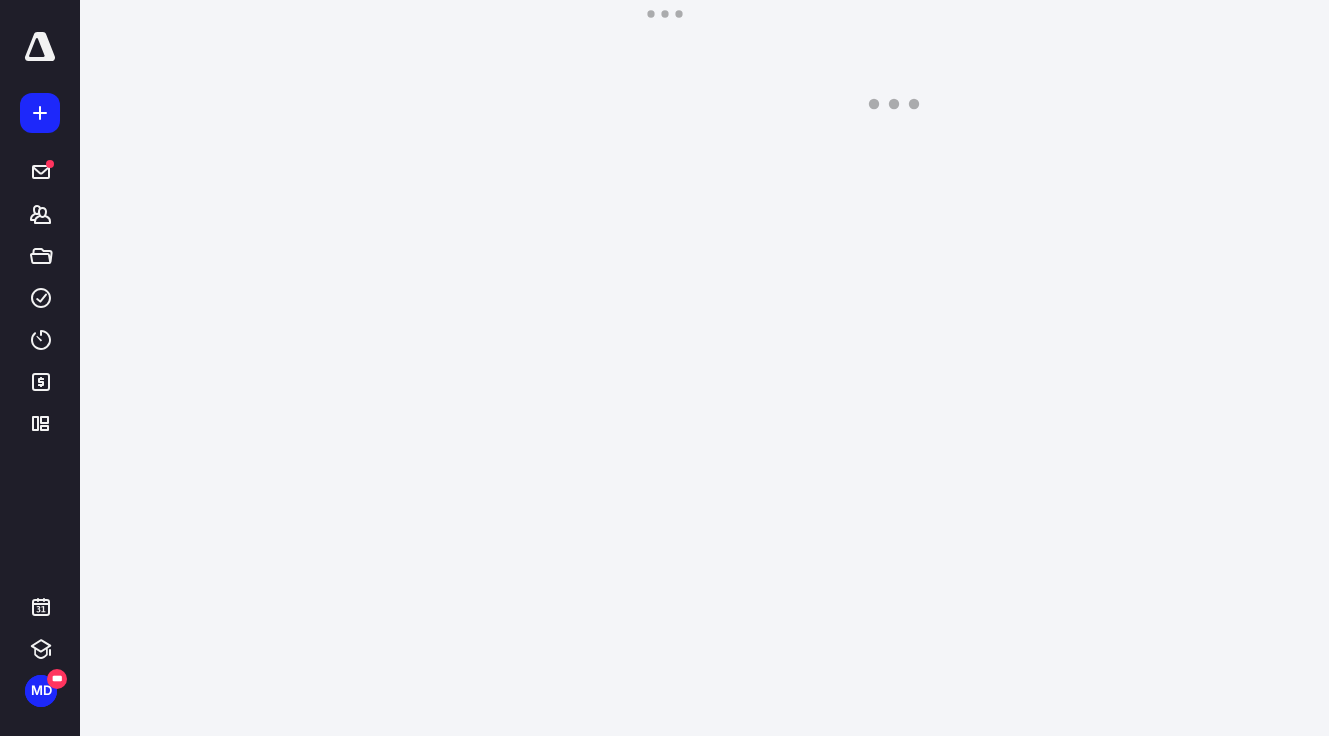 scroll, scrollTop: 0, scrollLeft: 0, axis: both 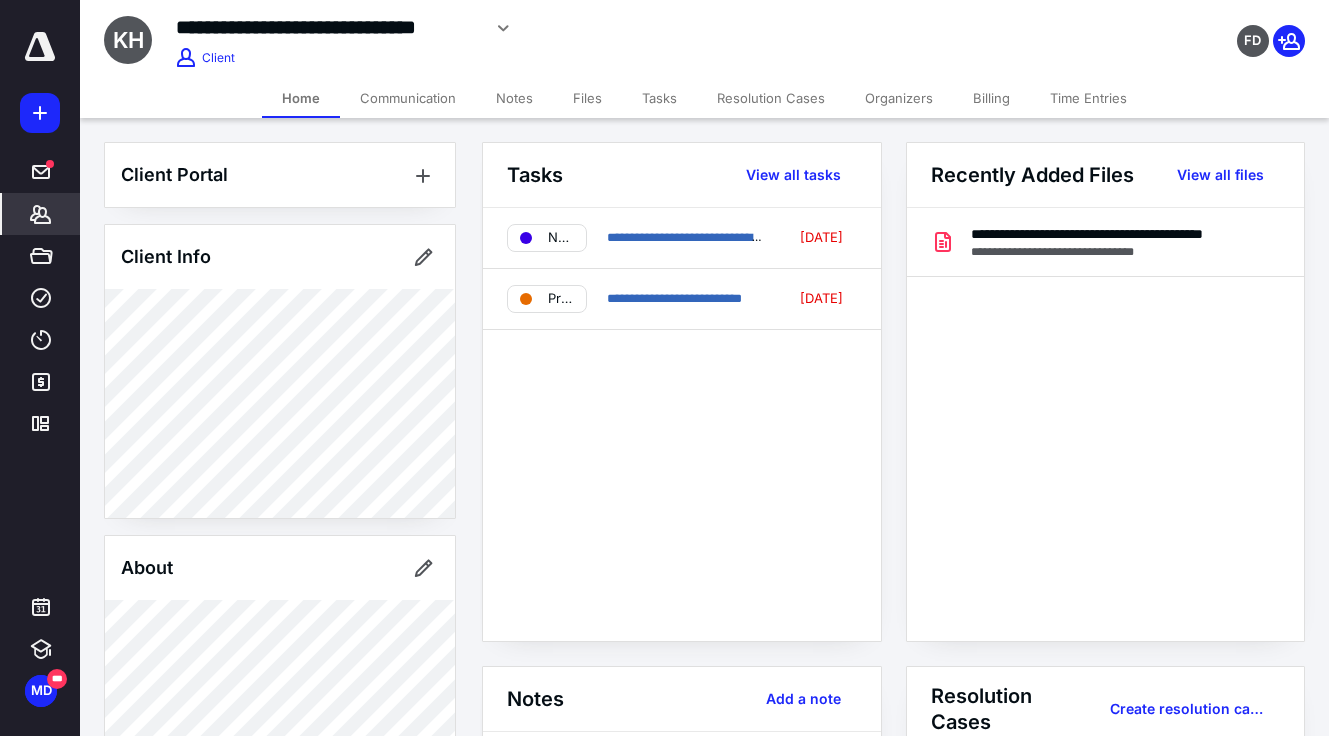 click on "Files" at bounding box center (587, 98) 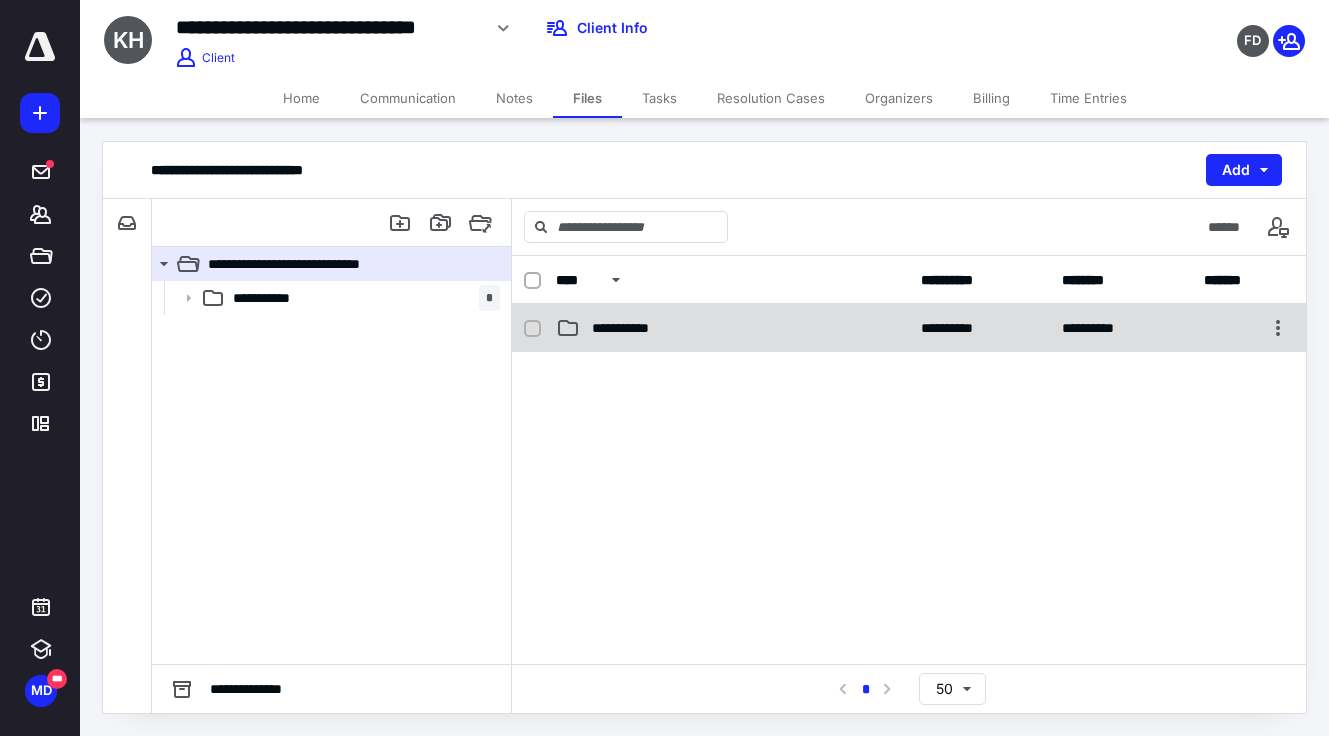 click on "**********" at bounding box center (732, 328) 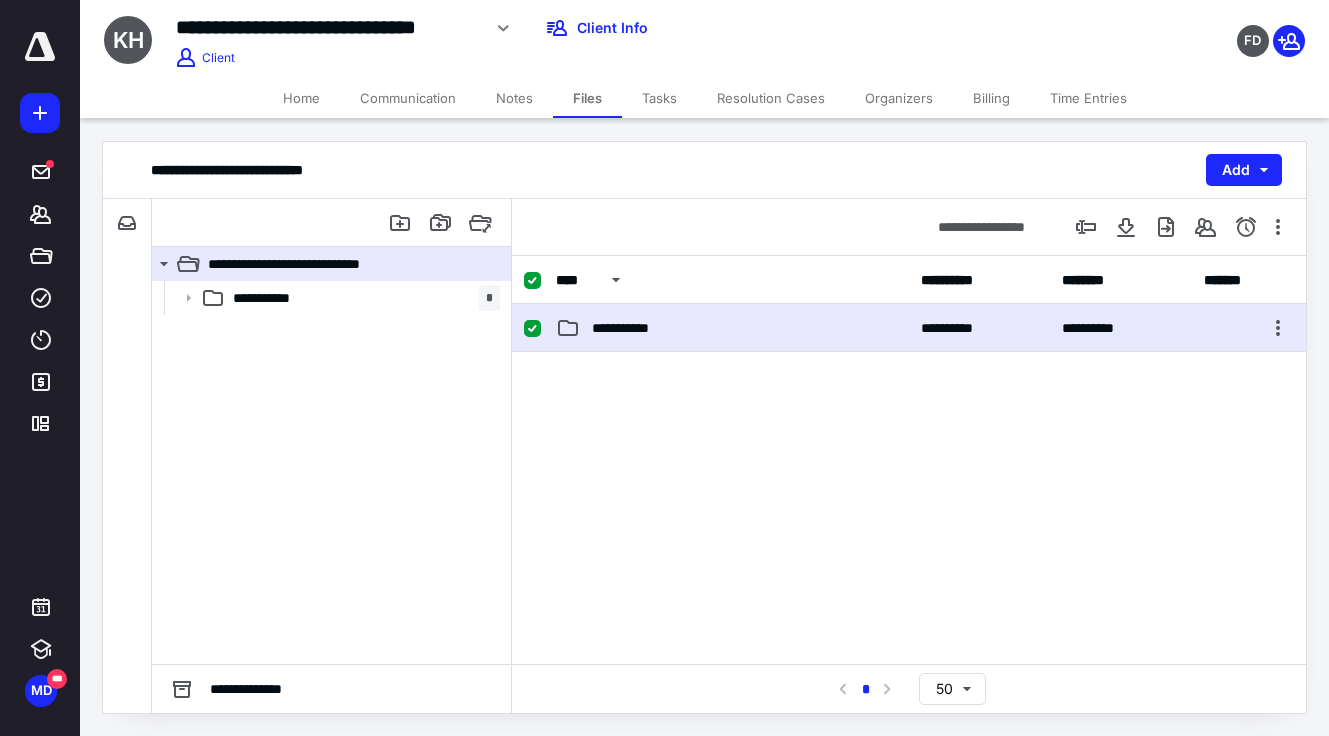 click on "**********" at bounding box center [732, 328] 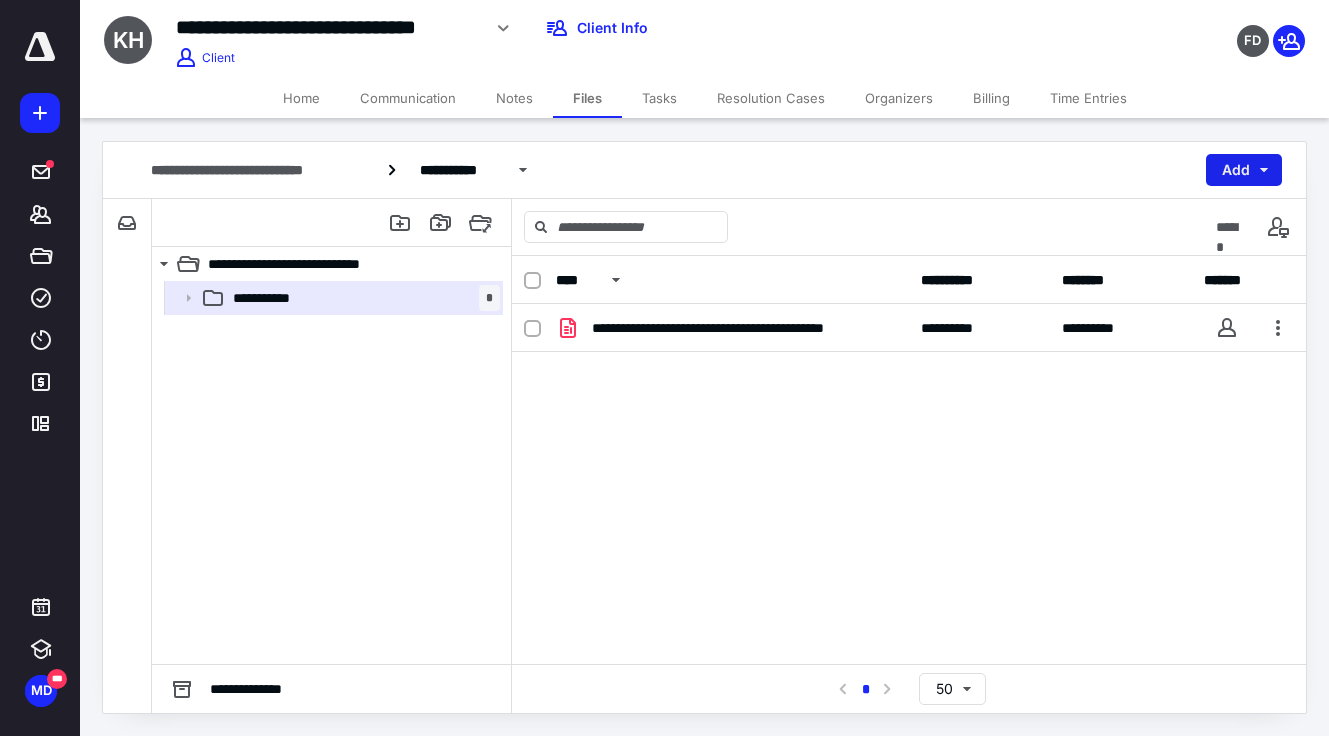 click on "Add" at bounding box center (1244, 170) 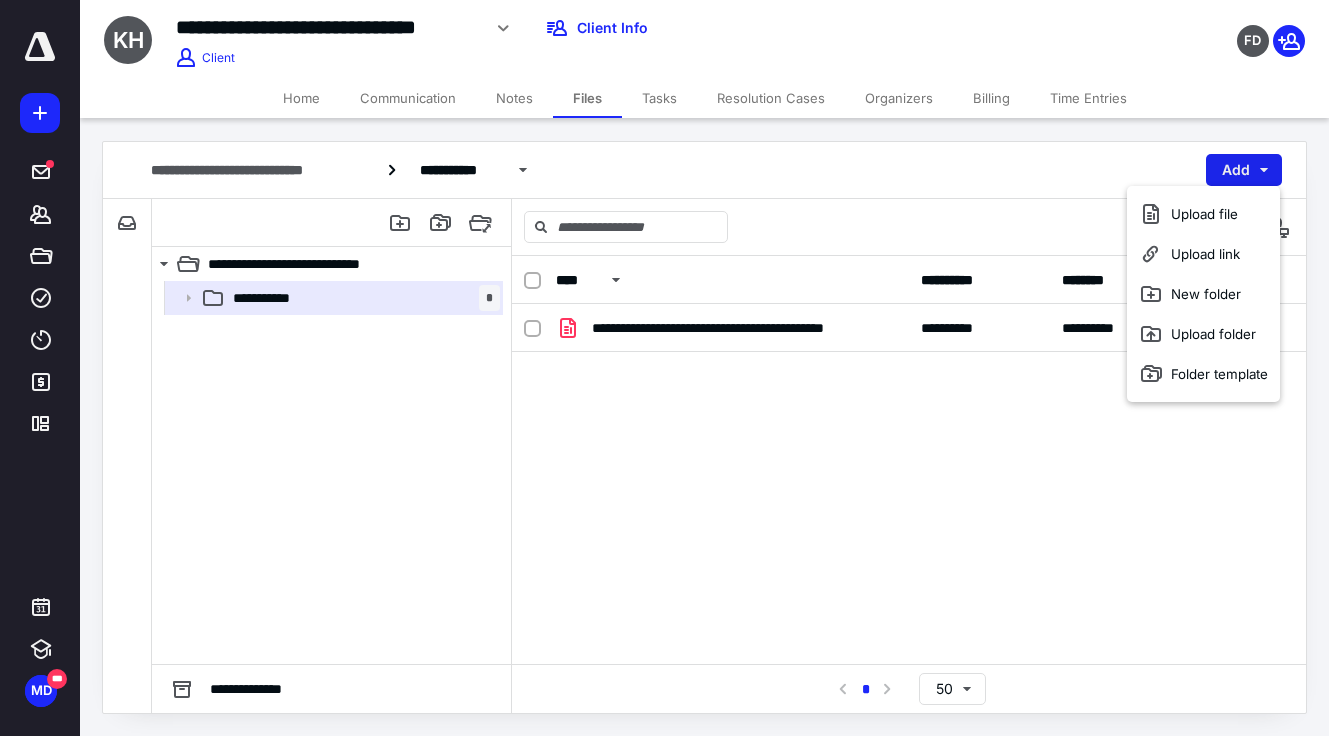click on "Upload file" at bounding box center [1203, 214] 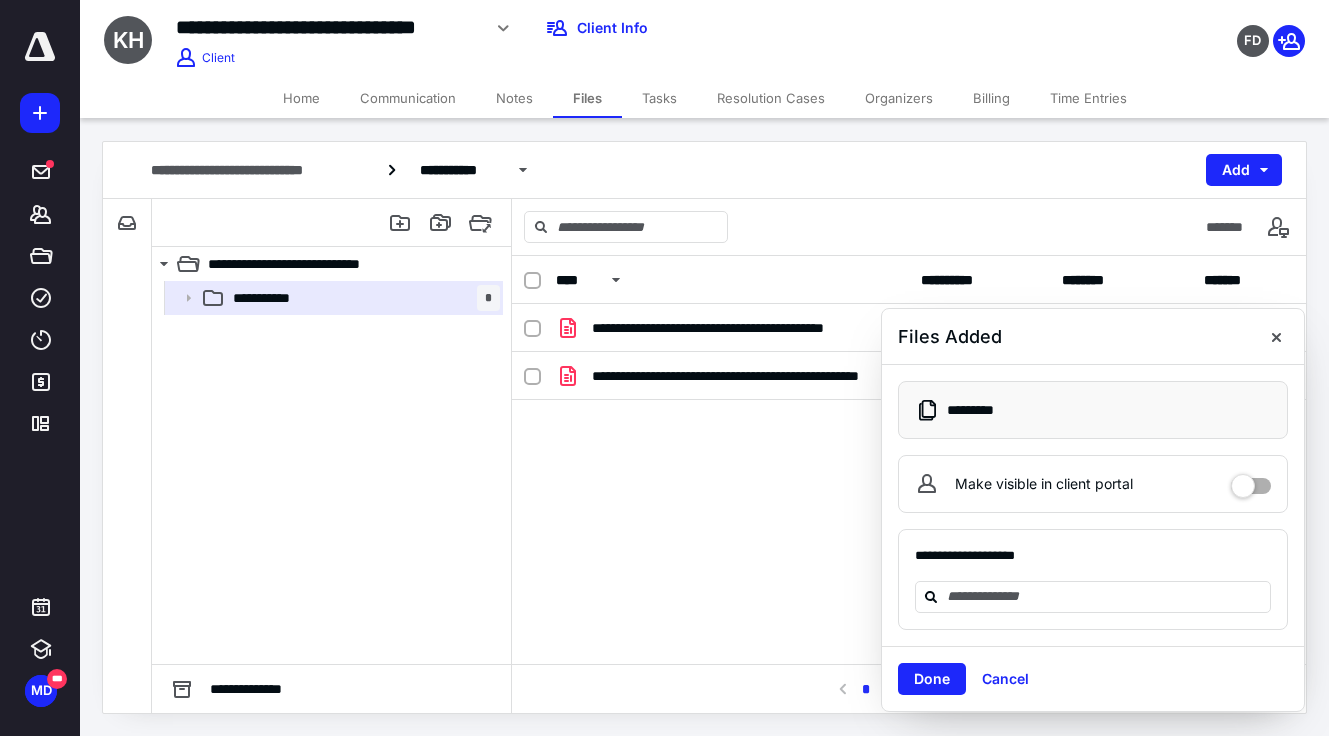 click at bounding box center (40, 113) 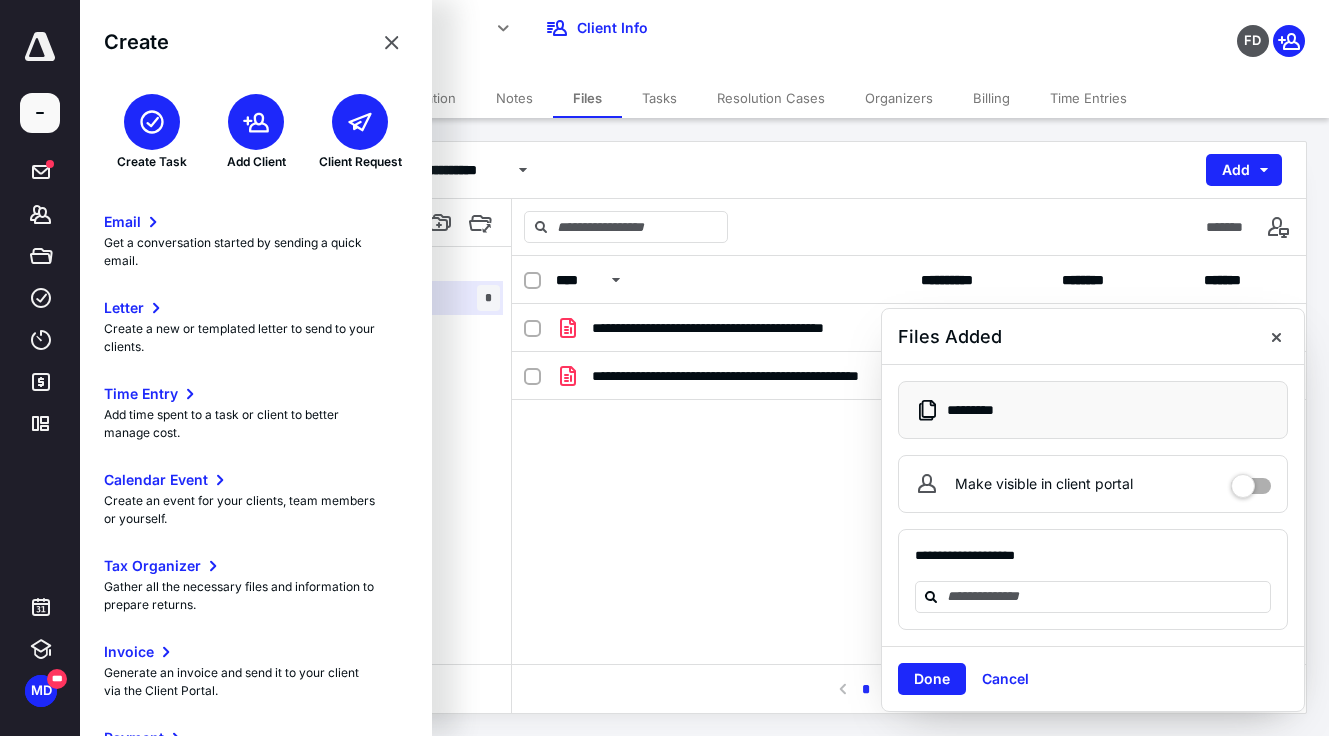 click 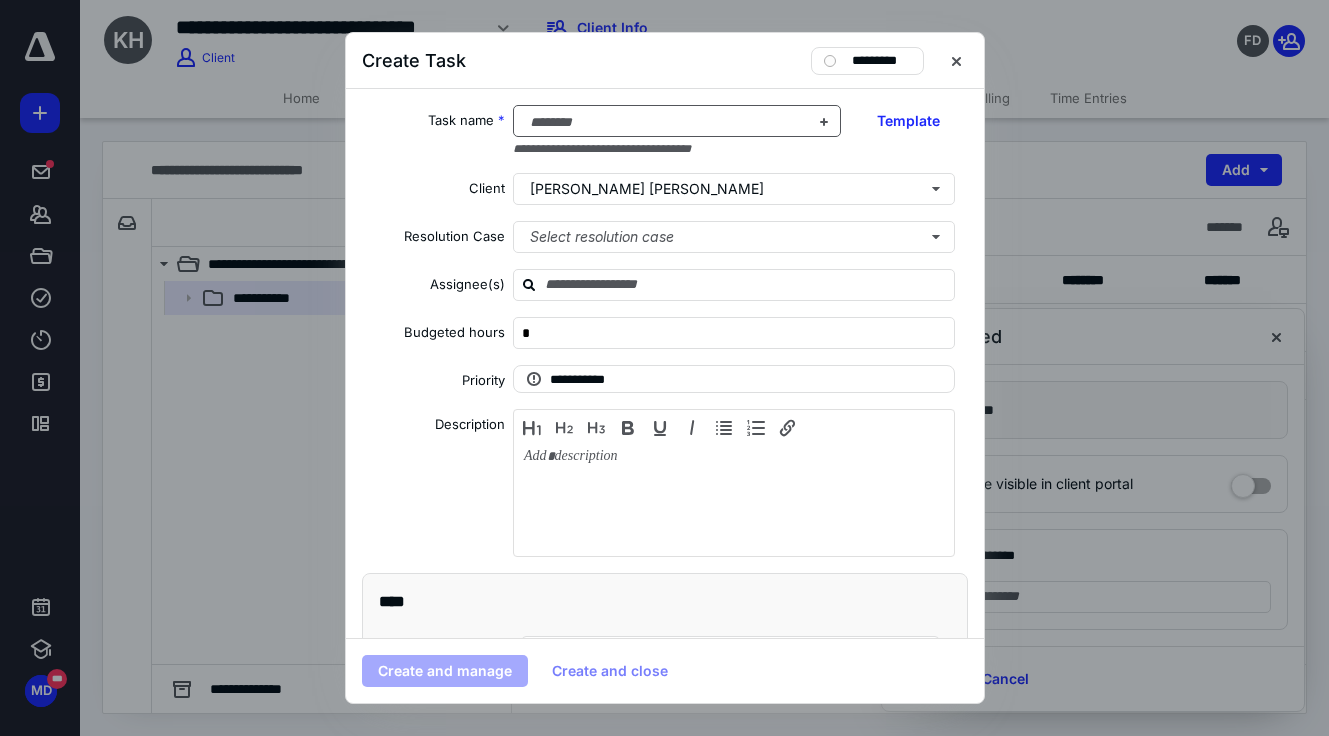 click at bounding box center [665, 122] 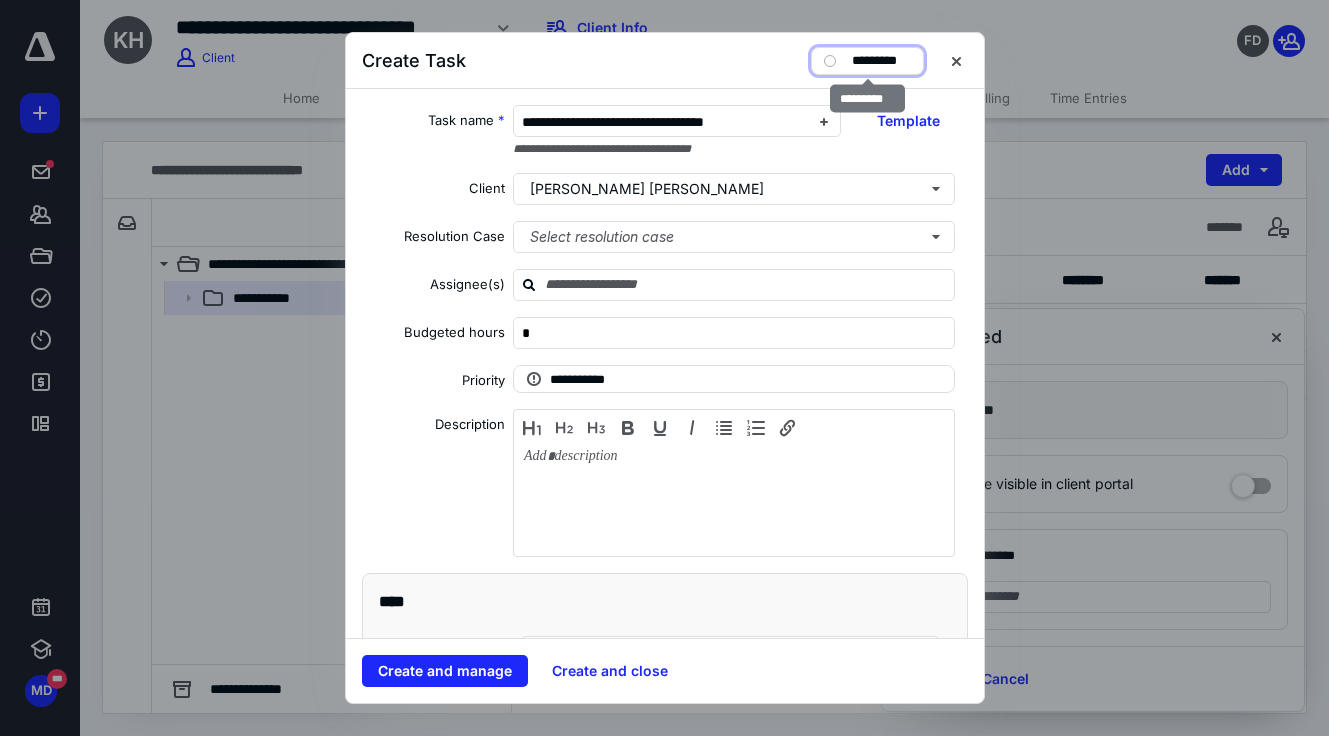 click on "*********" at bounding box center [881, 61] 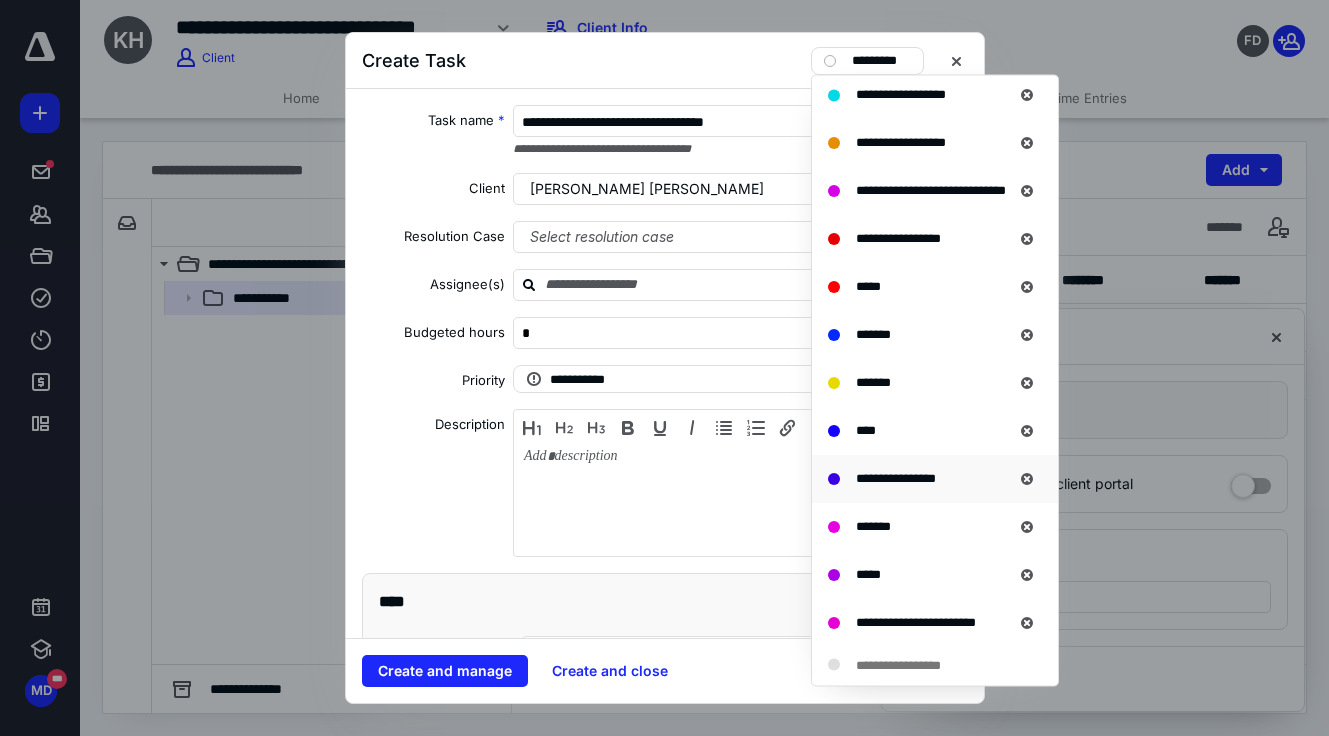 click on "**********" at bounding box center [896, 478] 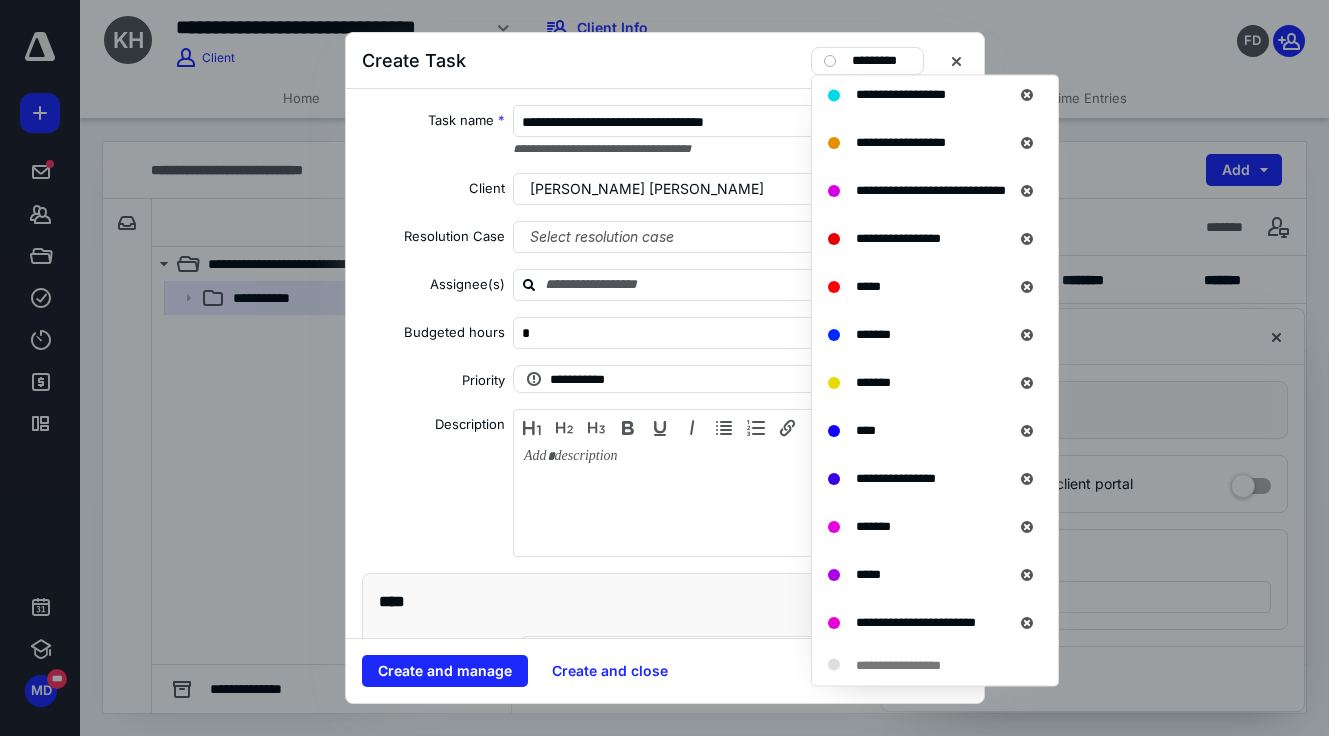 scroll, scrollTop: 1524, scrollLeft: 0, axis: vertical 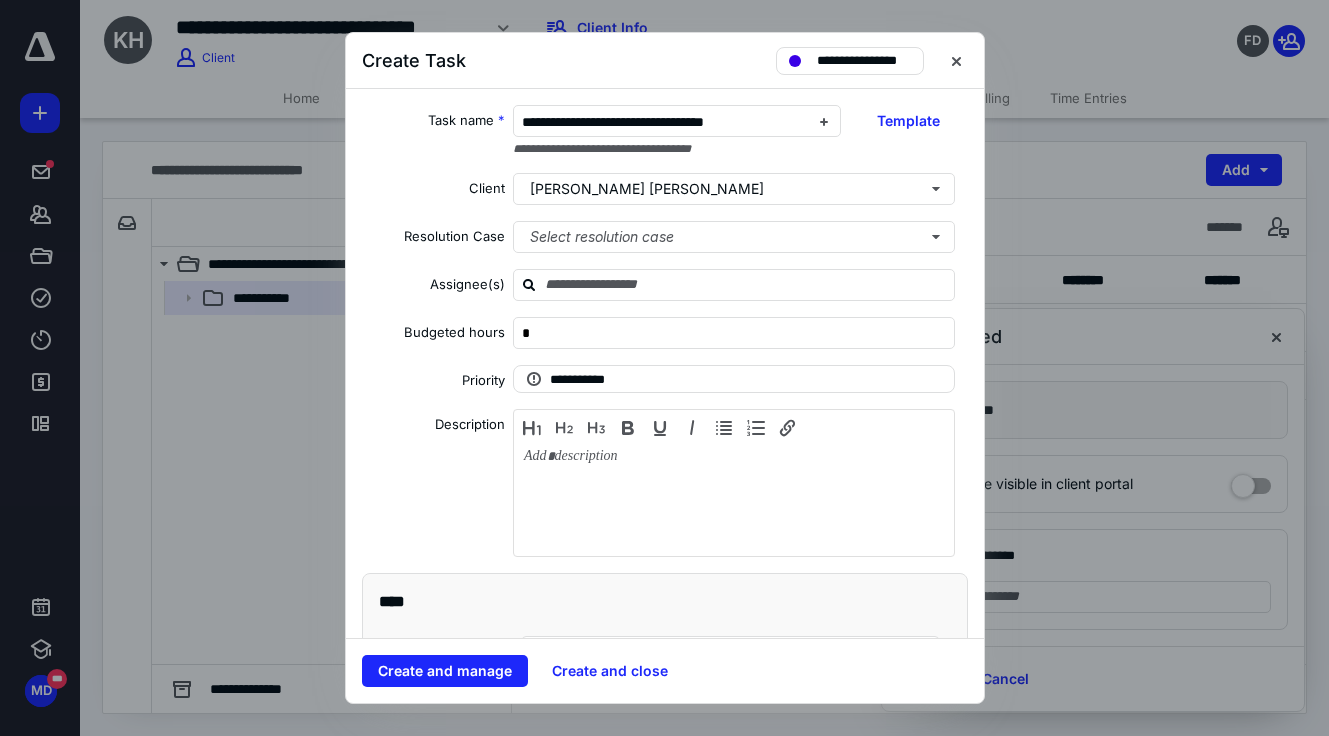 click on "**********" at bounding box center (665, 363) 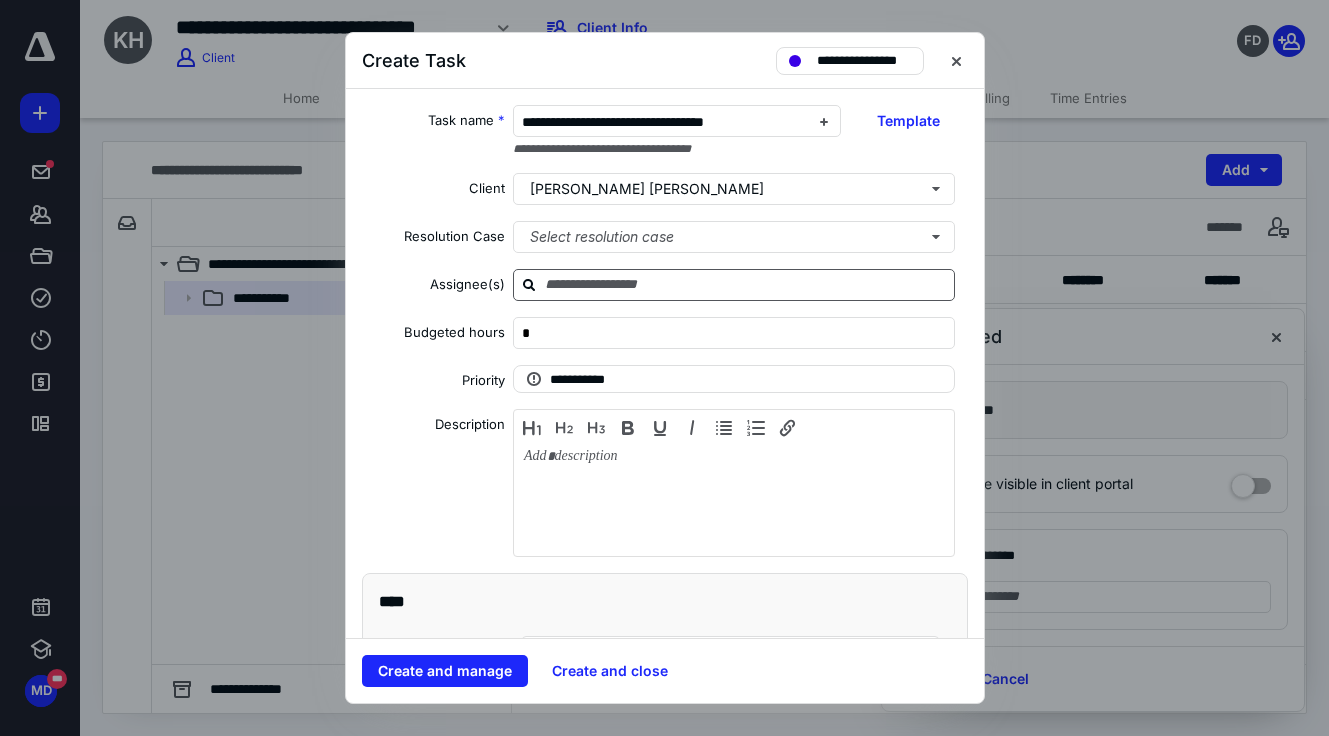 click at bounding box center [734, 285] 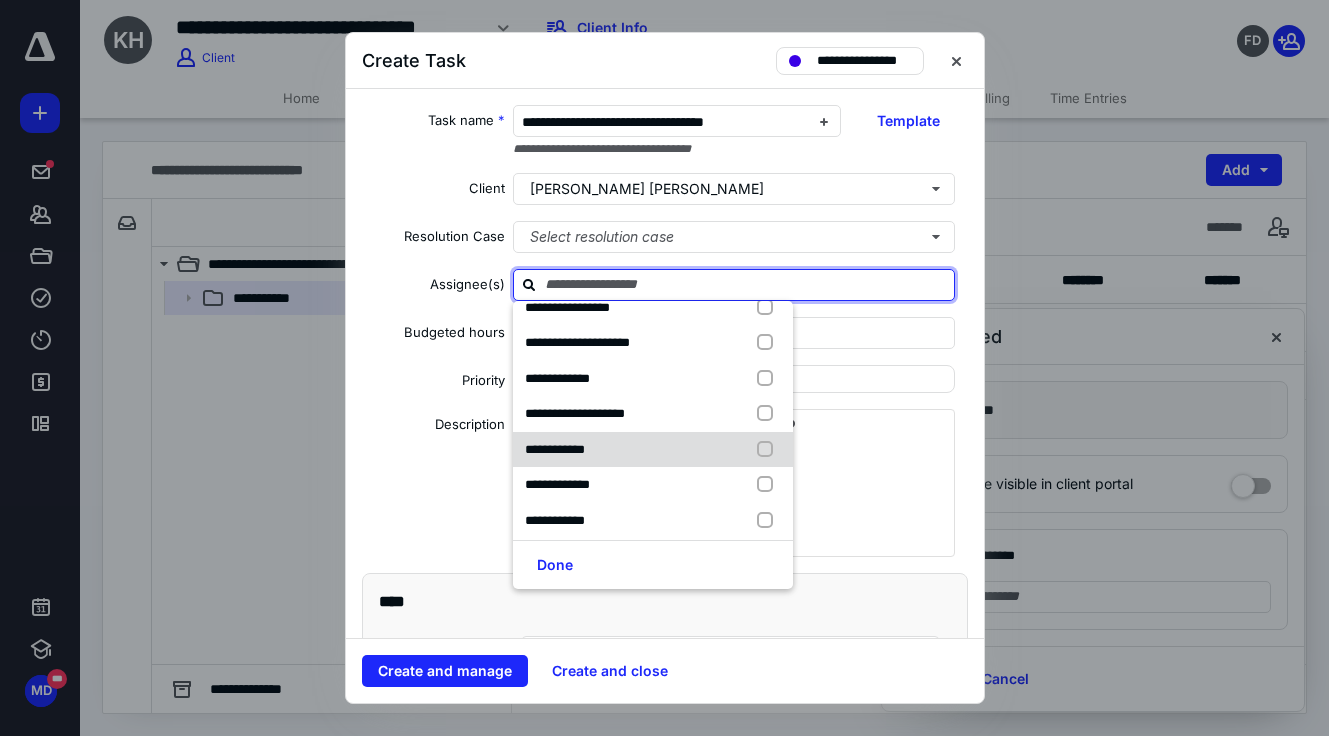 click on "**********" at bounding box center (653, 450) 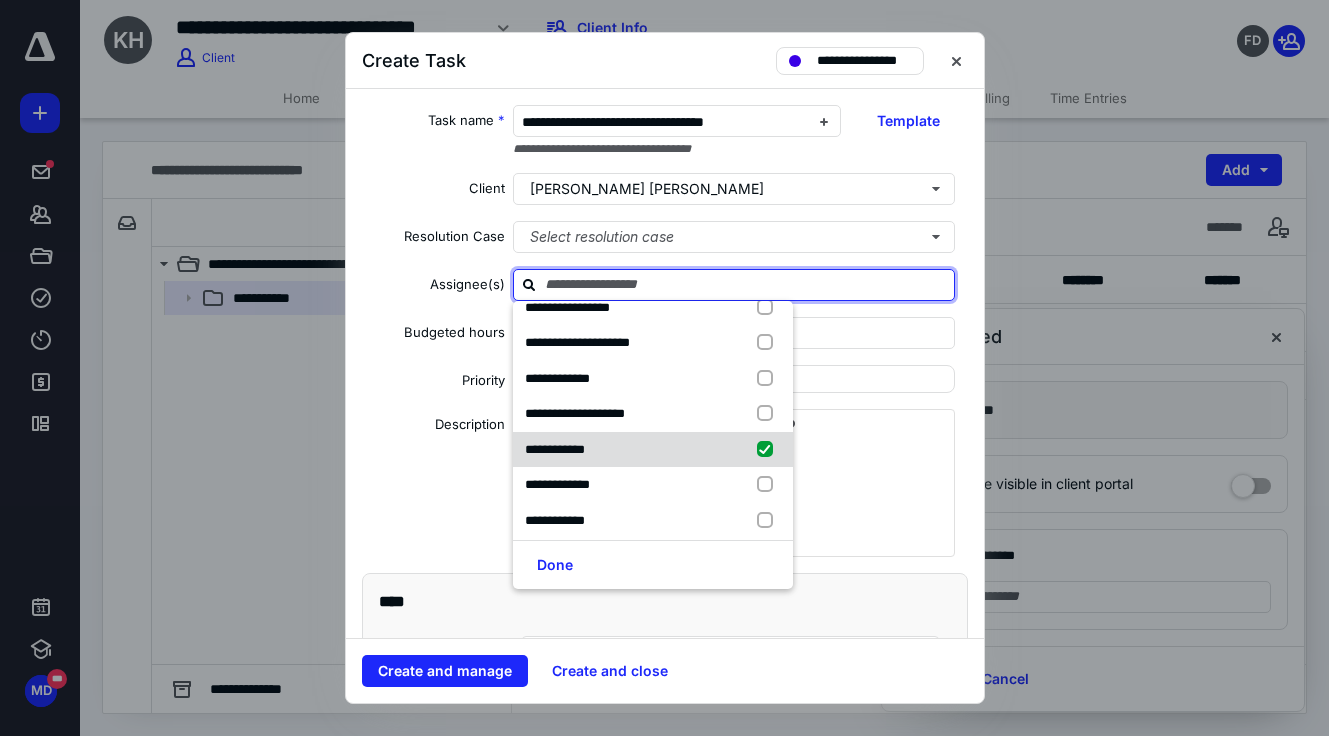 checkbox on "true" 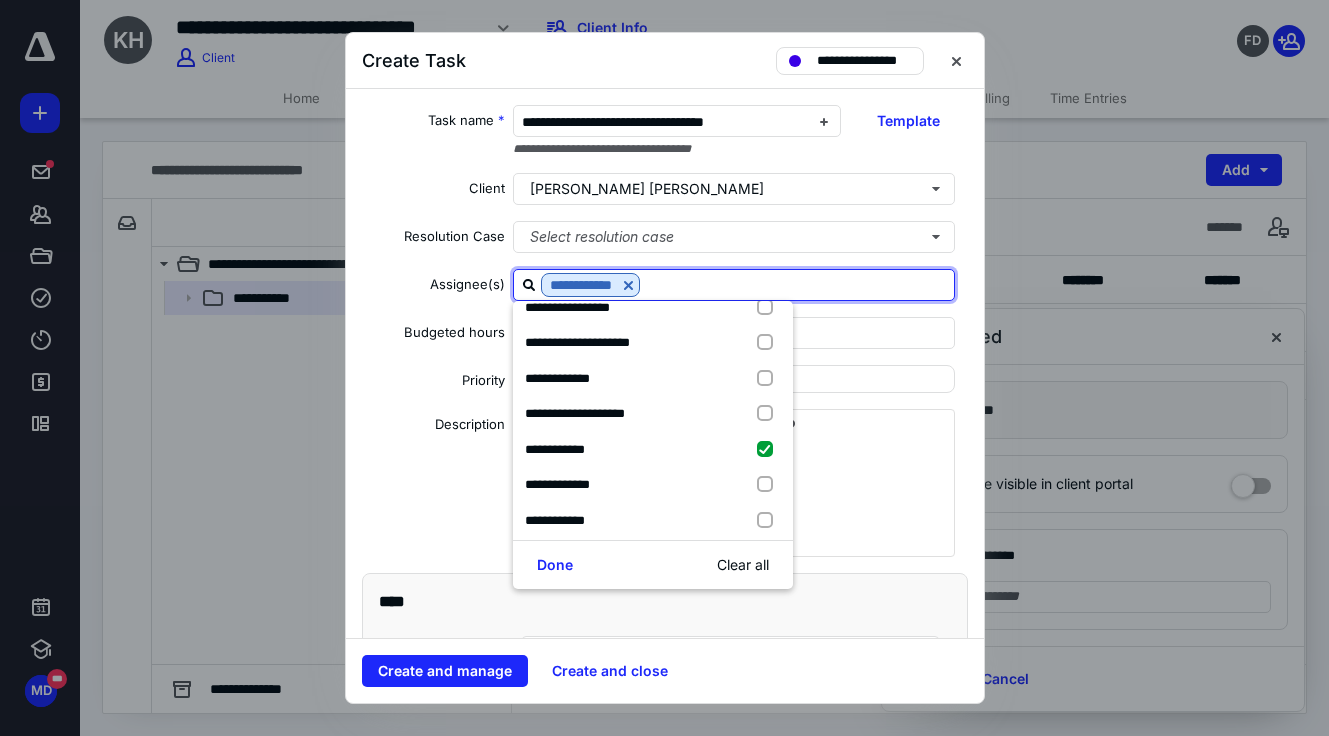 scroll, scrollTop: 267, scrollLeft: 0, axis: vertical 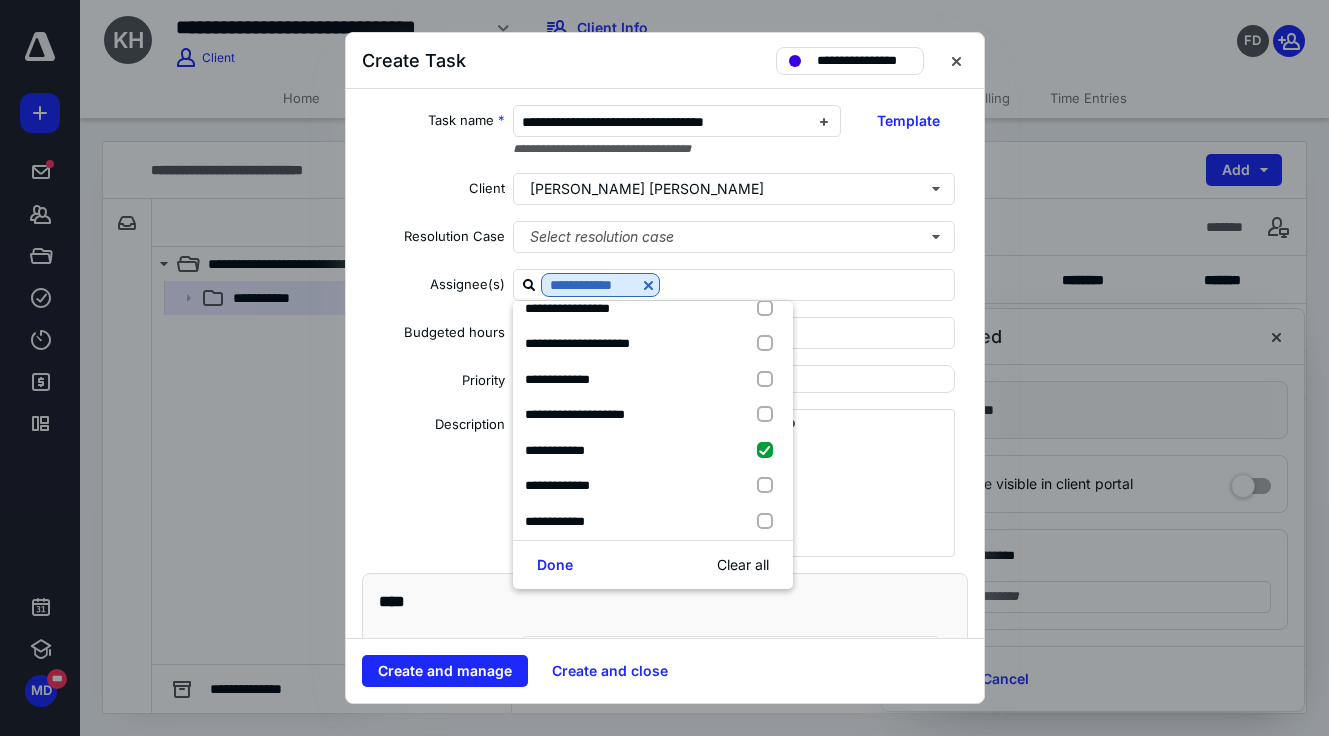 click on "Done Clear all" at bounding box center (653, 564) 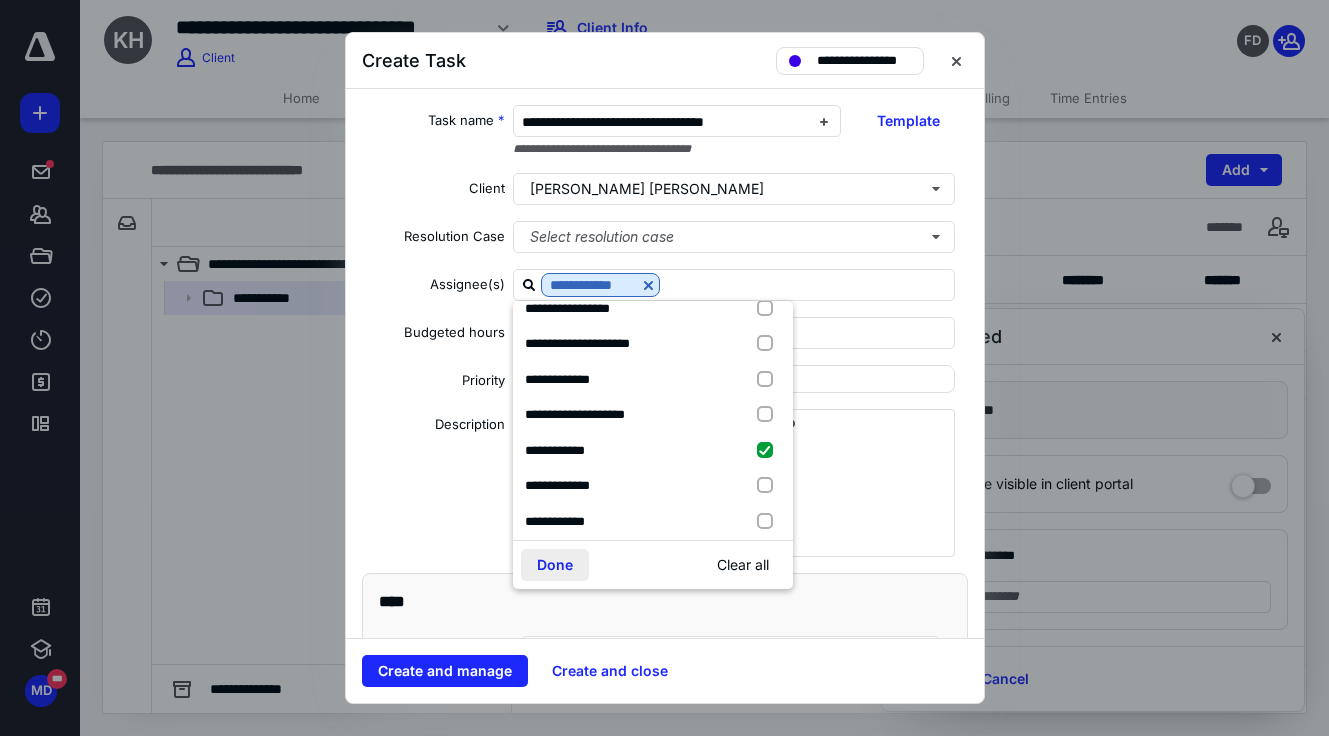 click on "Done" at bounding box center [555, 565] 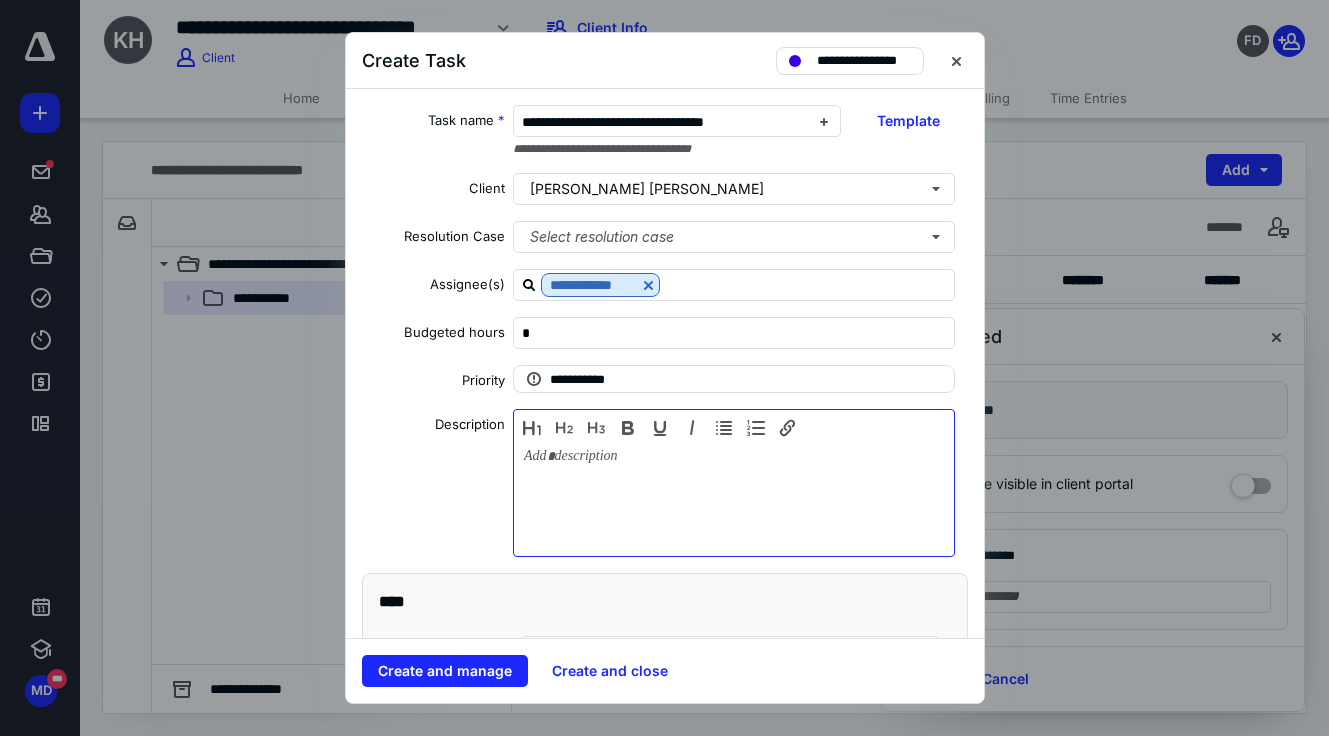 click at bounding box center [734, 498] 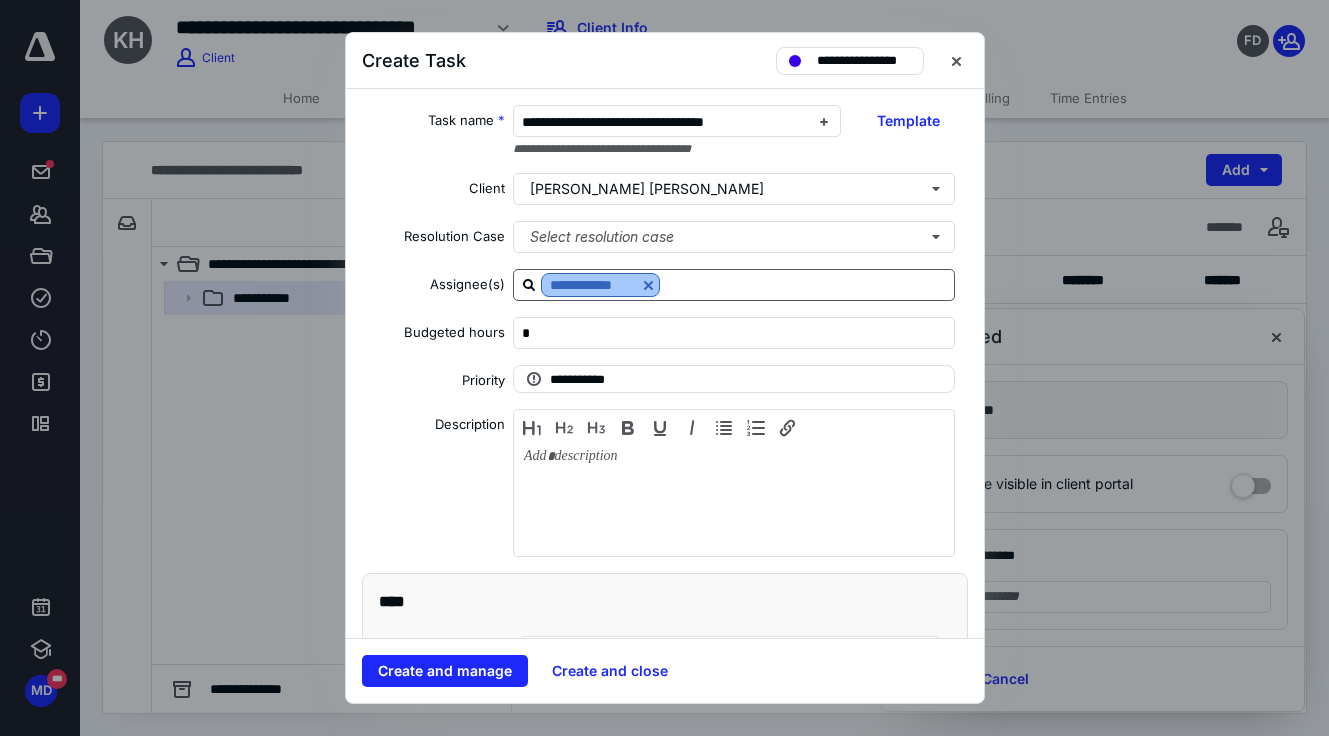 click at bounding box center [648, 285] 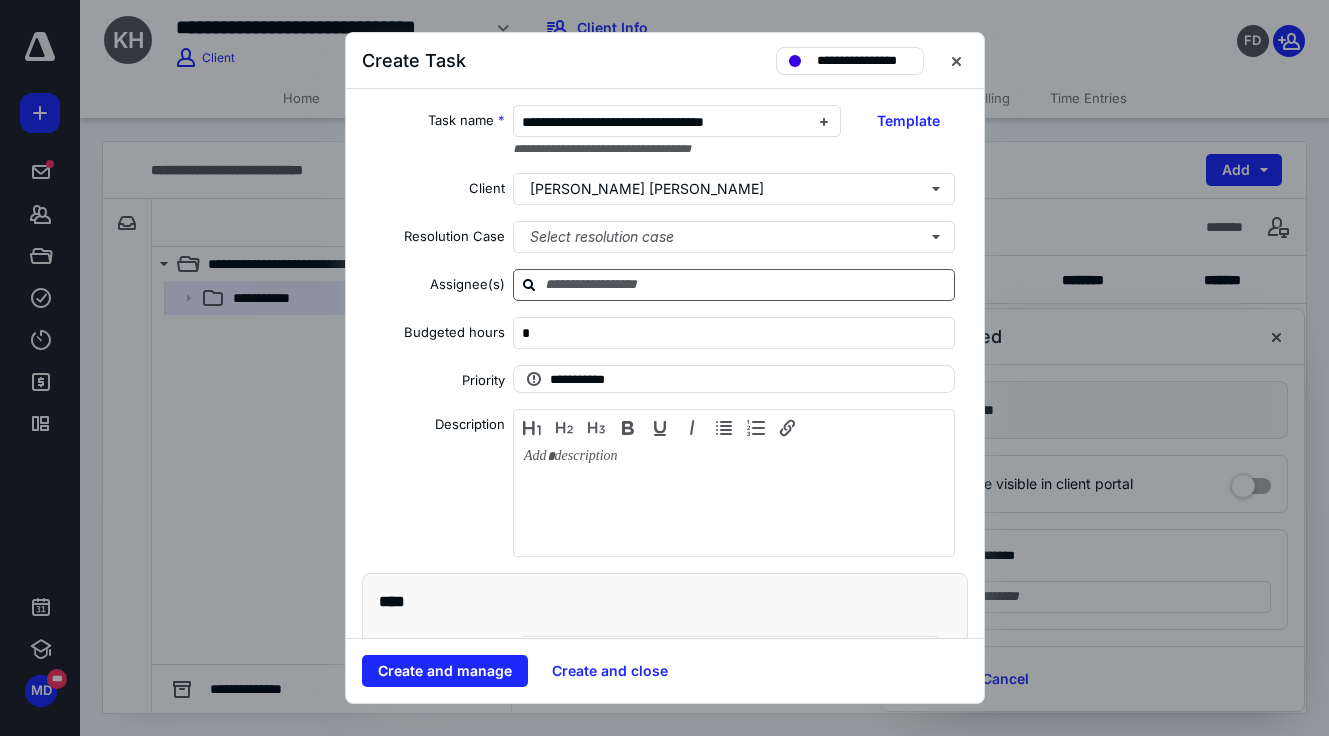 click at bounding box center (746, 284) 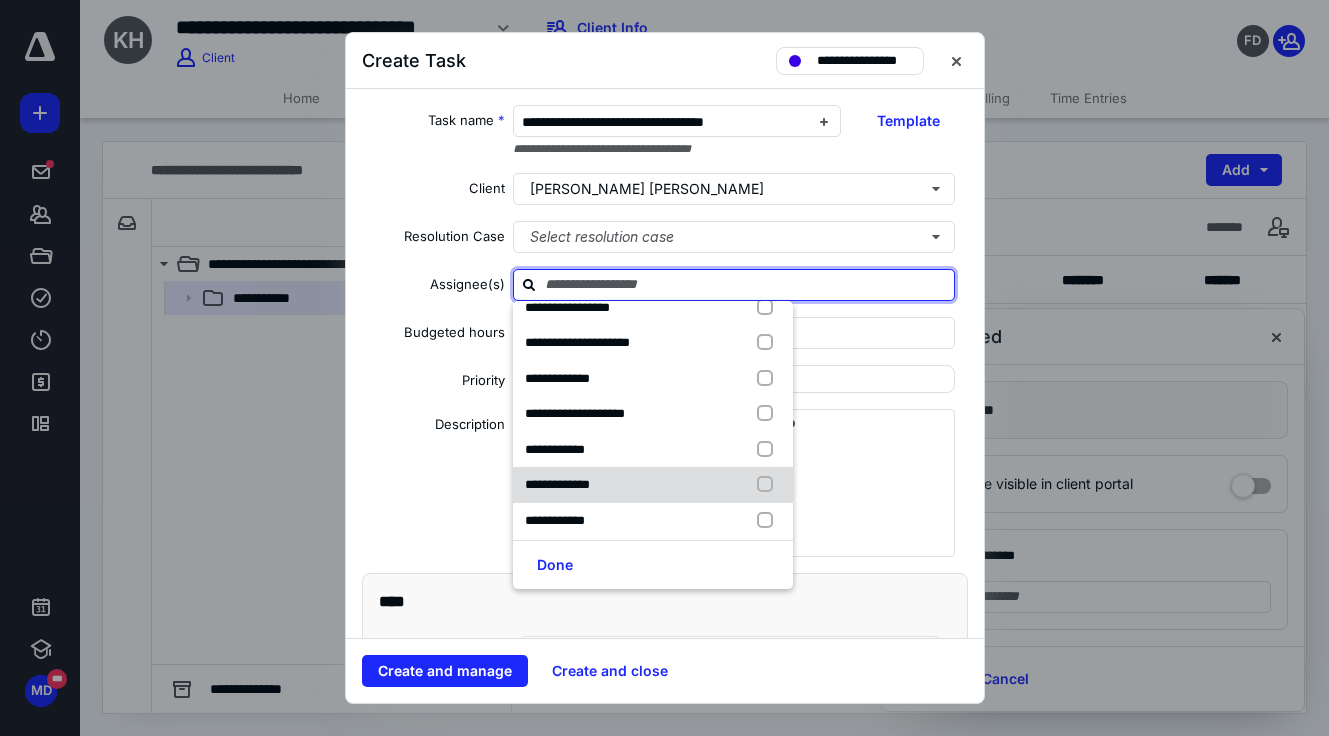 scroll, scrollTop: 267, scrollLeft: 0, axis: vertical 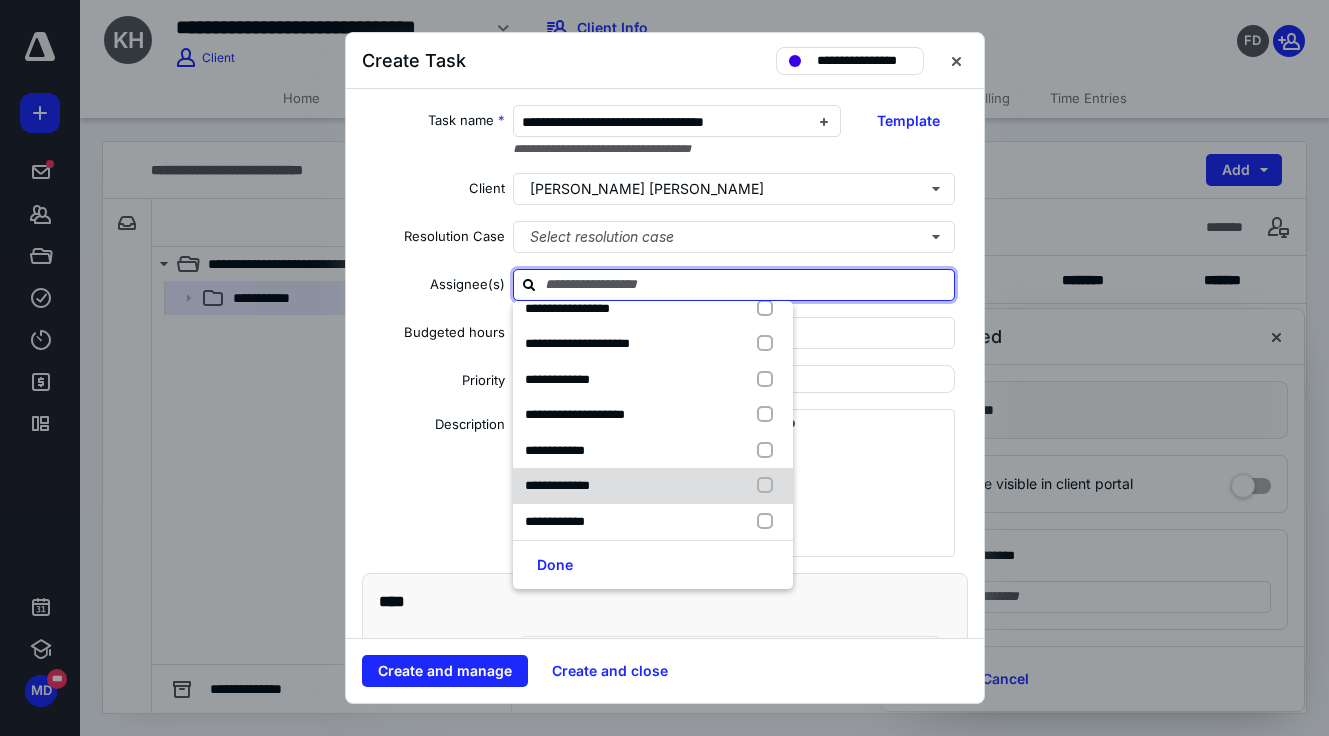 click on "**********" at bounding box center (557, 485) 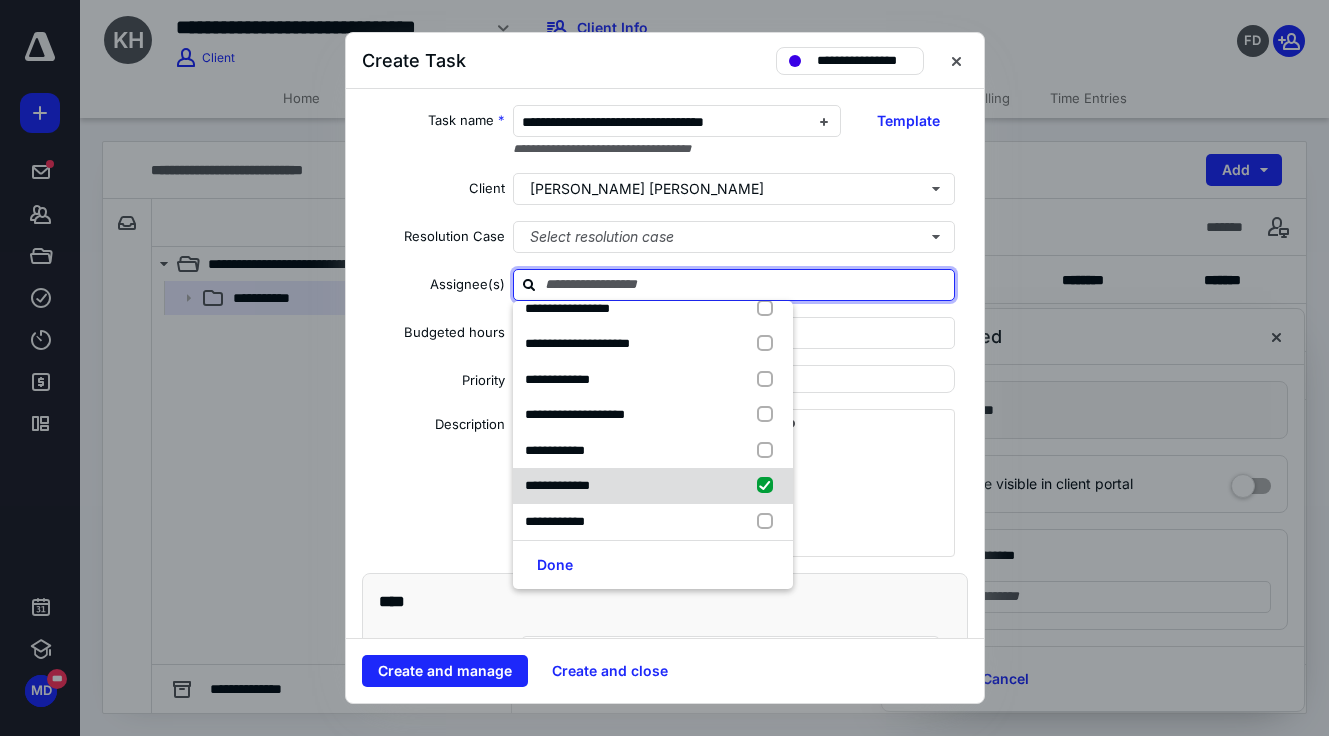 checkbox on "true" 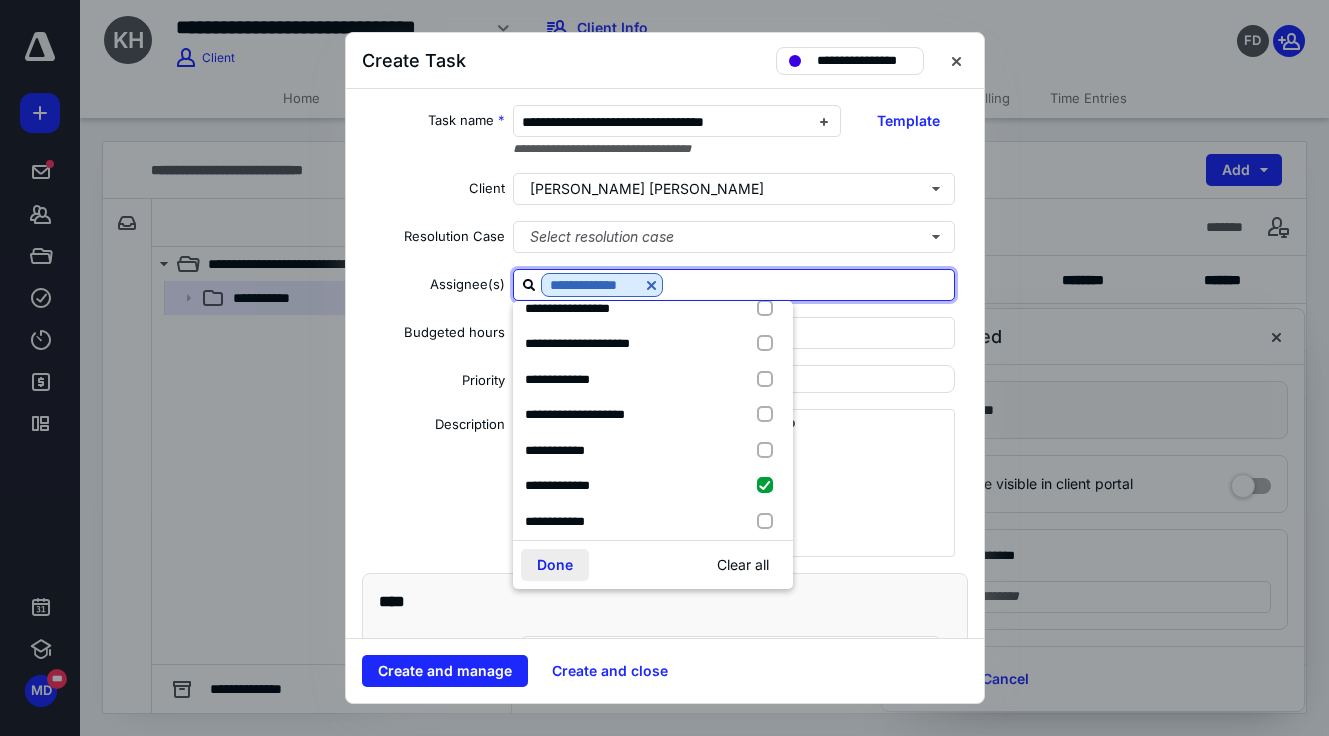 click on "Done" at bounding box center (555, 565) 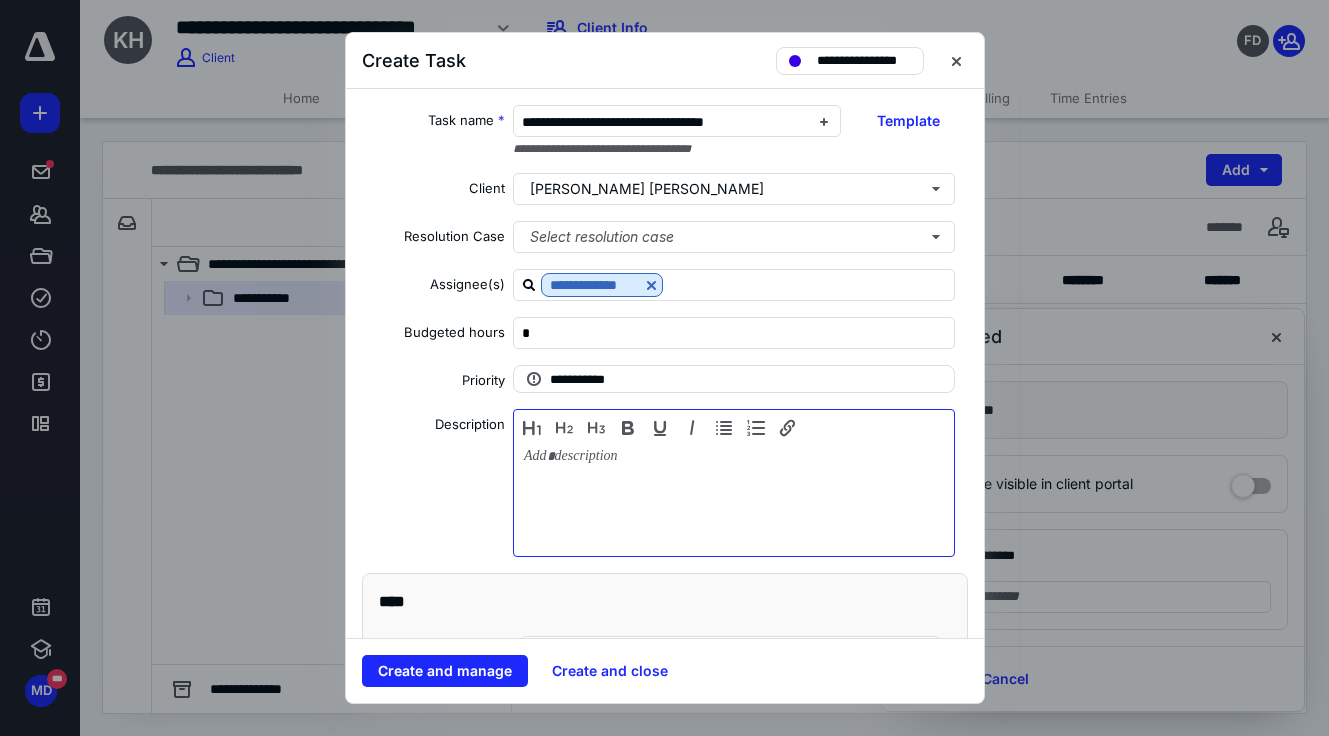 click at bounding box center (734, 498) 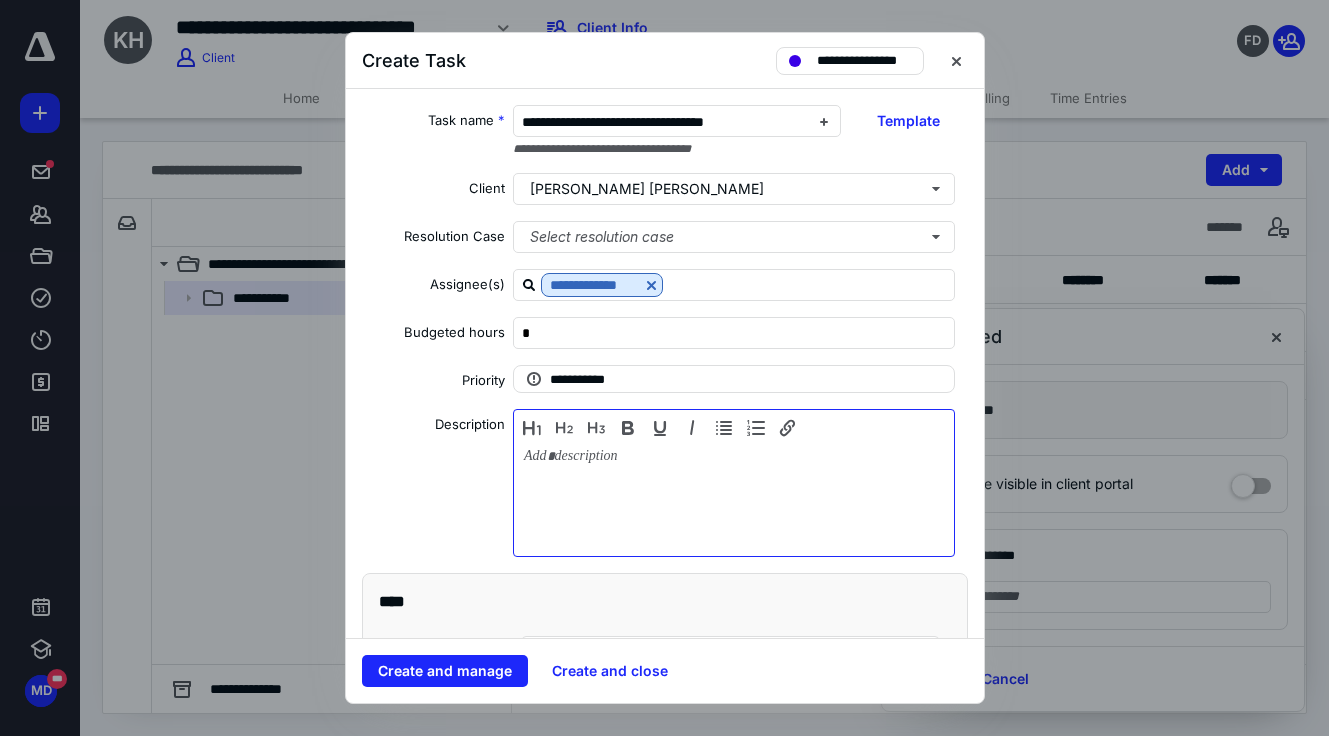 click at bounding box center (734, 498) 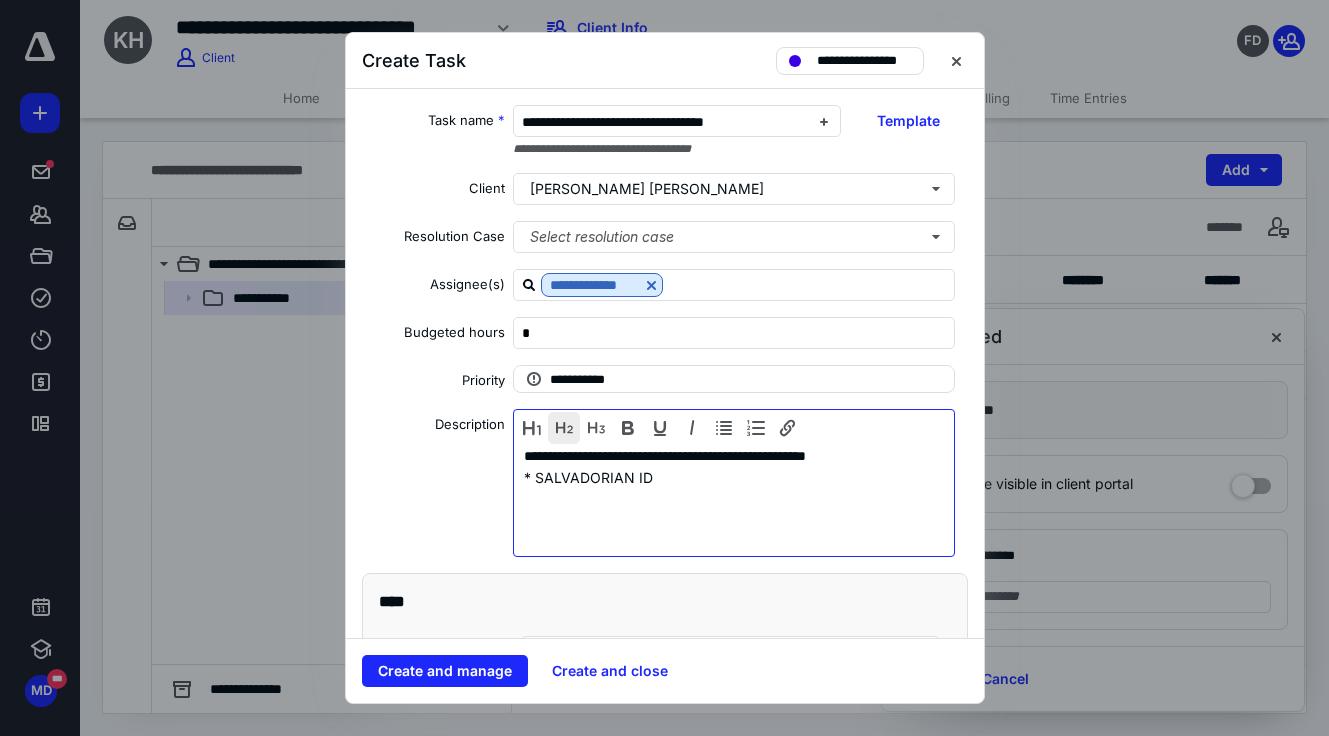 scroll, scrollTop: 143, scrollLeft: 0, axis: vertical 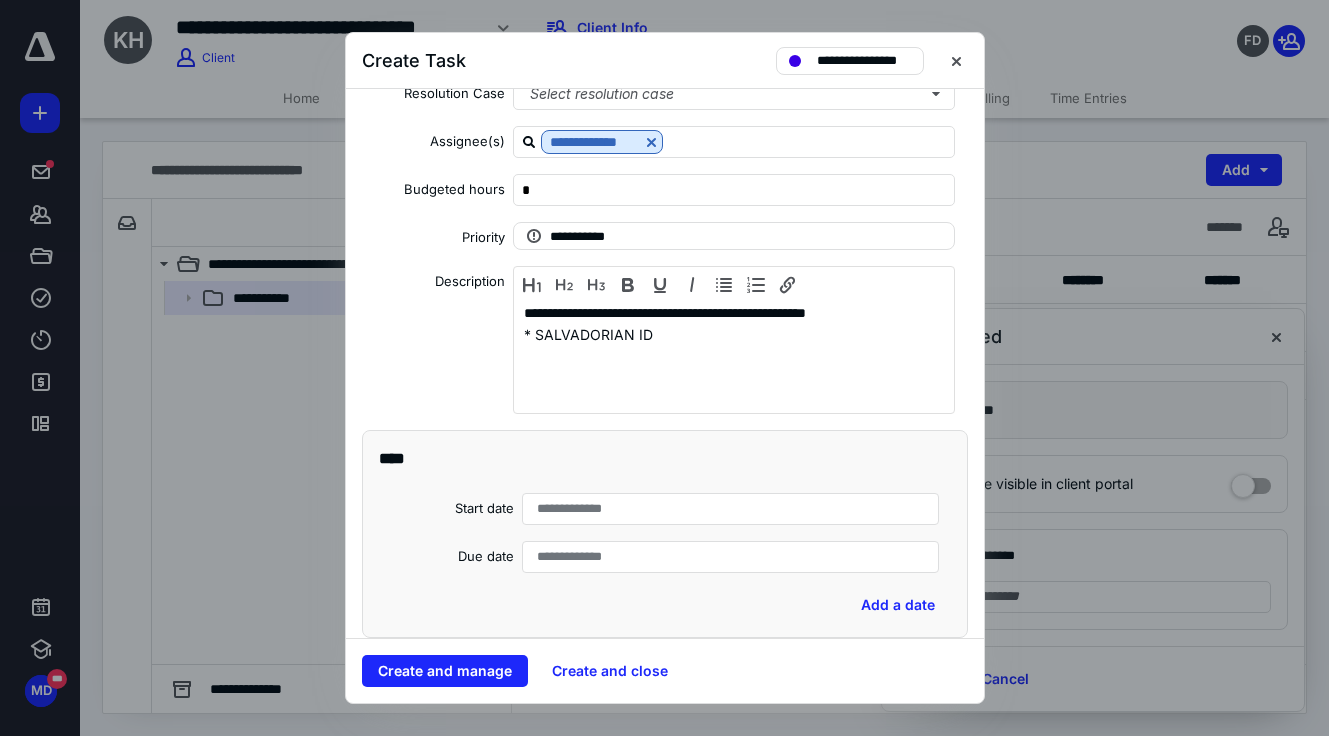 click on "**********" at bounding box center [731, 509] 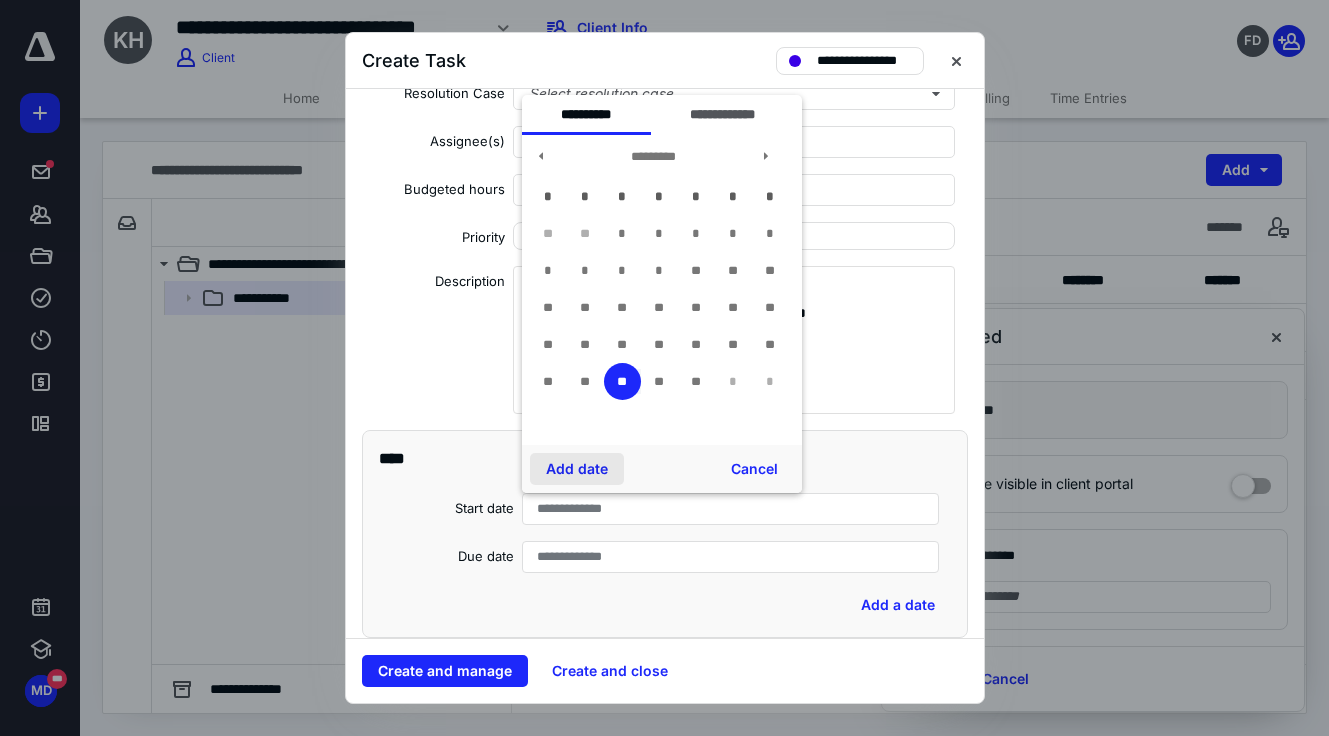 click on "Add date" at bounding box center [577, 469] 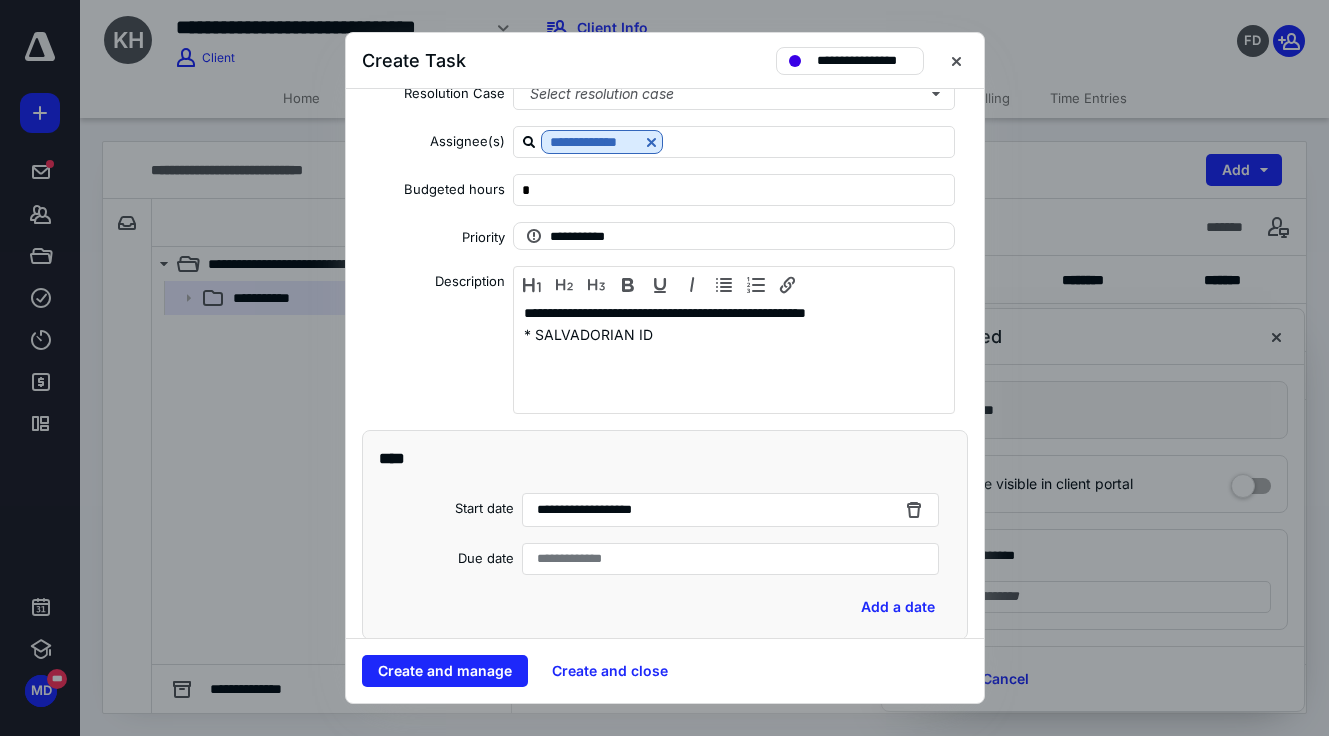 click on "**********" at bounding box center [577, 559] 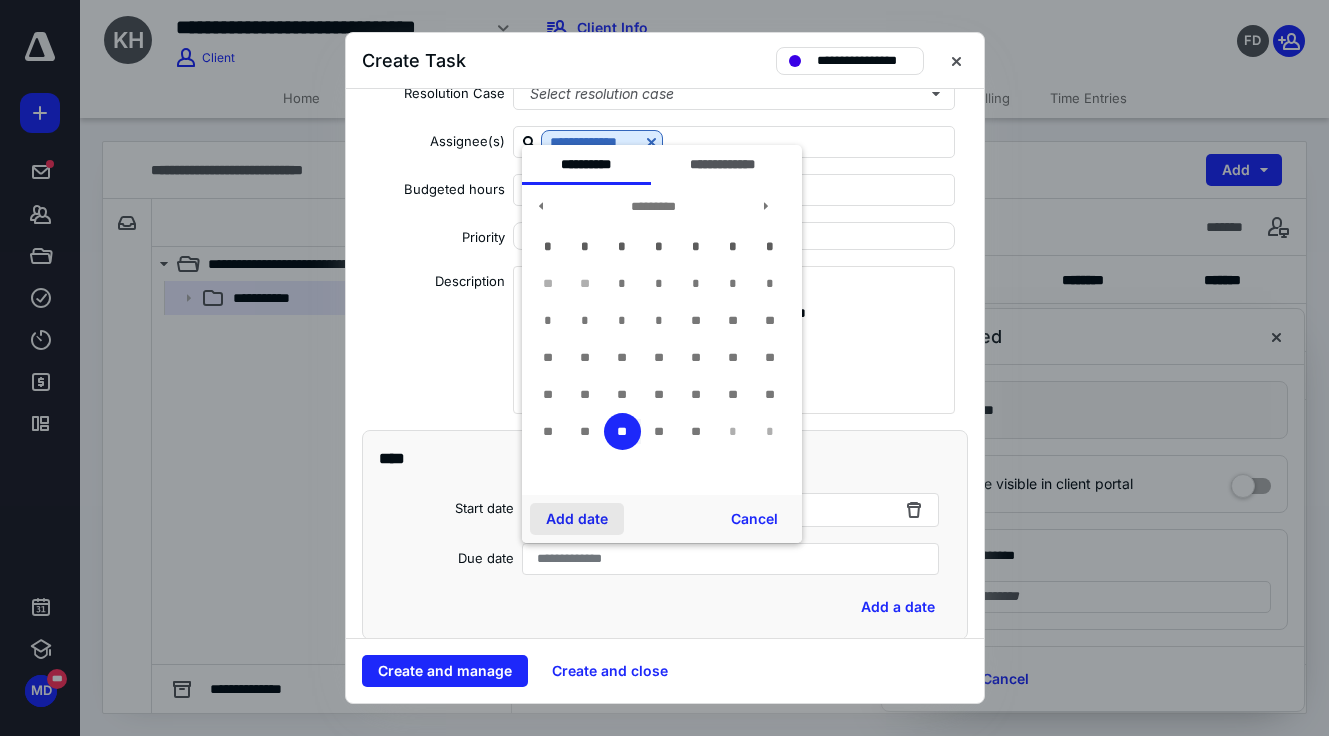 click on "Add date" at bounding box center [577, 519] 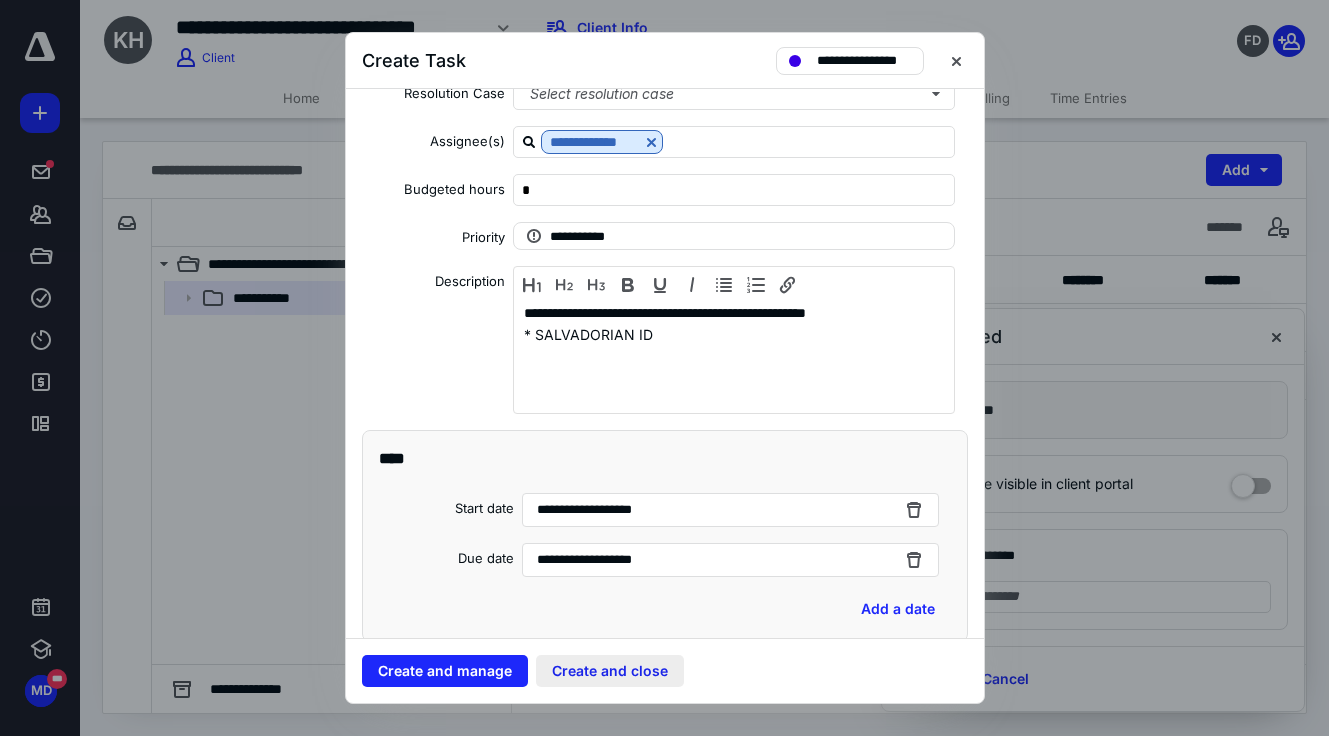 click on "Create and close" at bounding box center (610, 671) 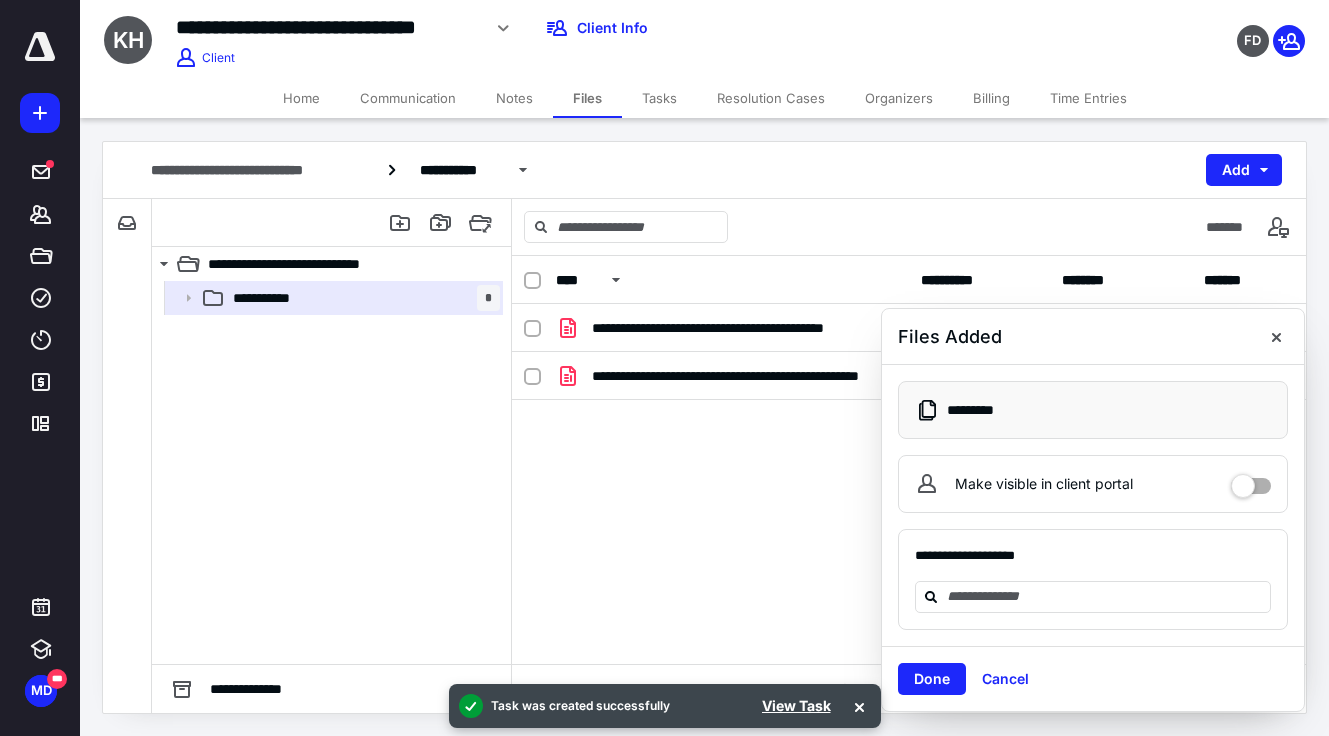 click at bounding box center (40, 113) 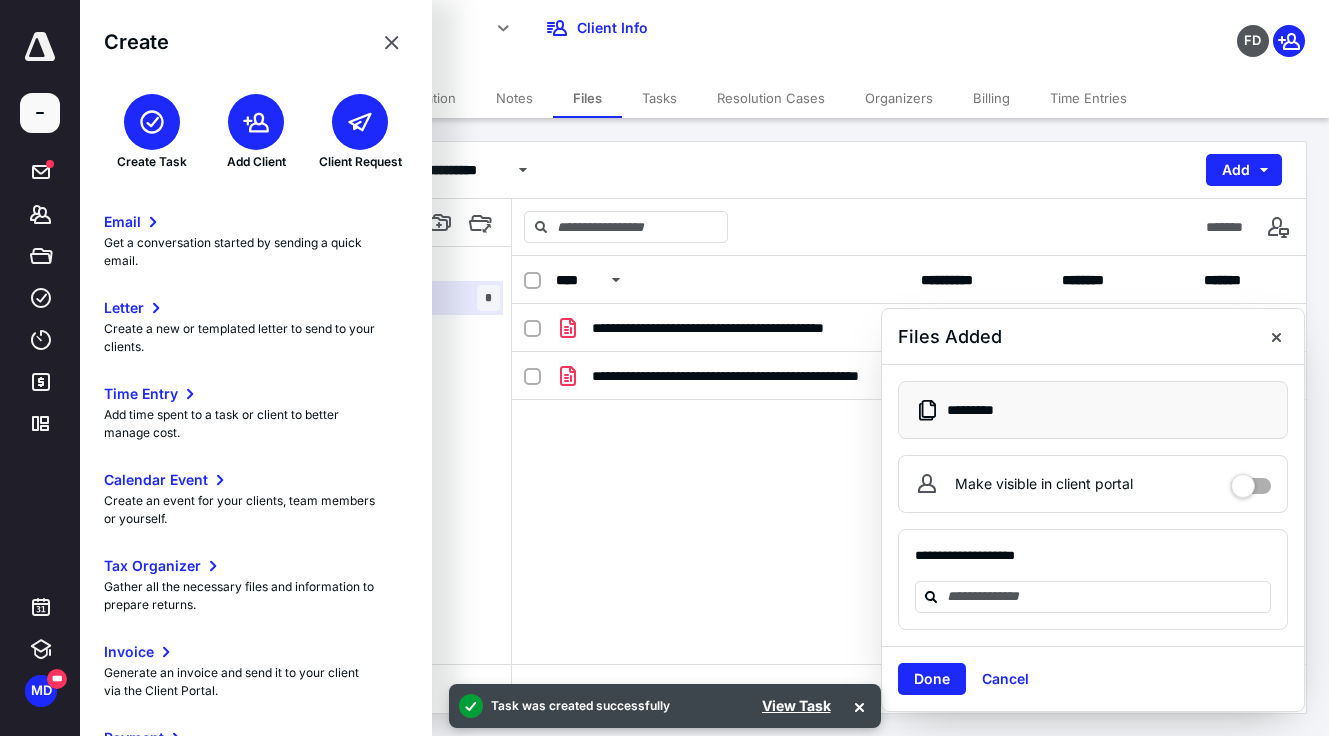 click on "Create Task" at bounding box center [152, 132] 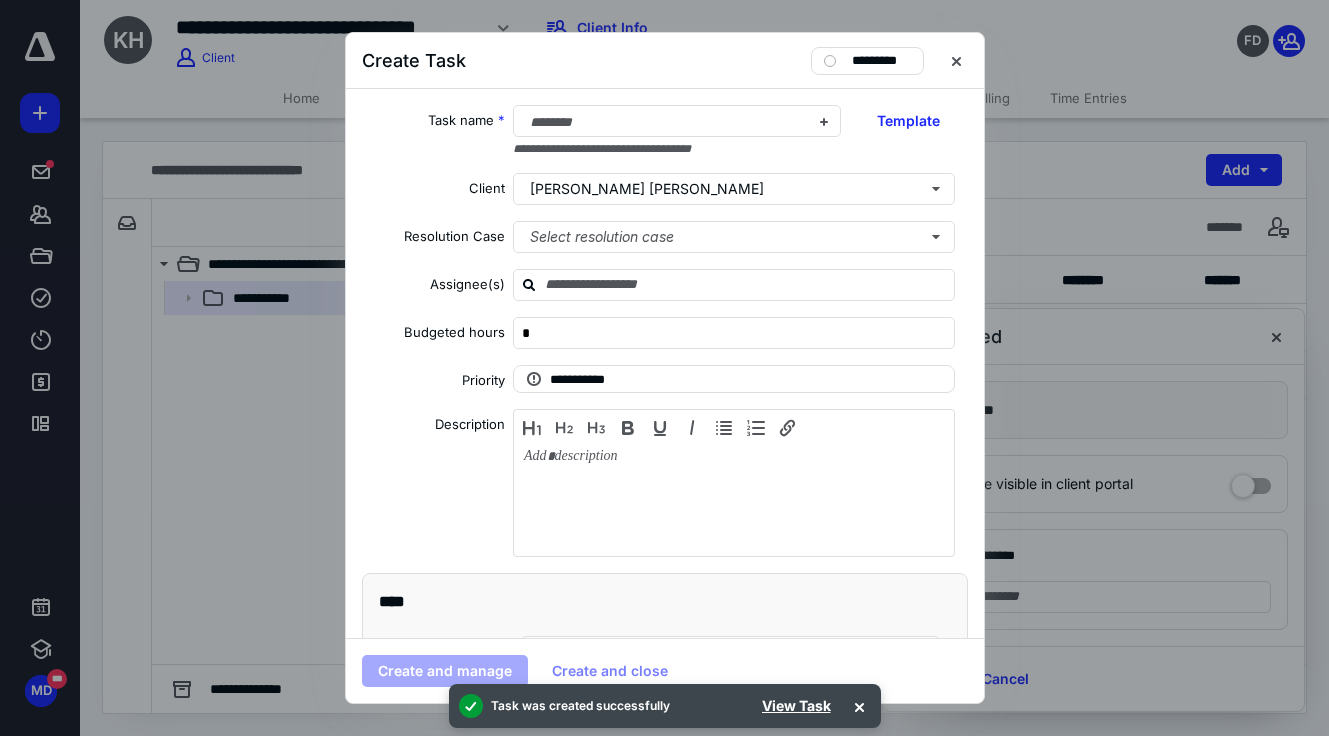 click on "**********" at bounding box center [677, 131] 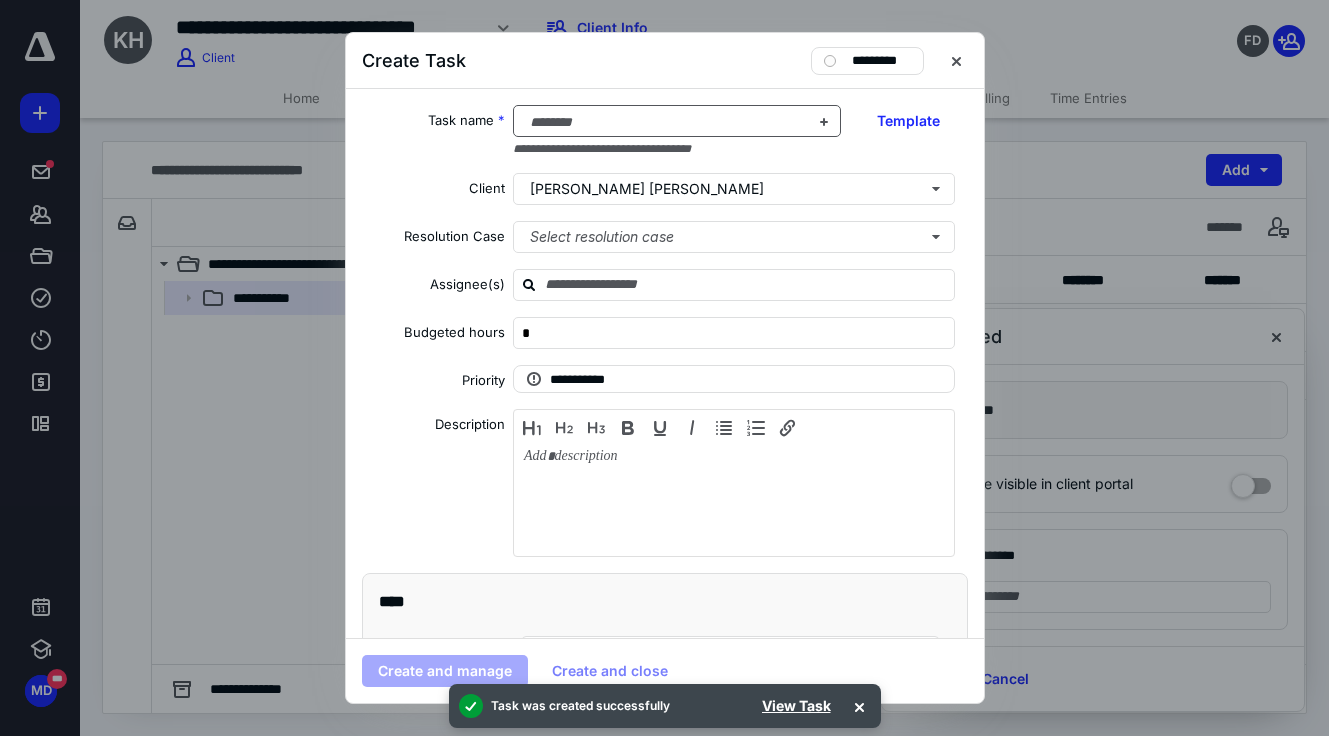 click at bounding box center [665, 122] 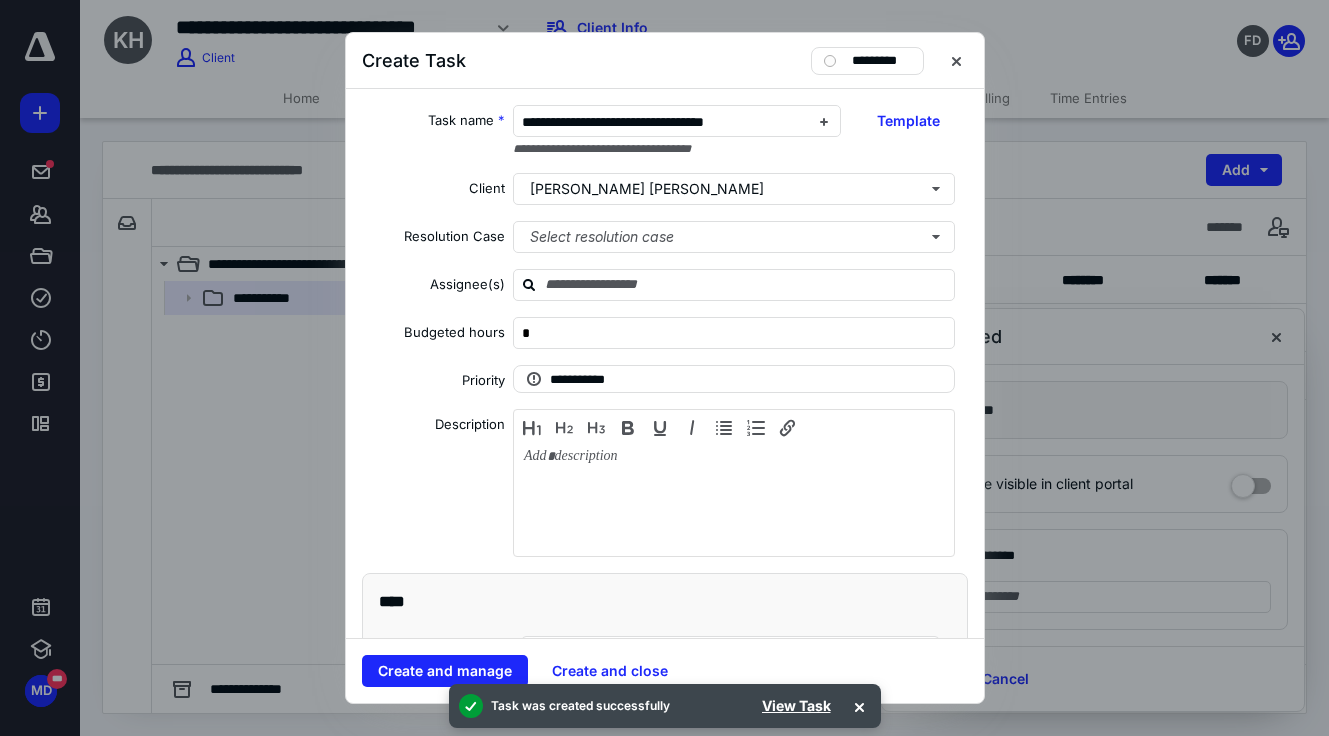 click on "**********" at bounding box center (665, 363) 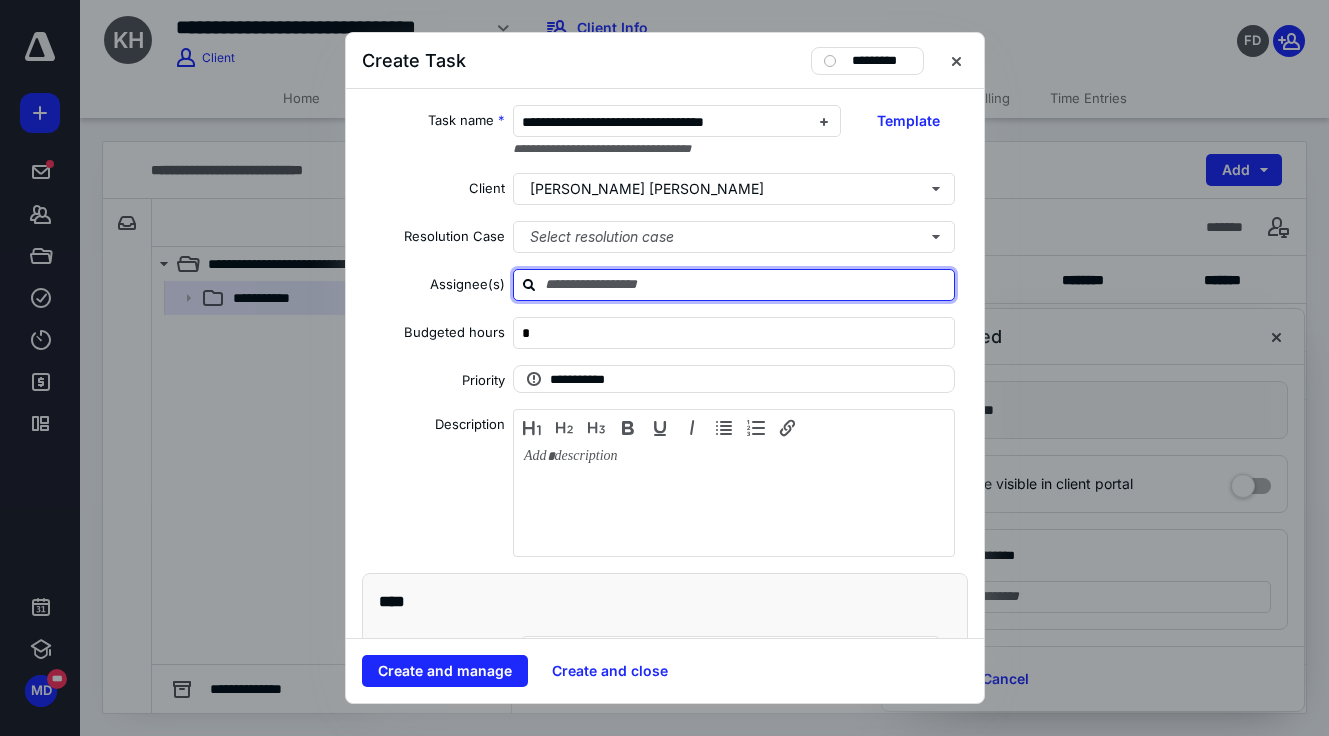 click at bounding box center [746, 284] 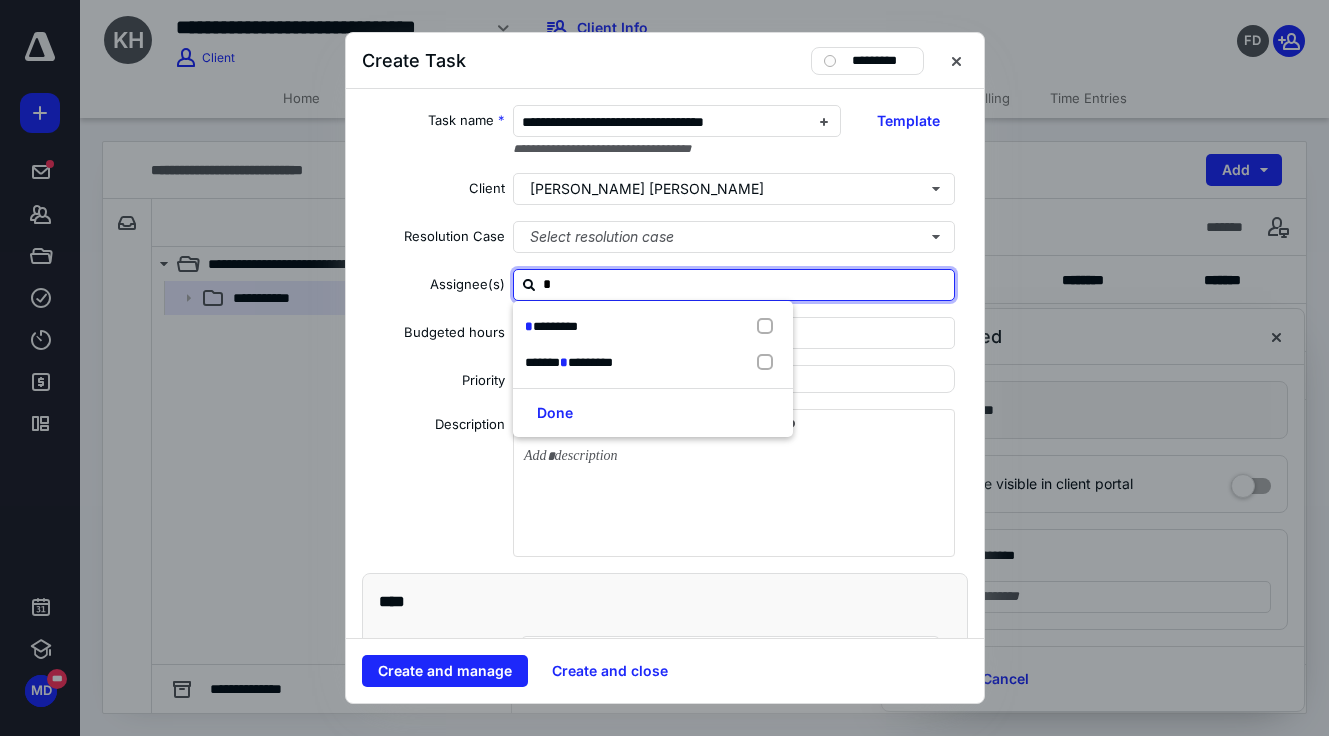 type on "**" 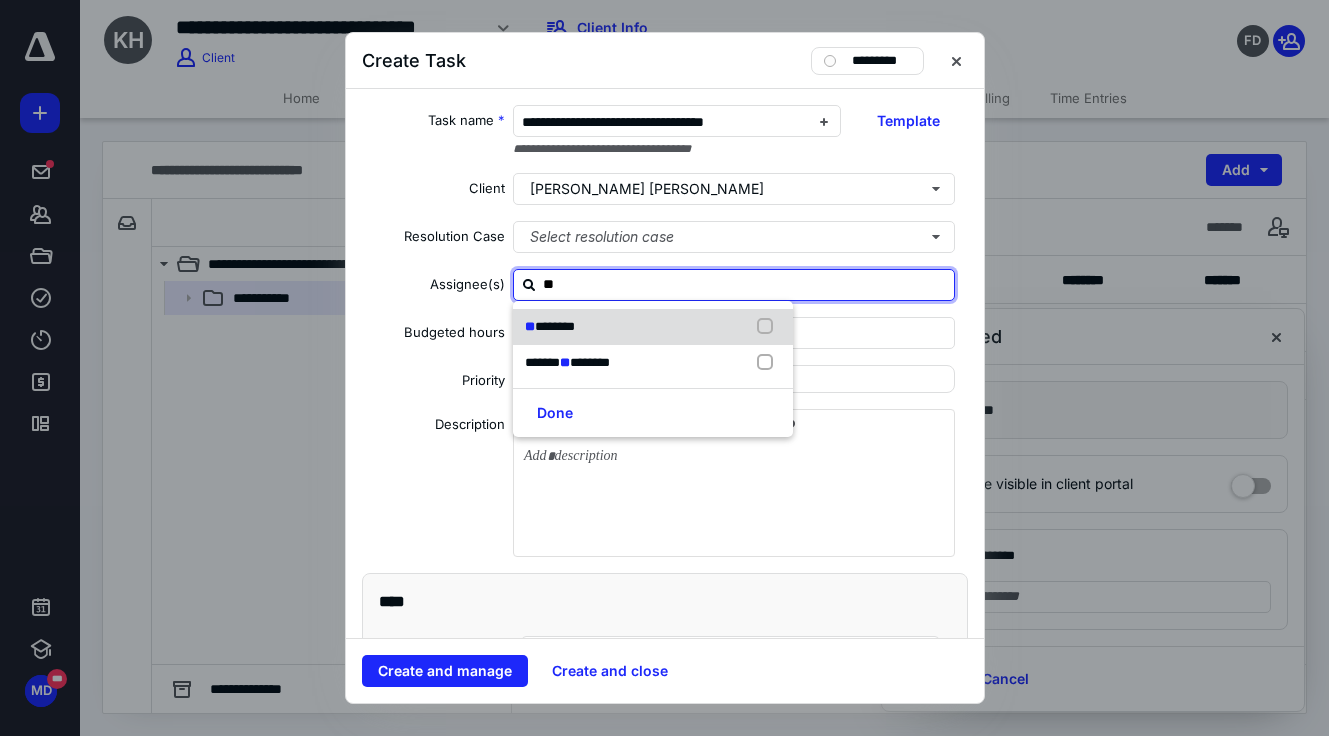 click on "********" at bounding box center (555, 326) 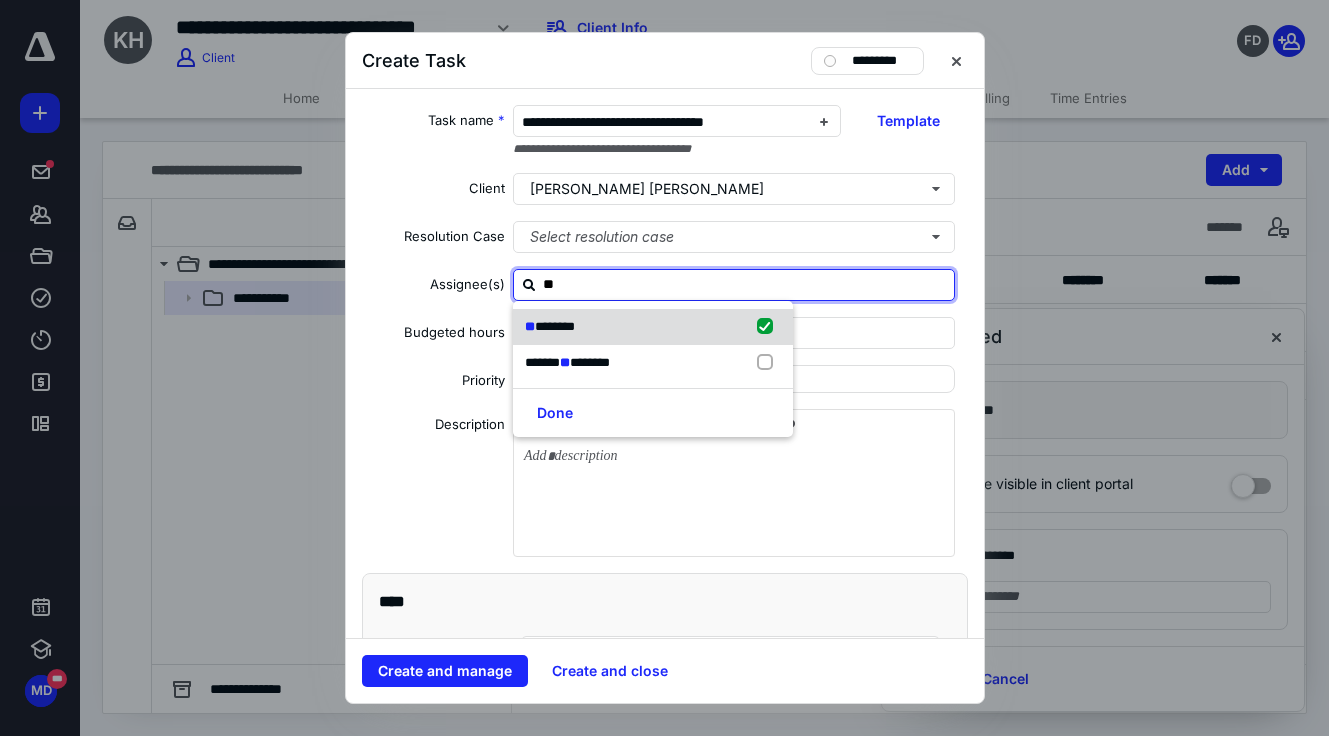 checkbox on "true" 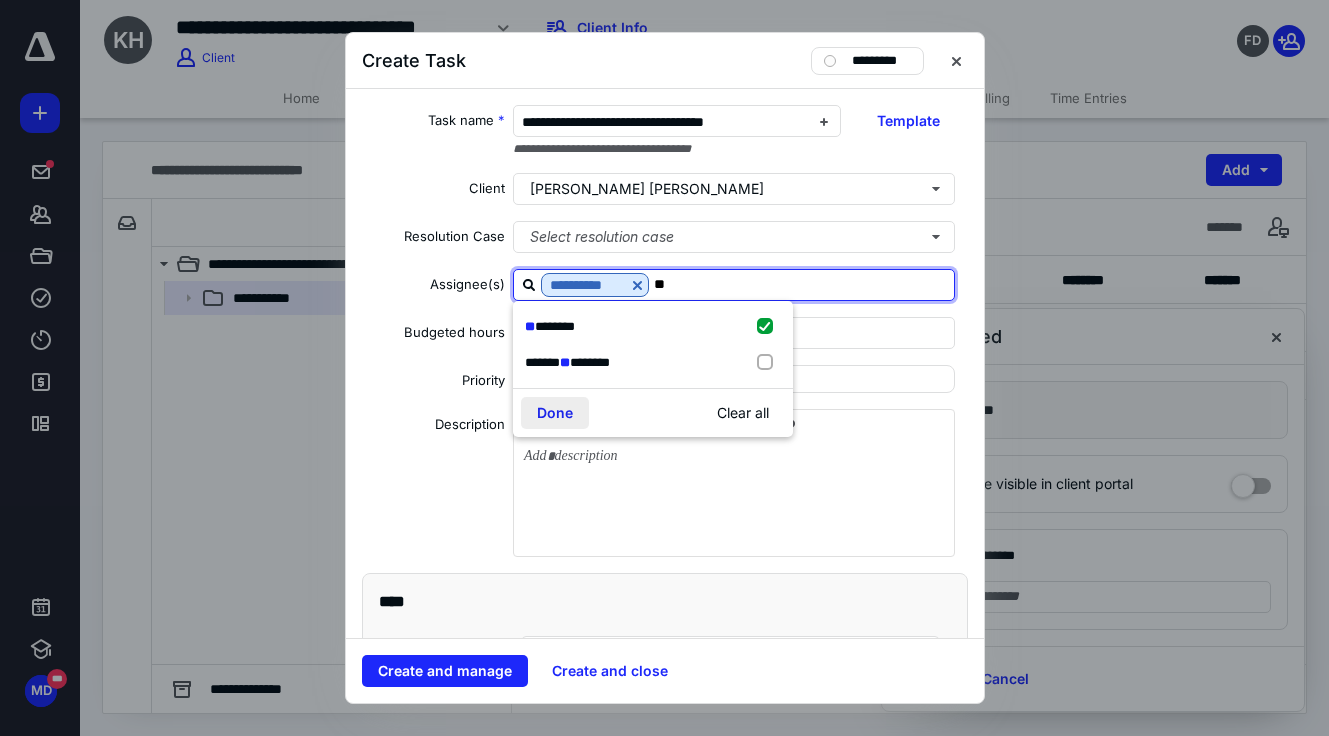 type on "**" 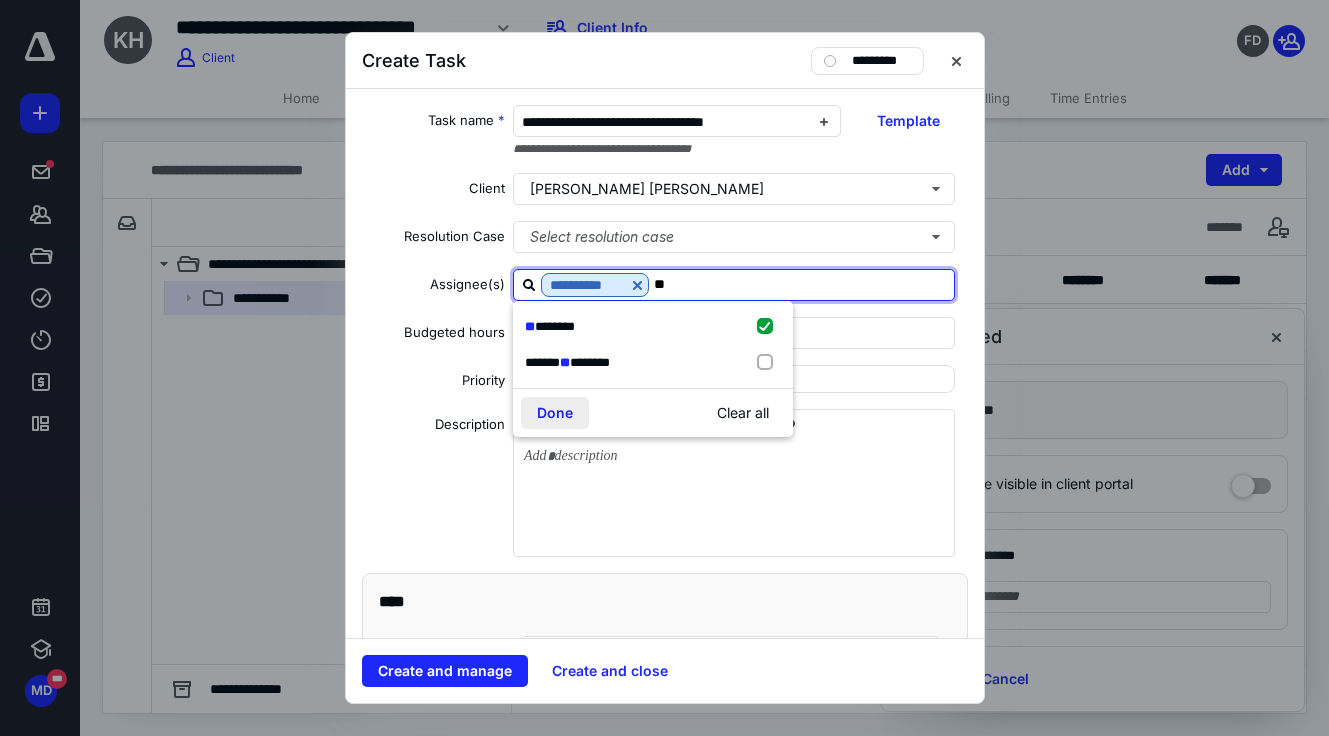 type 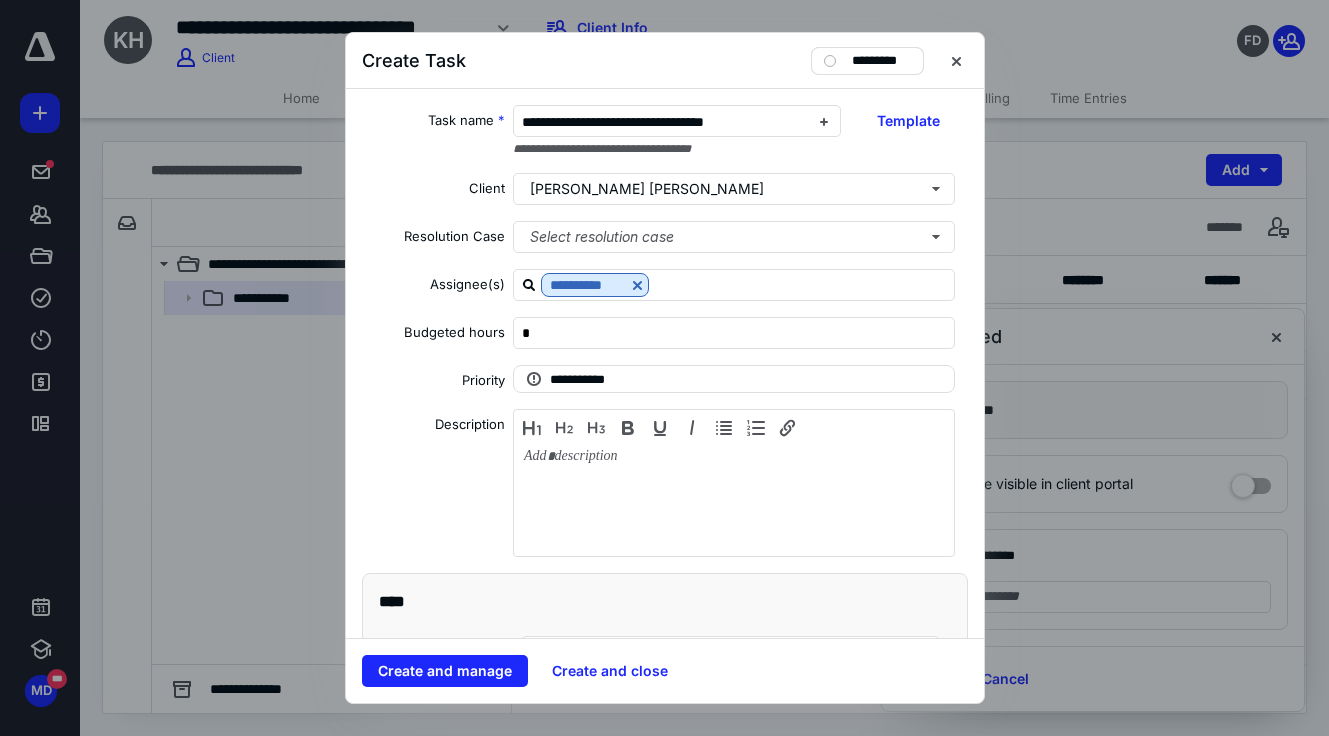 click on "*********" at bounding box center (881, 61) 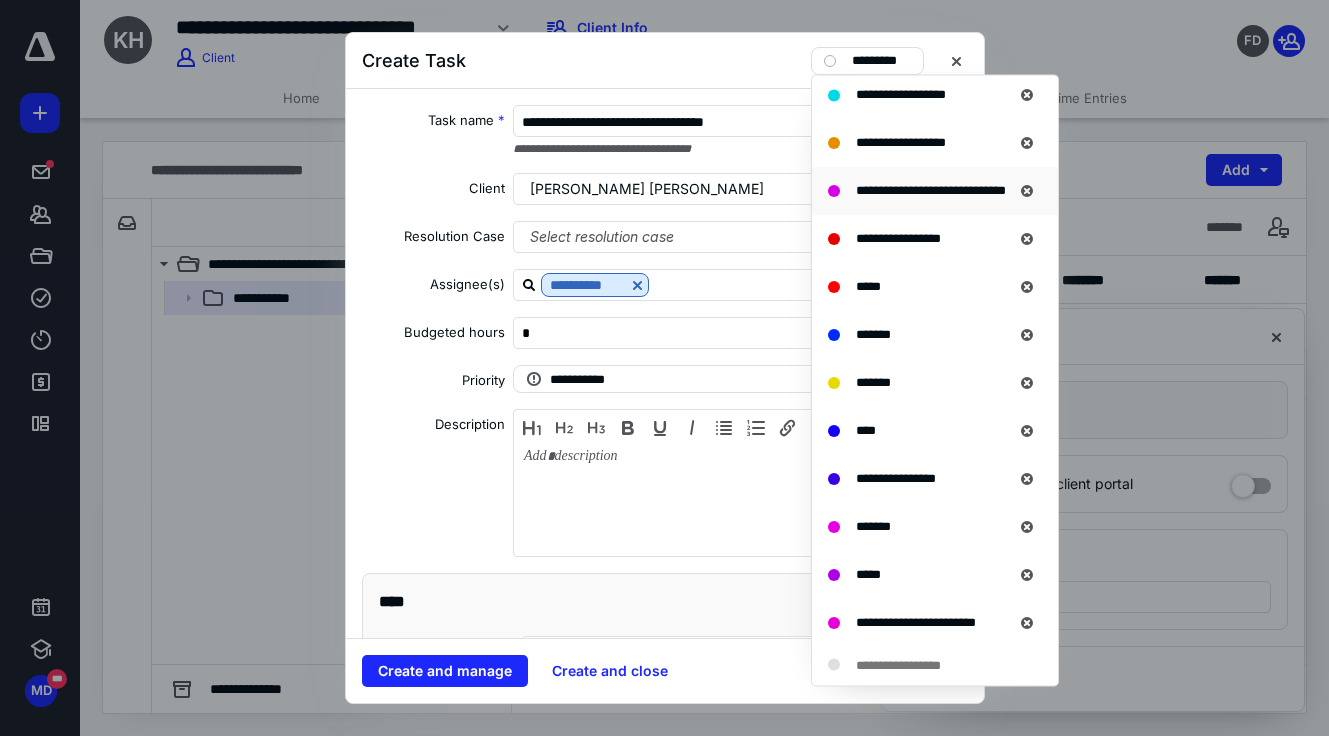 scroll, scrollTop: 1524, scrollLeft: 0, axis: vertical 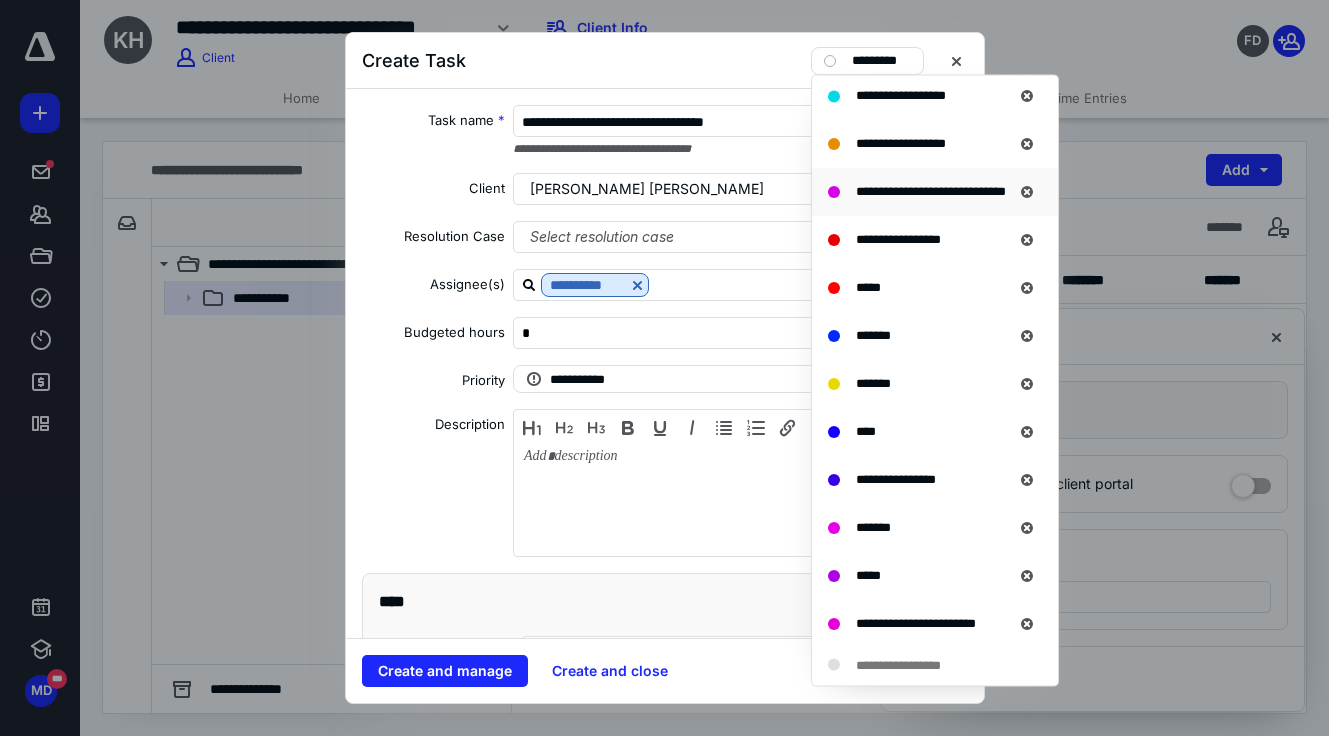 click on "**********" at bounding box center (935, 192) 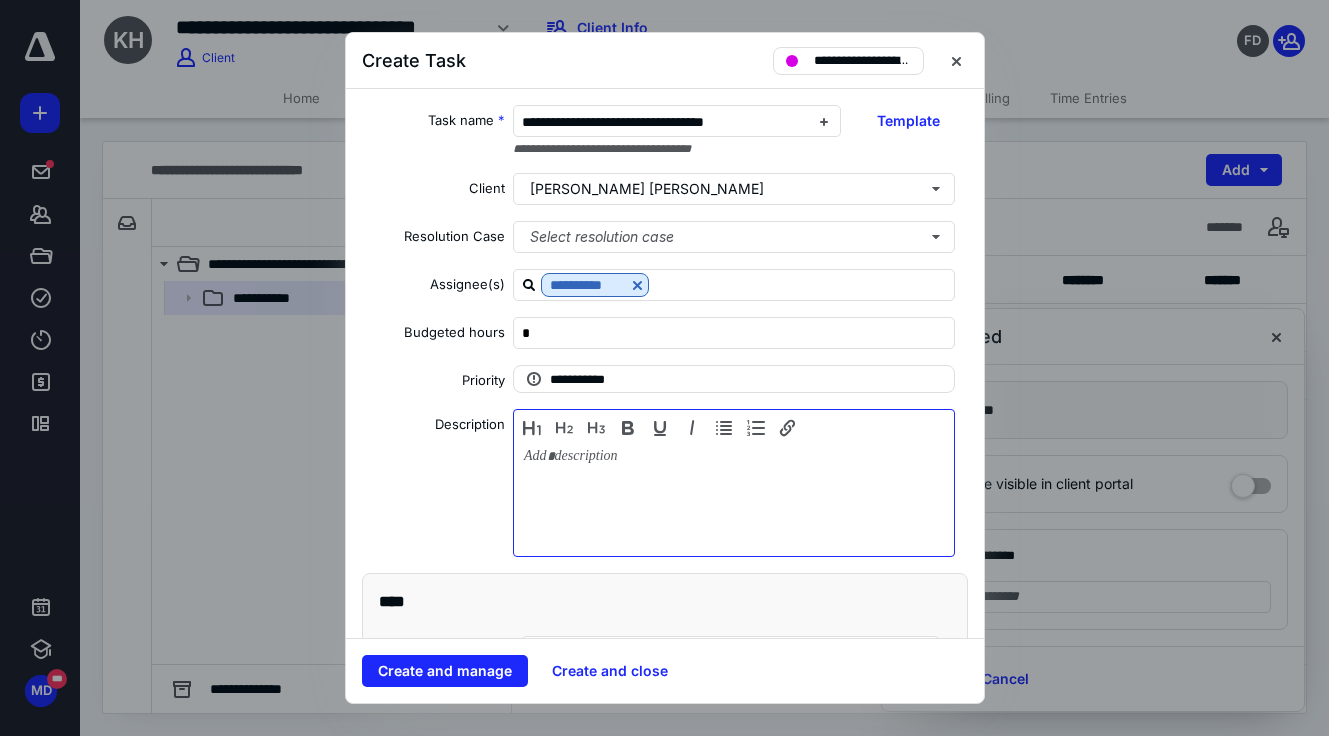 click at bounding box center (734, 498) 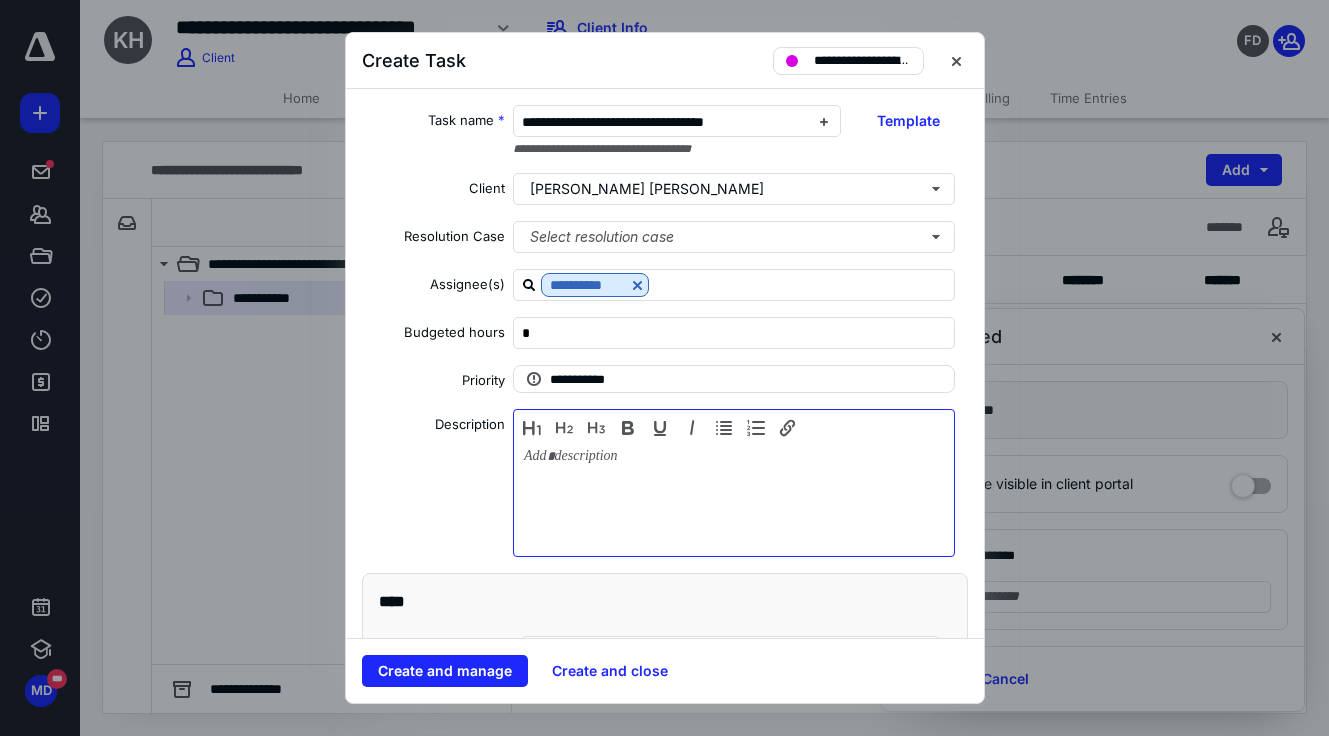 click at bounding box center (734, 498) 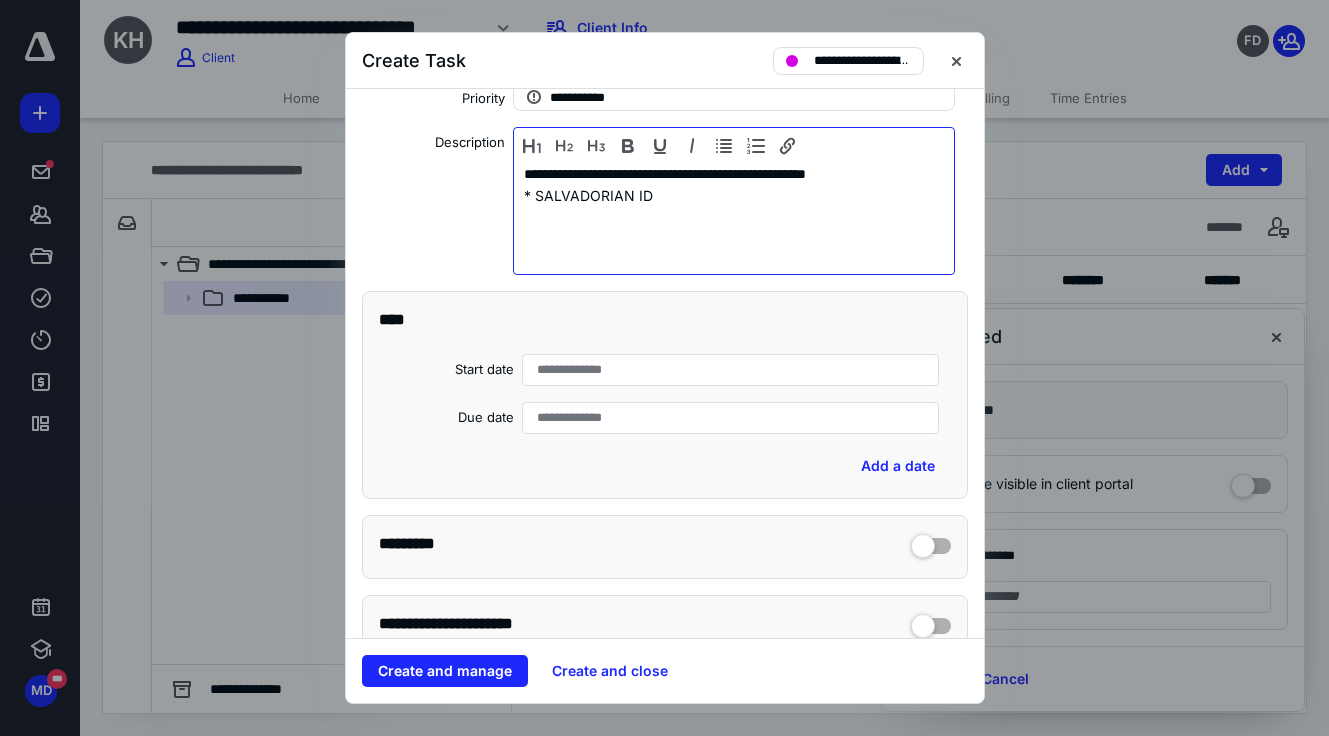 scroll, scrollTop: 343, scrollLeft: 0, axis: vertical 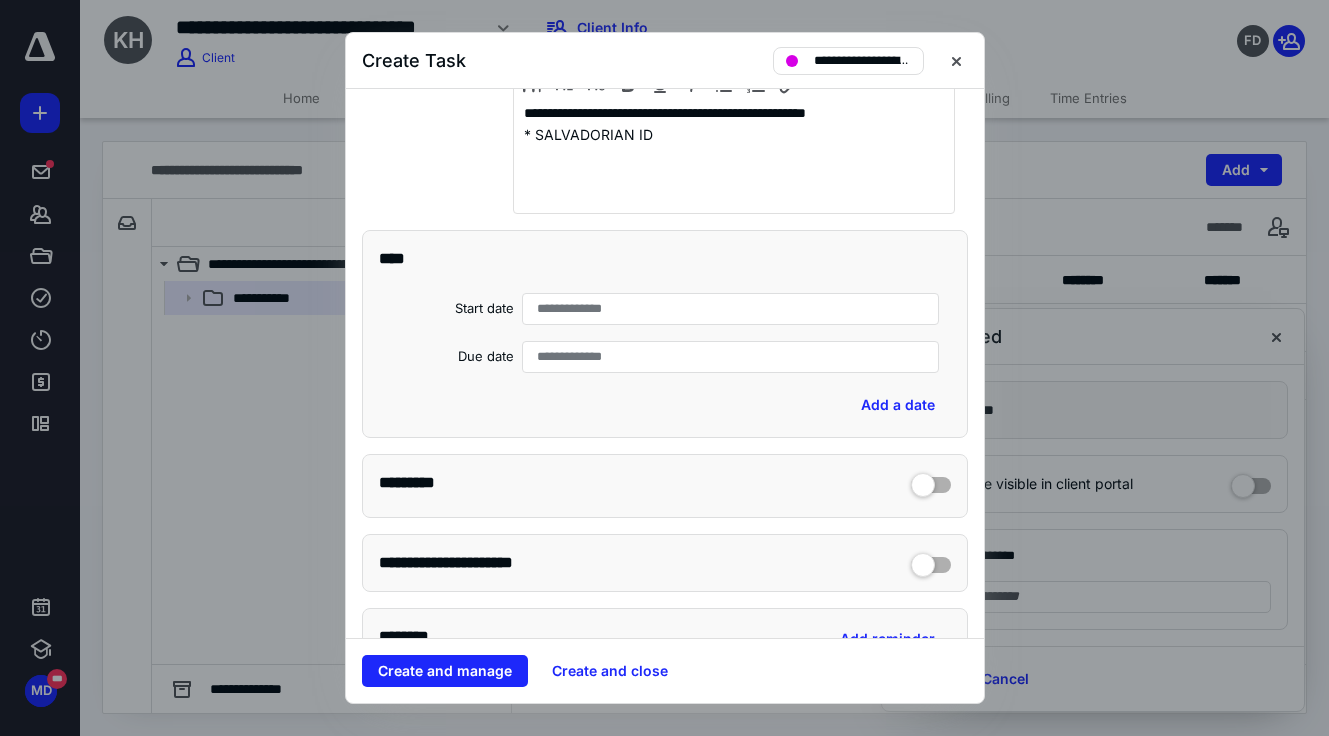 click on "**********" at bounding box center [665, 333] 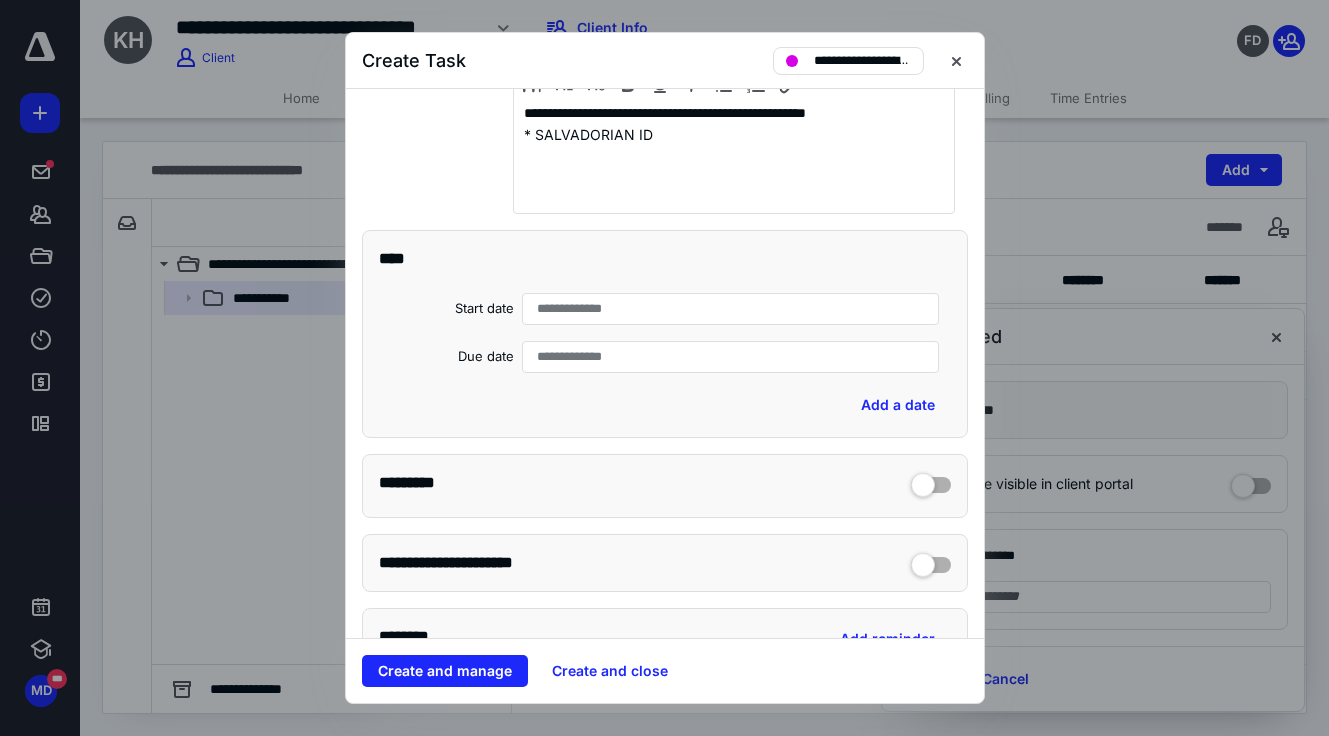 click on "**********" at bounding box center (577, 309) 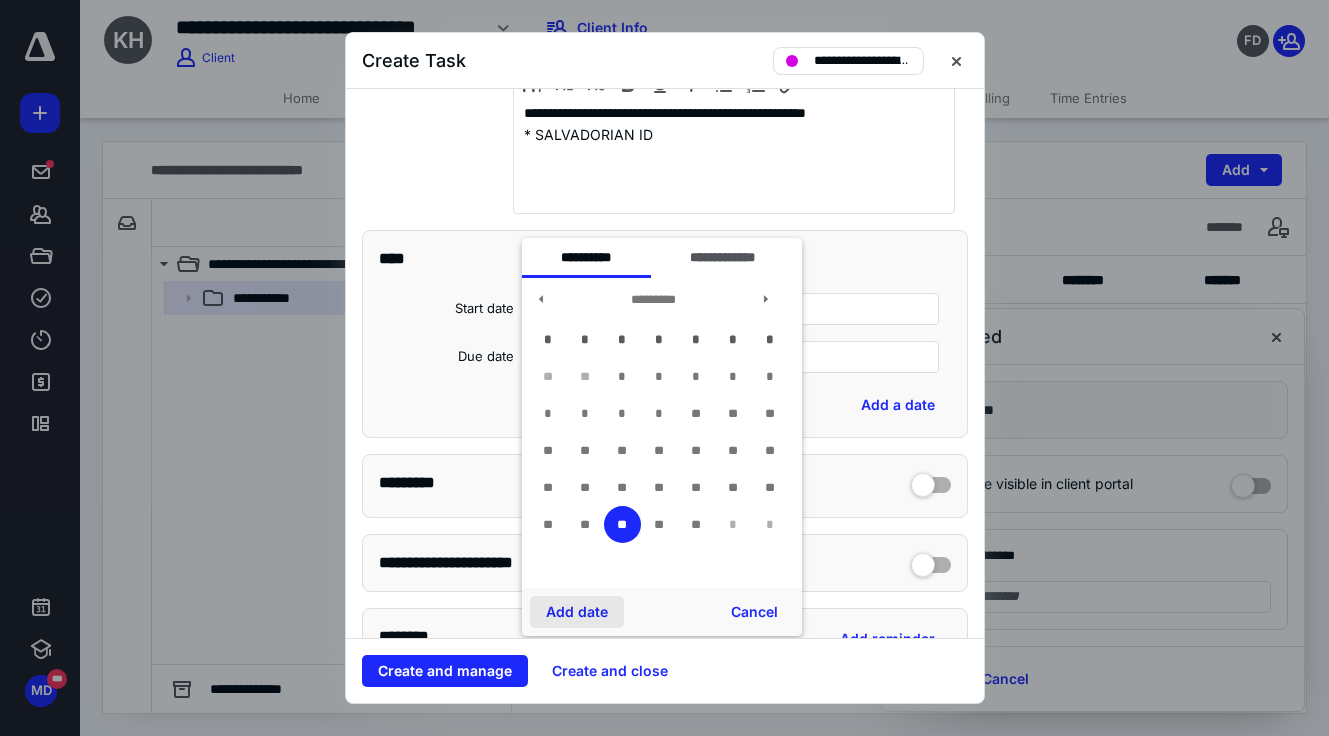 click on "Add date" at bounding box center [577, 612] 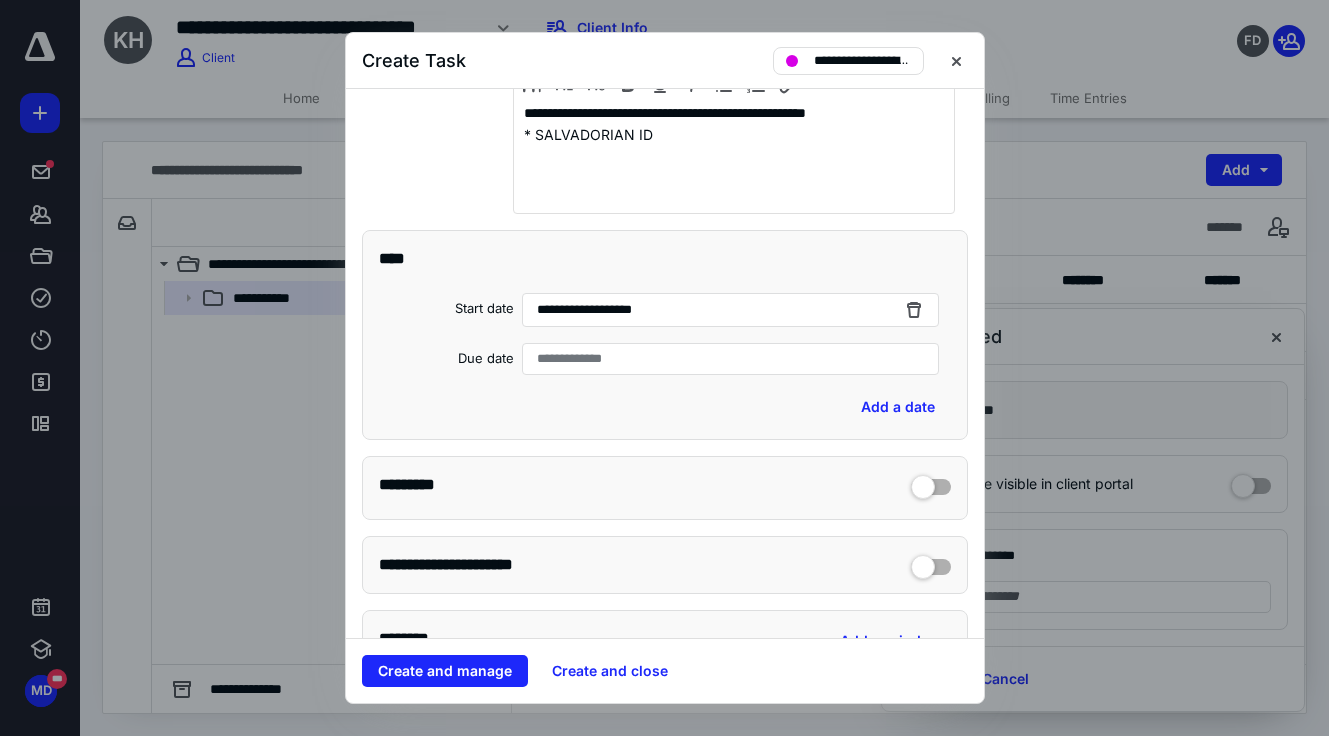 click on "**********" at bounding box center (577, 359) 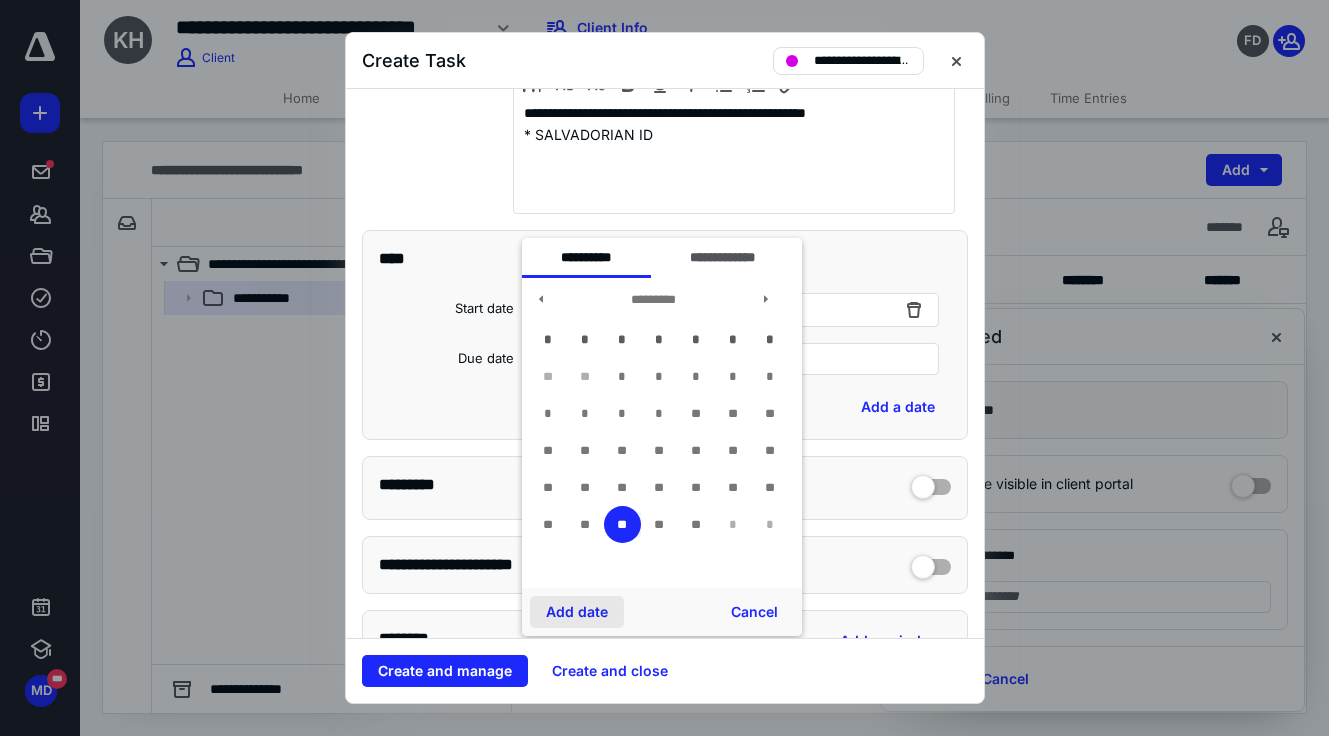 click on "Add date" at bounding box center [577, 612] 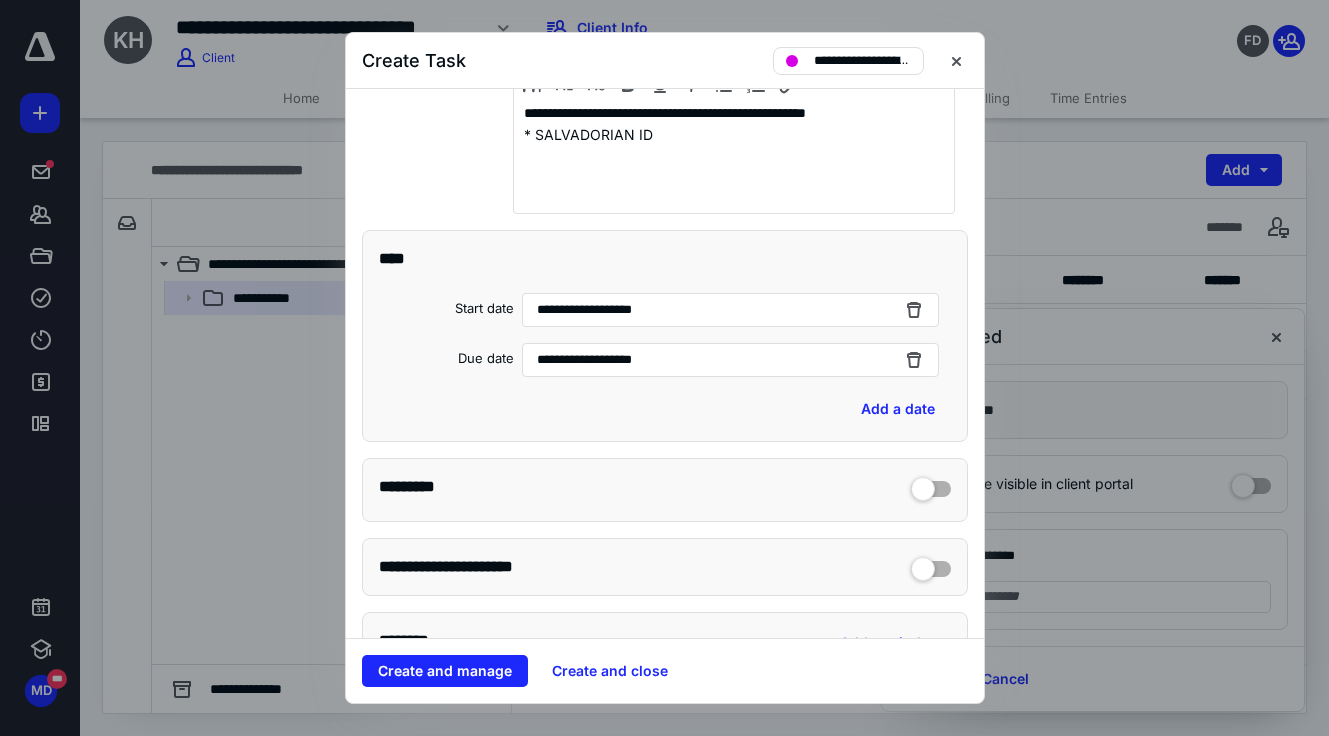 scroll, scrollTop: 653, scrollLeft: 0, axis: vertical 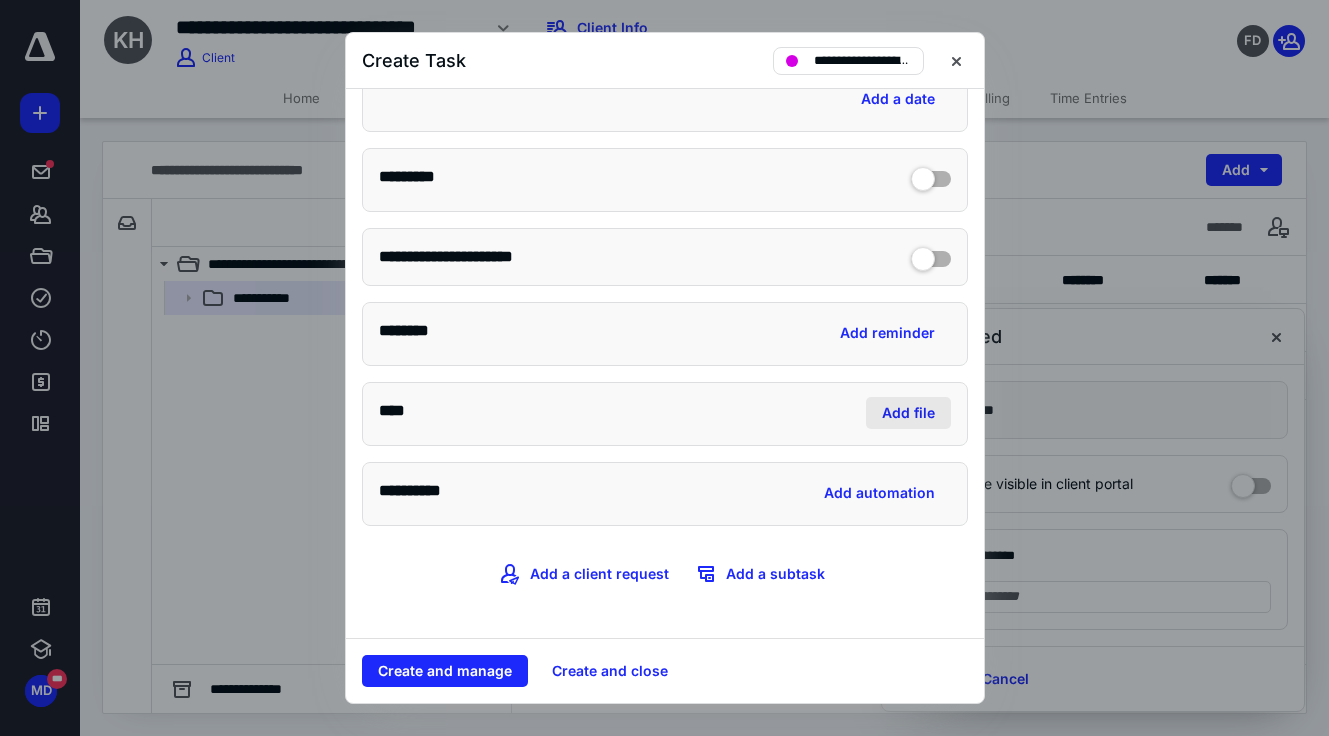 click on "Add file" at bounding box center [908, 413] 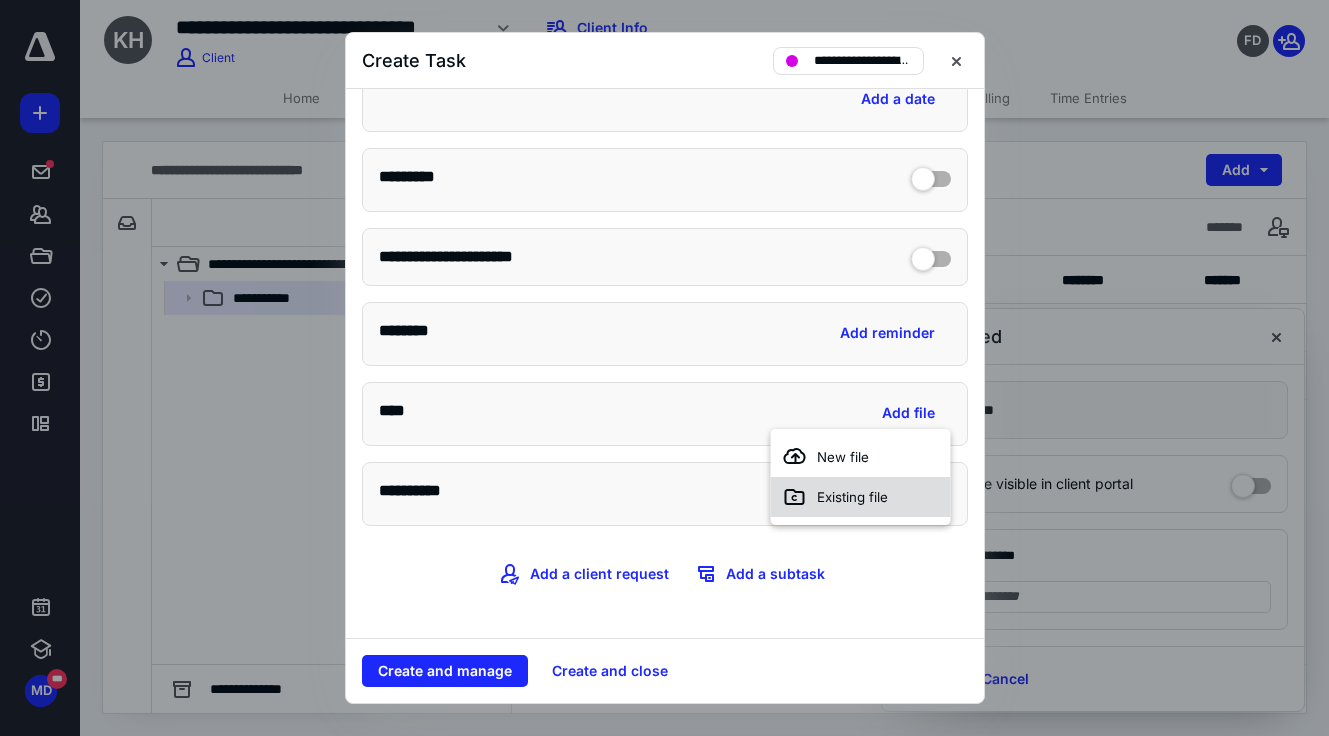 click on "Existing file" at bounding box center (861, 497) 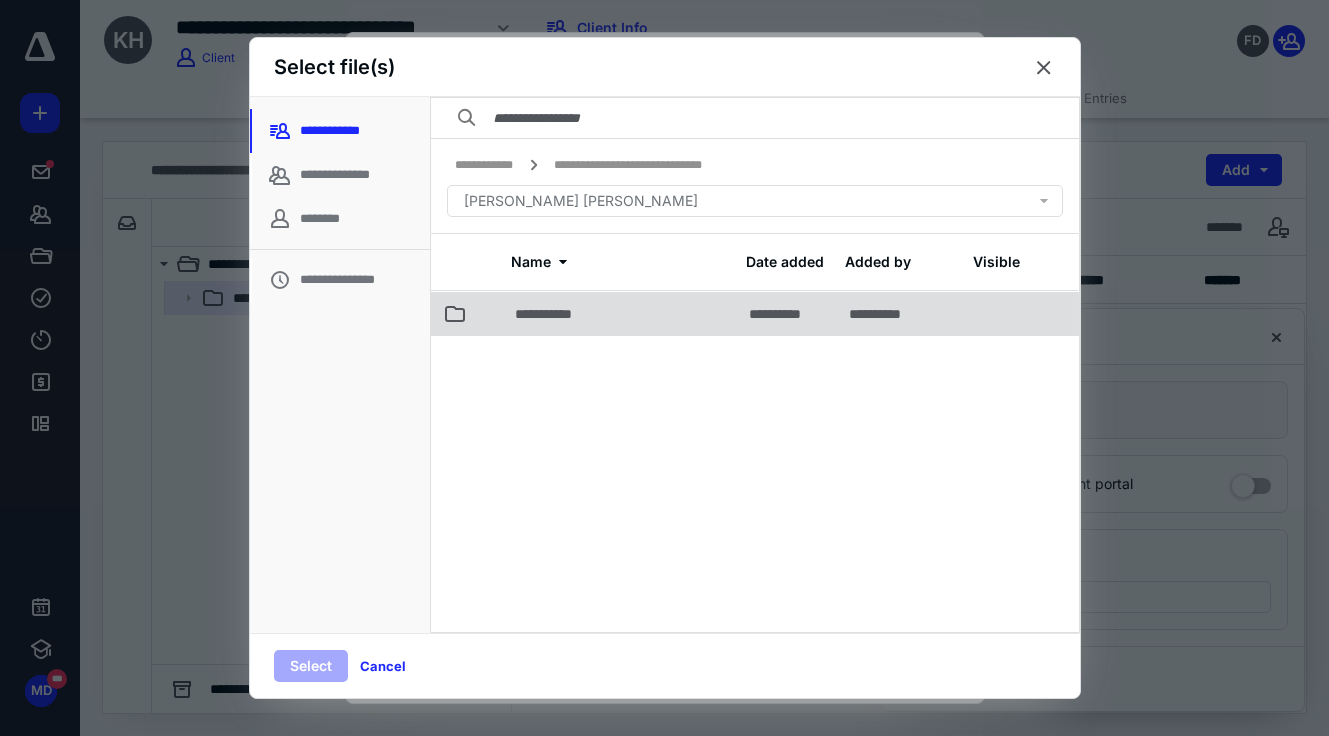 click on "**********" at bounding box center [620, 313] 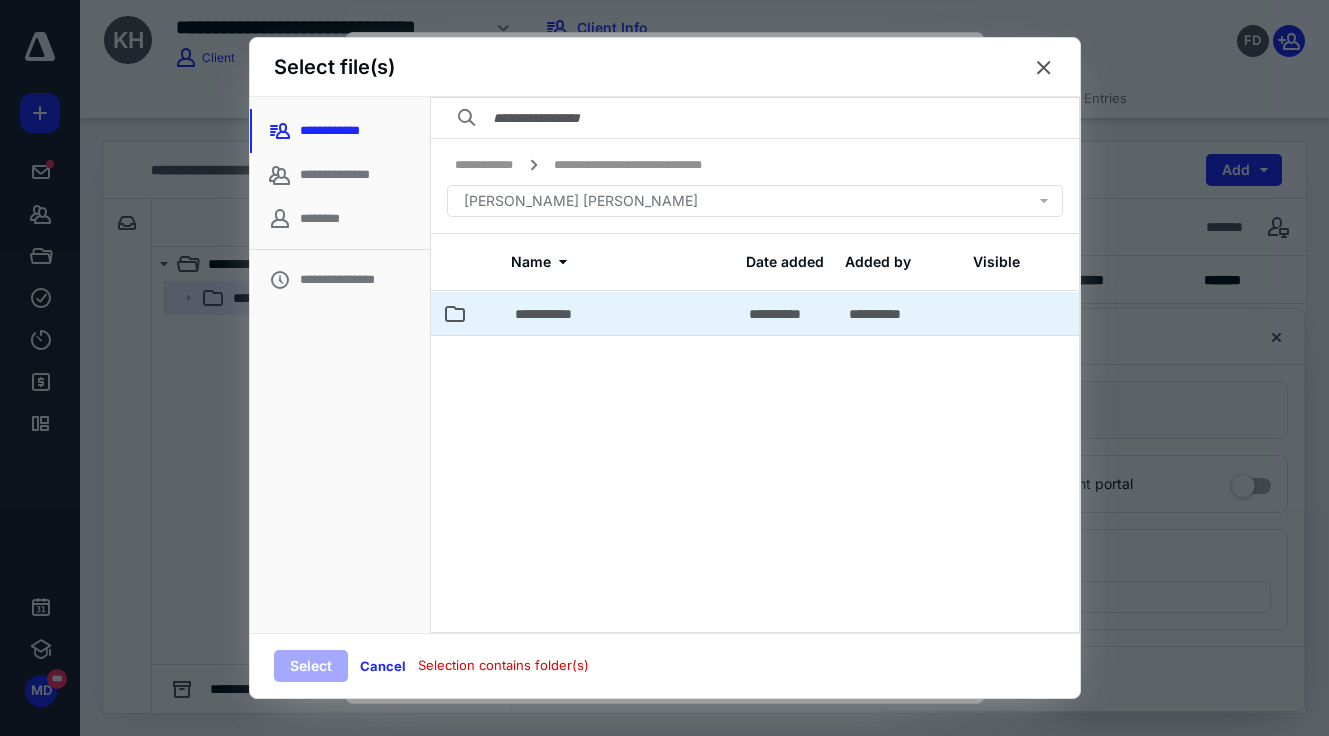 click on "**********" at bounding box center (620, 313) 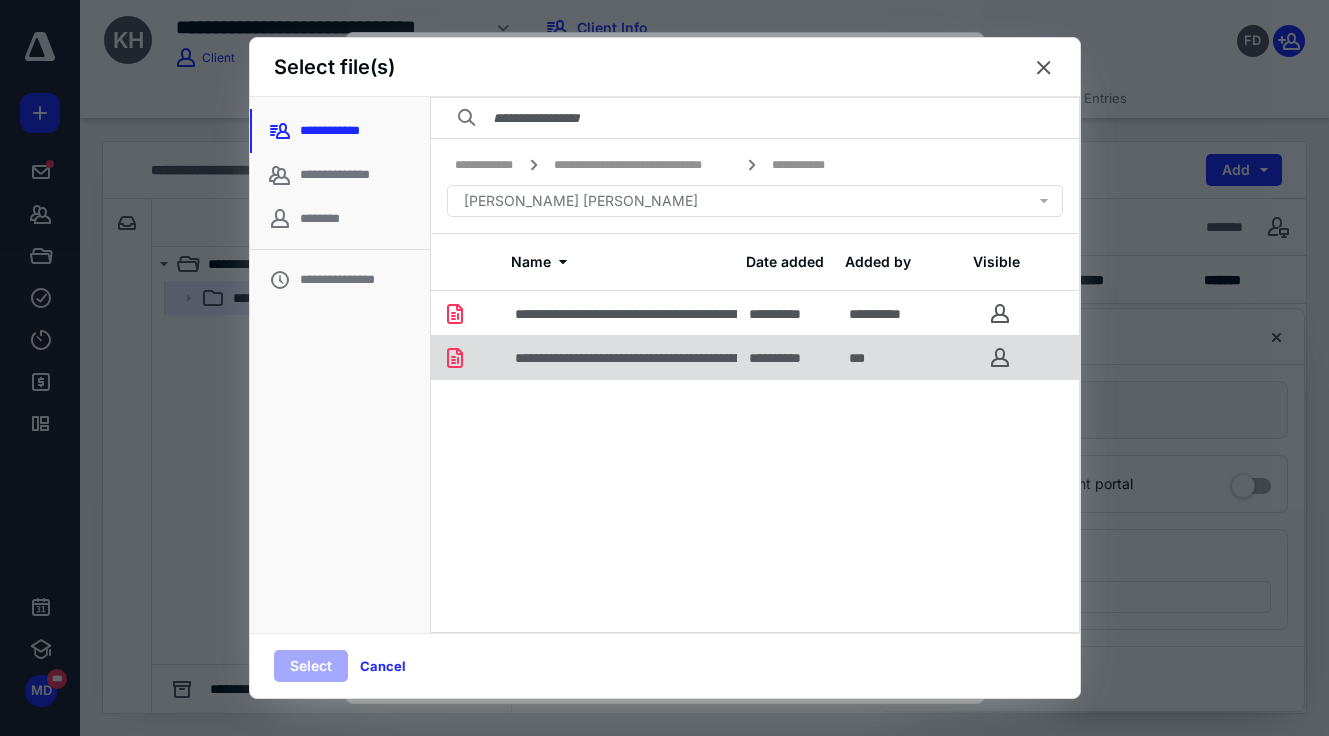 click on "**********" at bounding box center (725, 358) 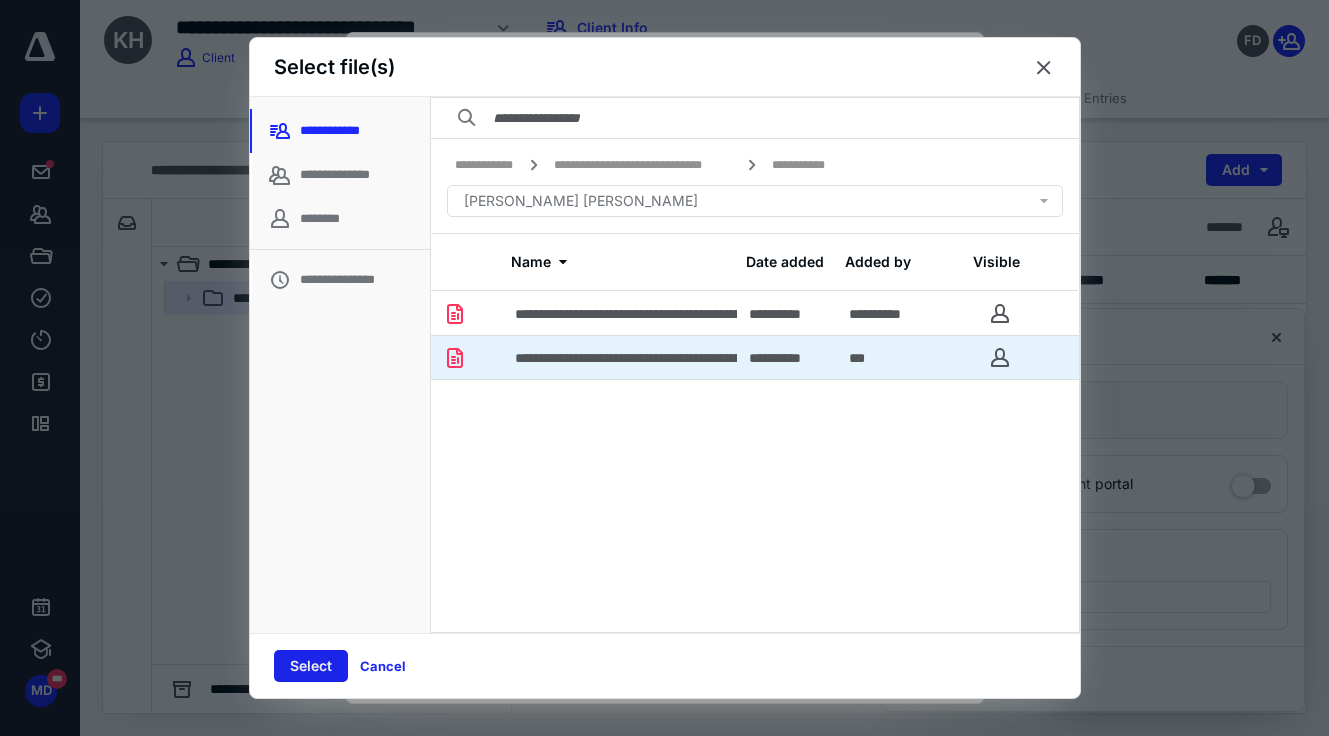 click on "Select" at bounding box center [311, 666] 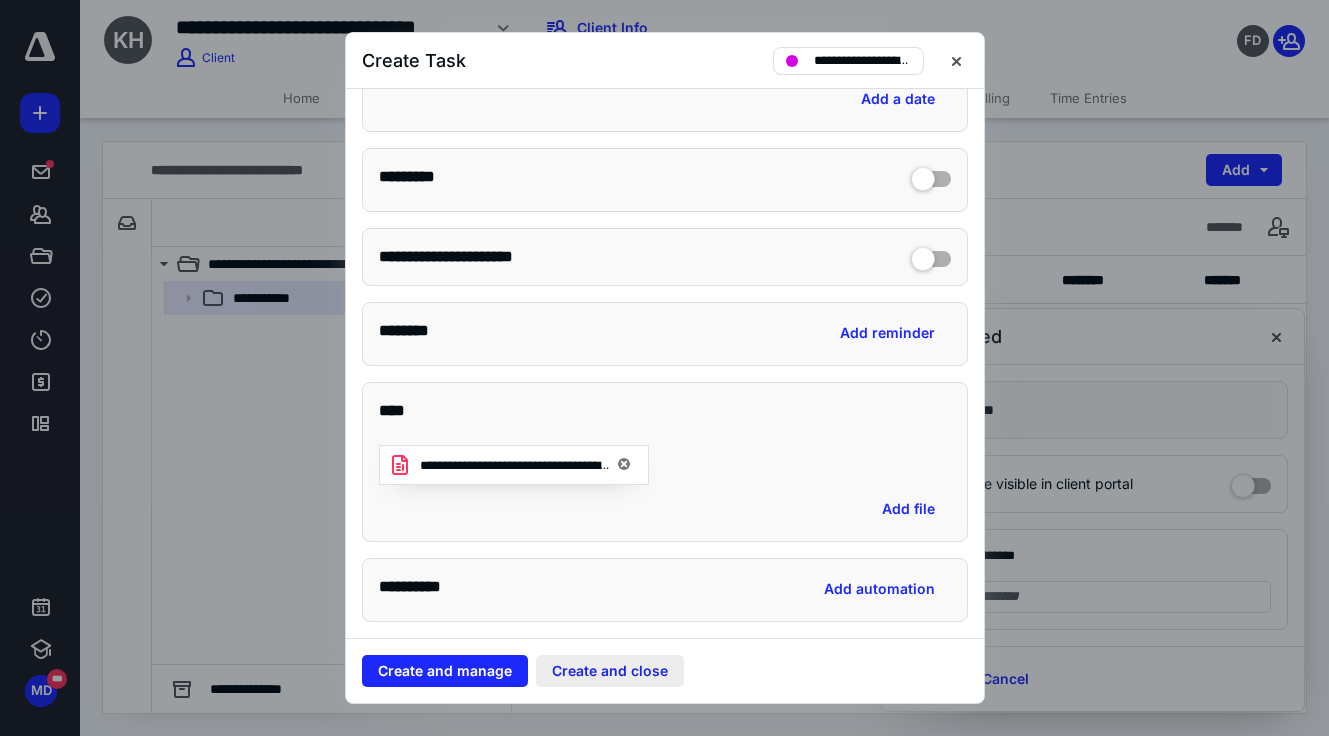 click on "Create and close" at bounding box center [610, 671] 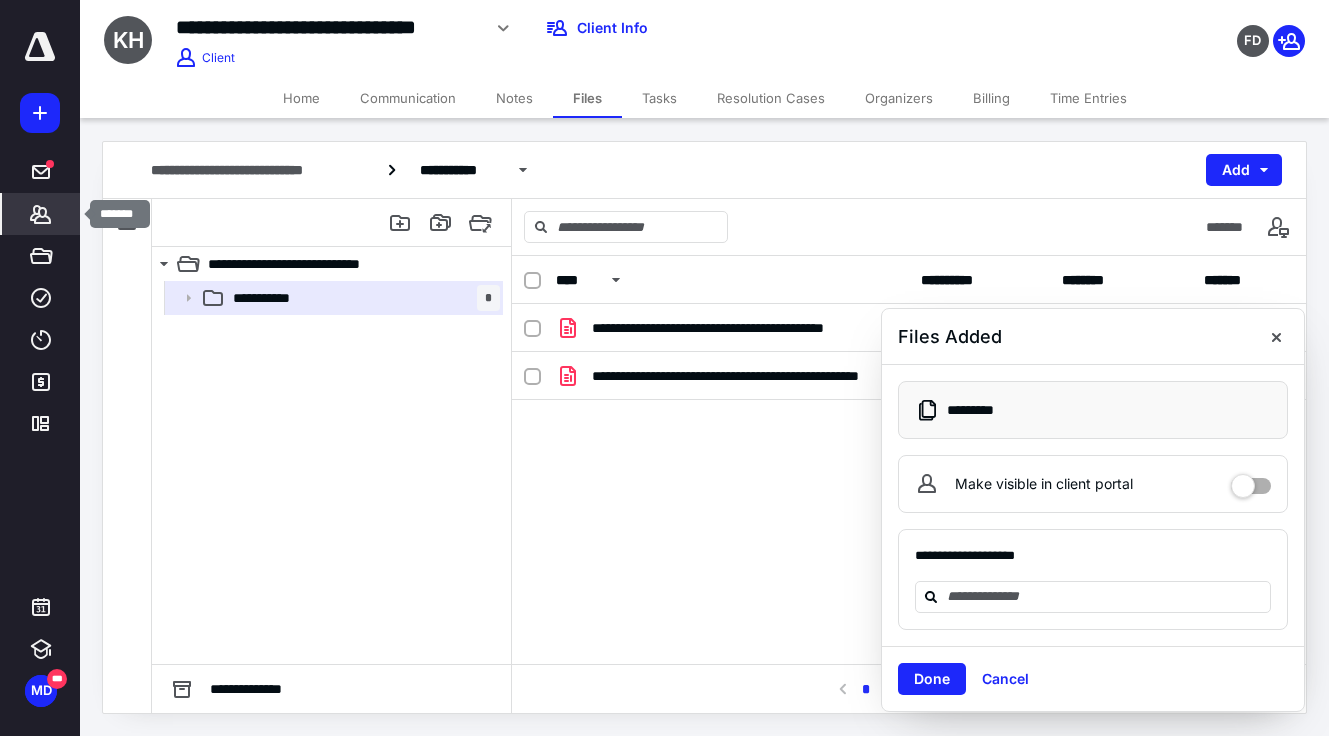 click 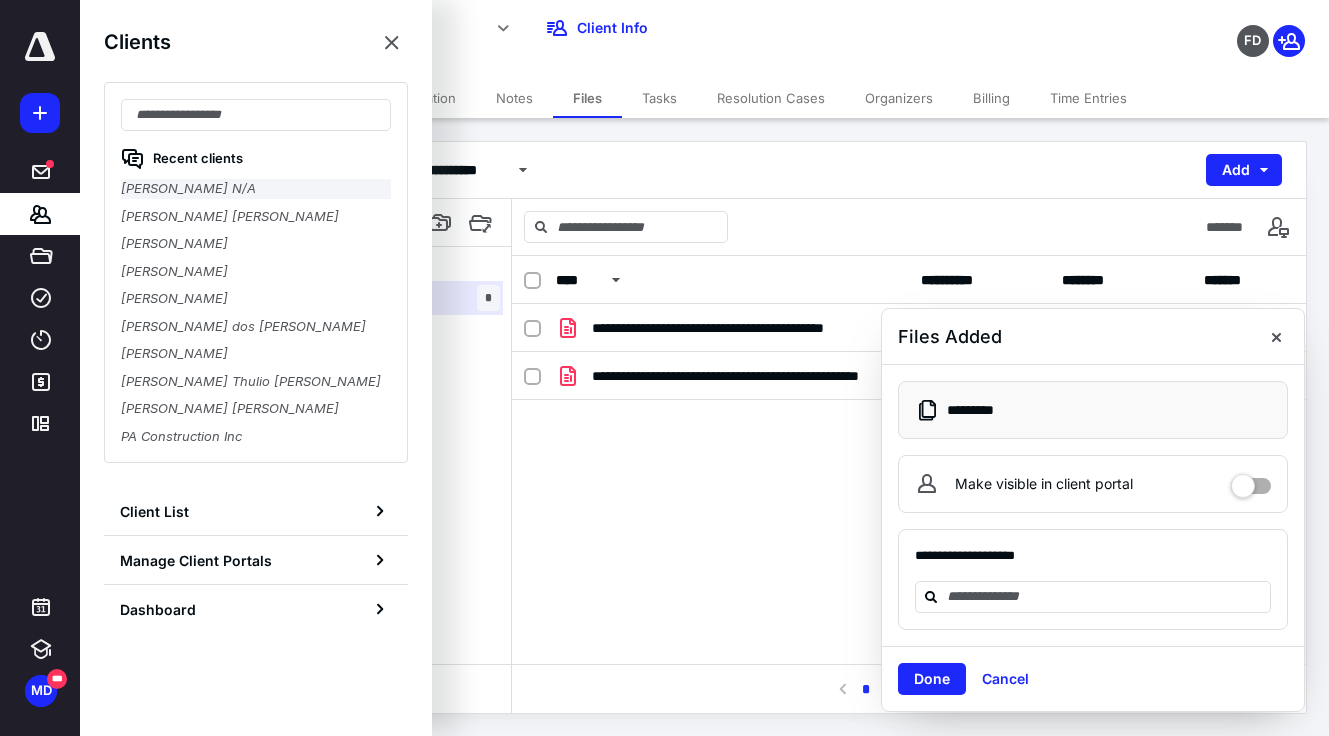 click on "[PERSON_NAME] N/A" at bounding box center (256, 189) 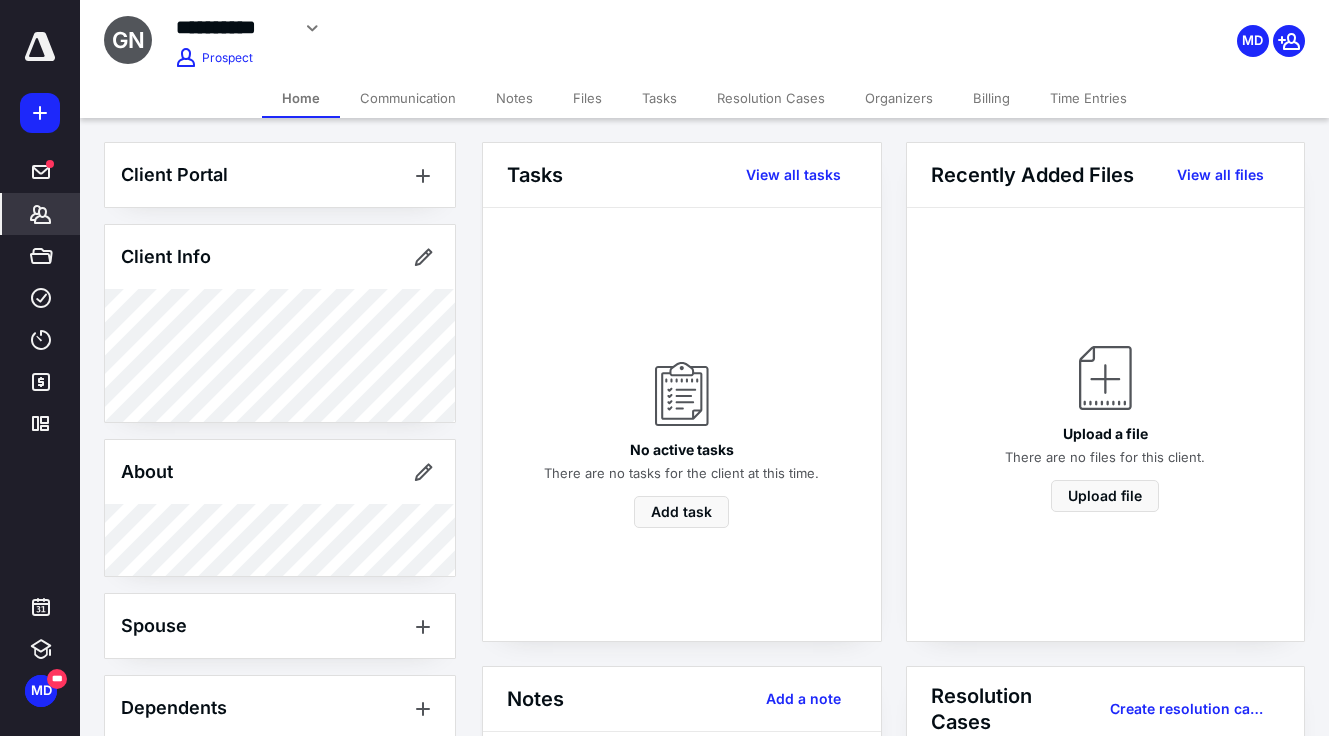 click 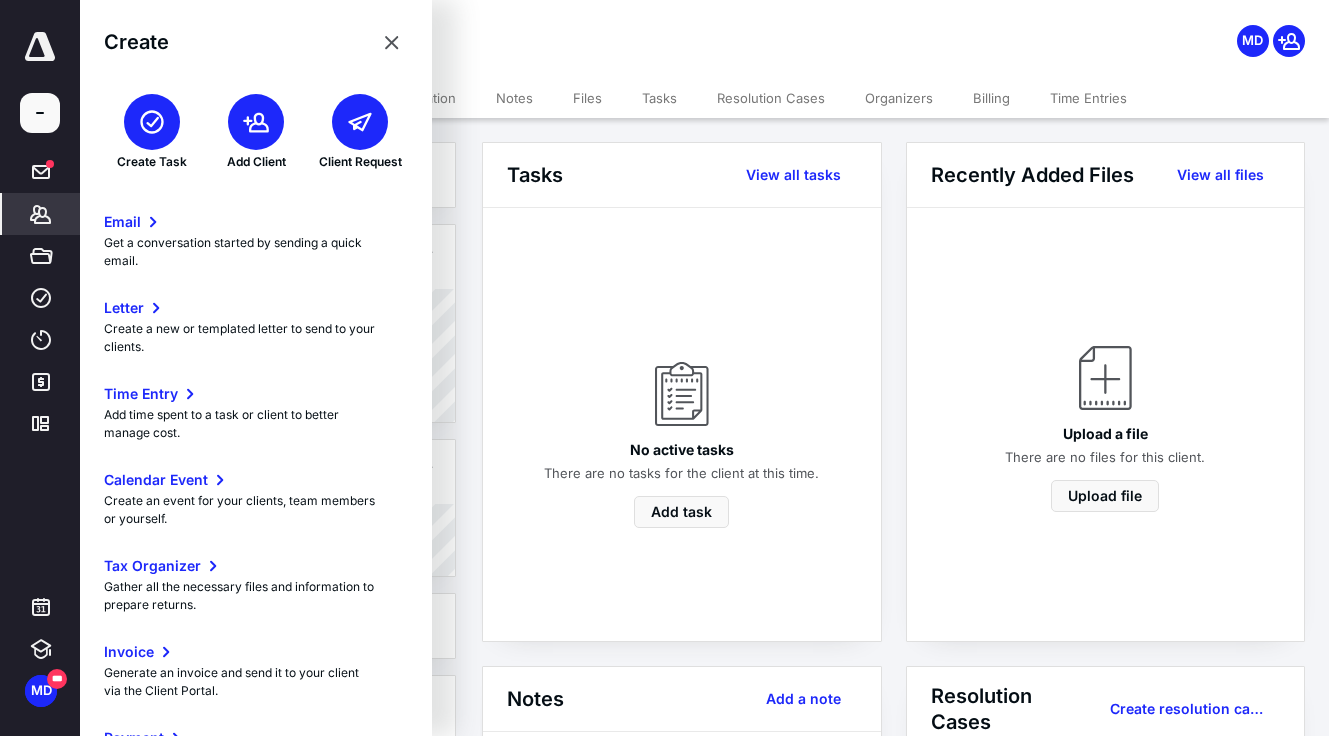 click at bounding box center [152, 122] 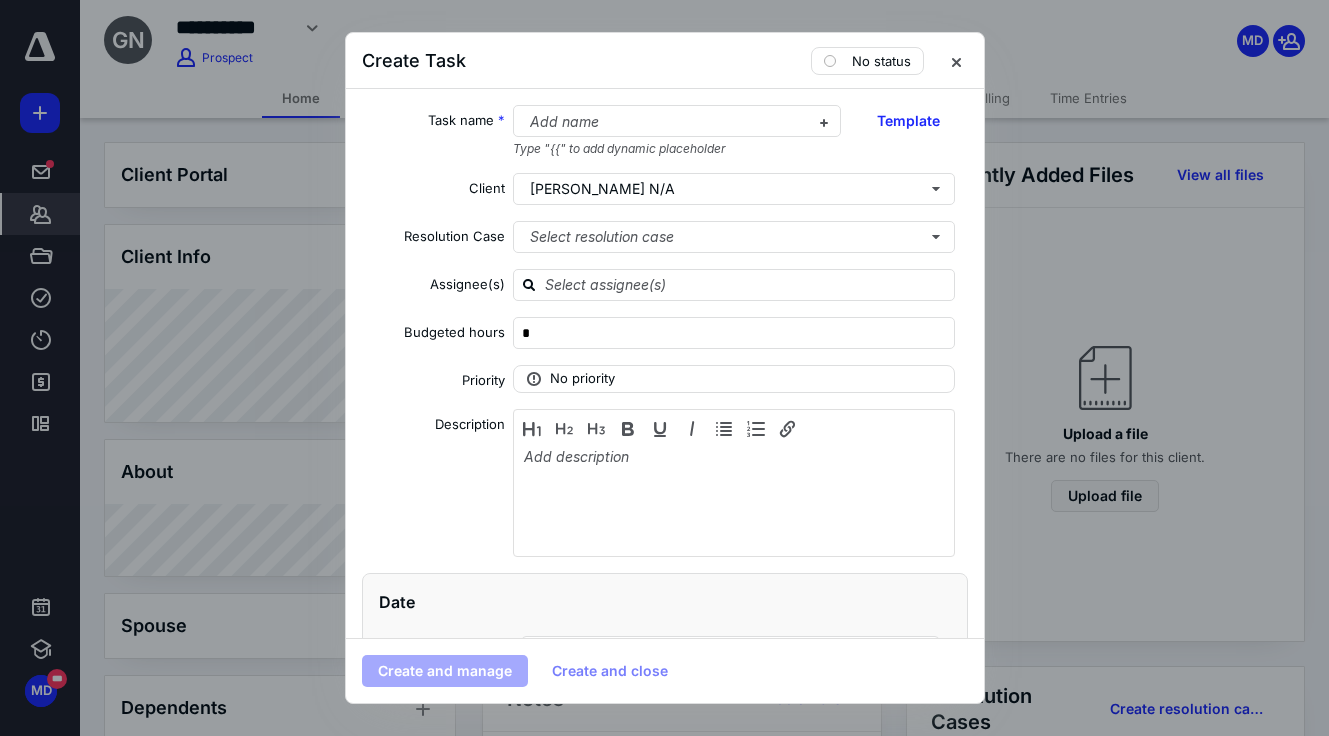 click on "Task name   * Add name Type "{{" to add dynamic placeholder Template Client [PERSON_NAME] N/A Resolution Case Select resolution case Assignee(s) Budgeted hours * Priority No priority Description Date Start date Select a date Due date Select a date Add a date Recurring Tax preparation fields Reminder Add reminder File Add file Automation Add automation Add a client request Add a subtask" at bounding box center (665, 363) 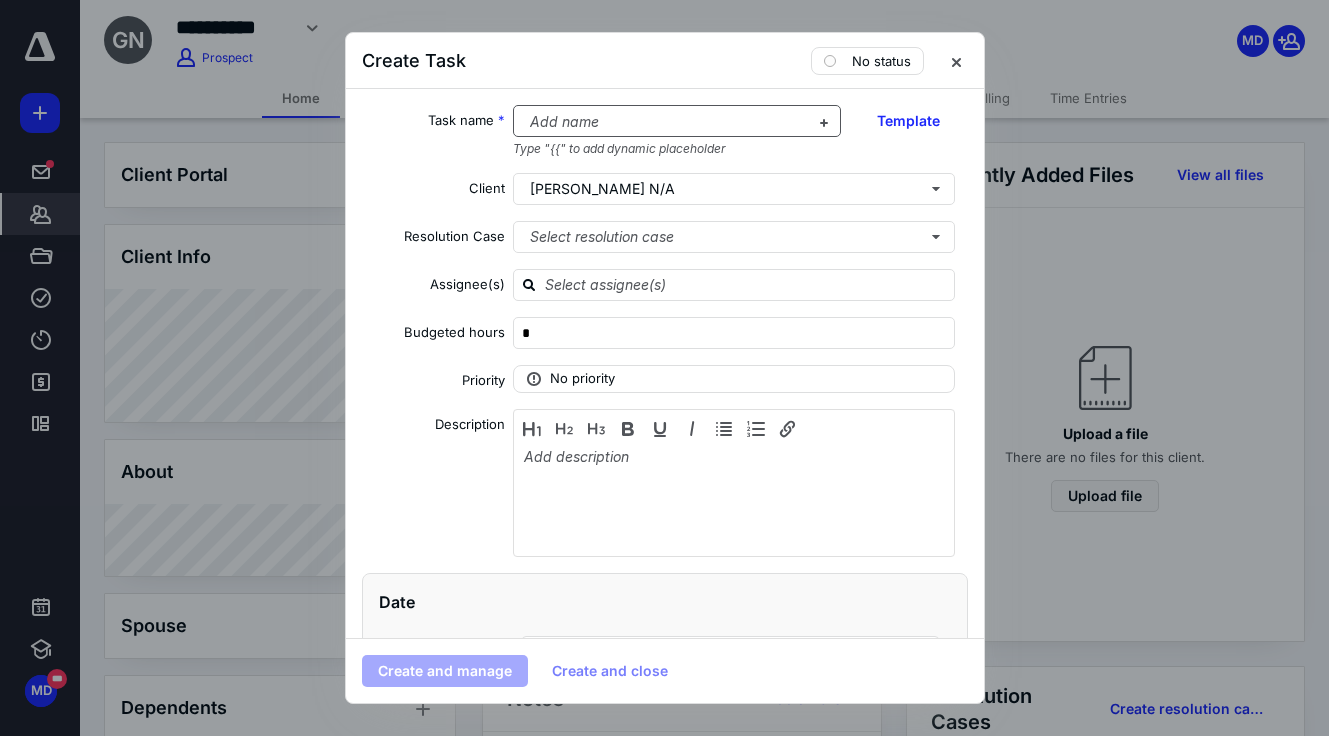 click at bounding box center [665, 122] 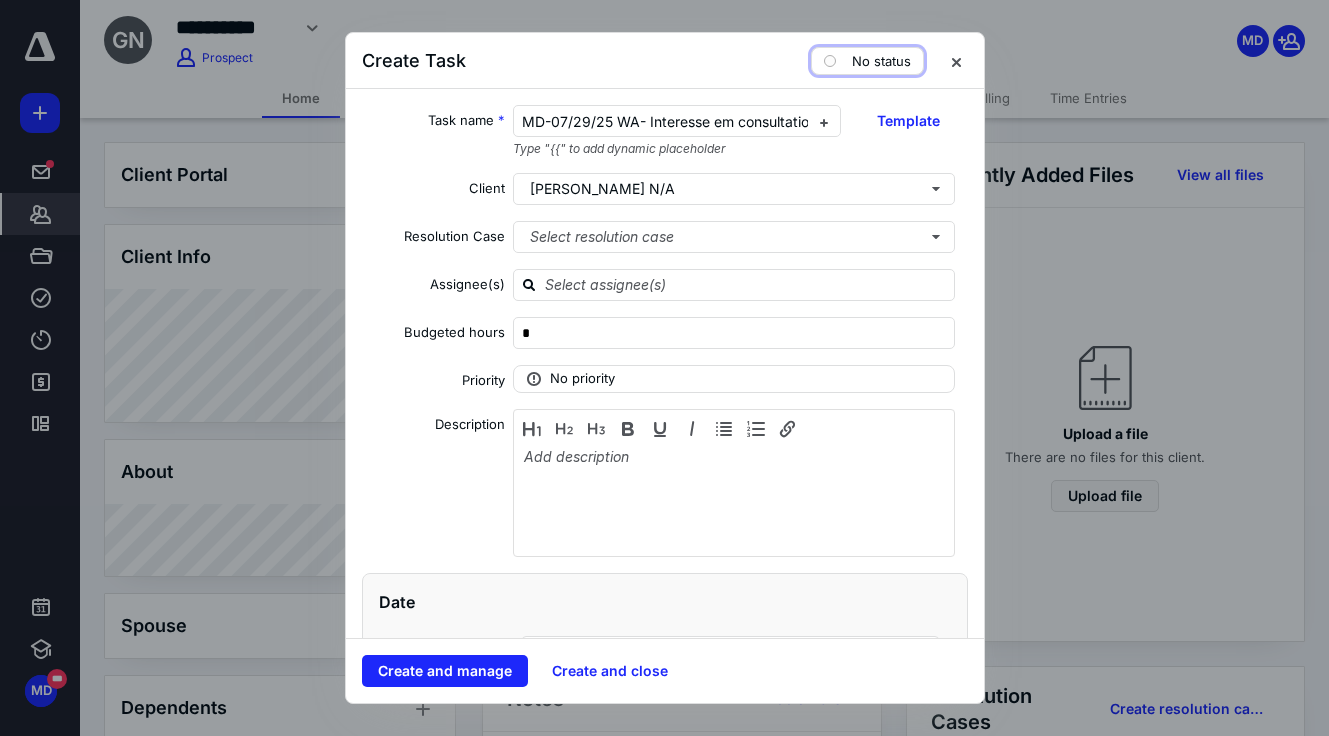 click on "No status" at bounding box center (881, 61) 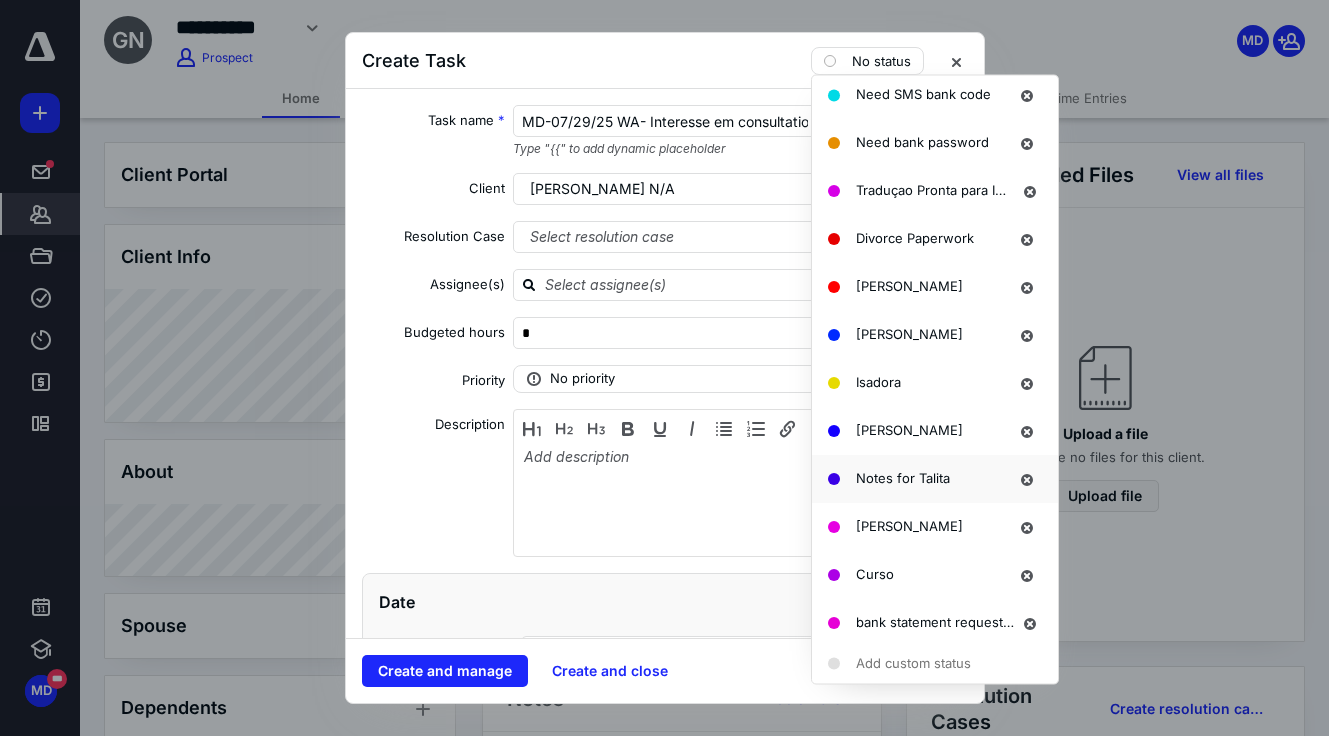 scroll, scrollTop: 1524, scrollLeft: 0, axis: vertical 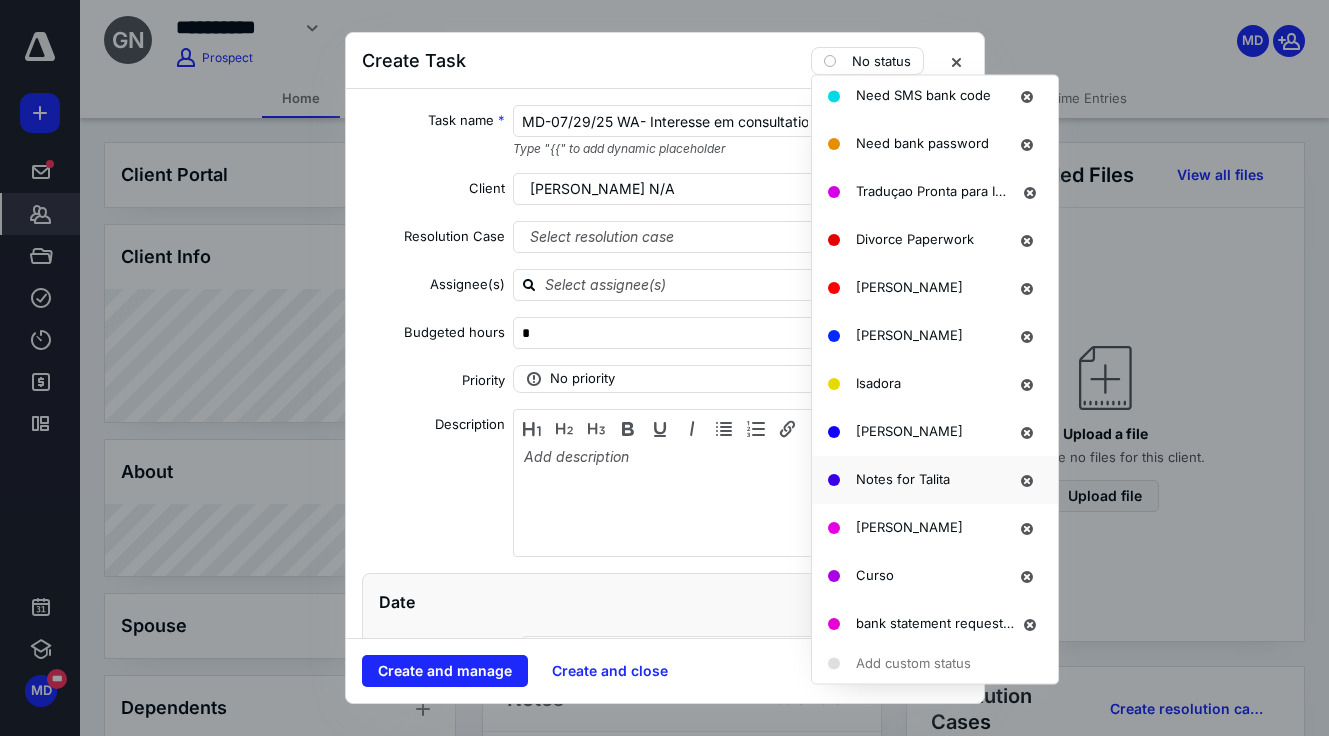 click on "Notes for Talita" at bounding box center [903, 479] 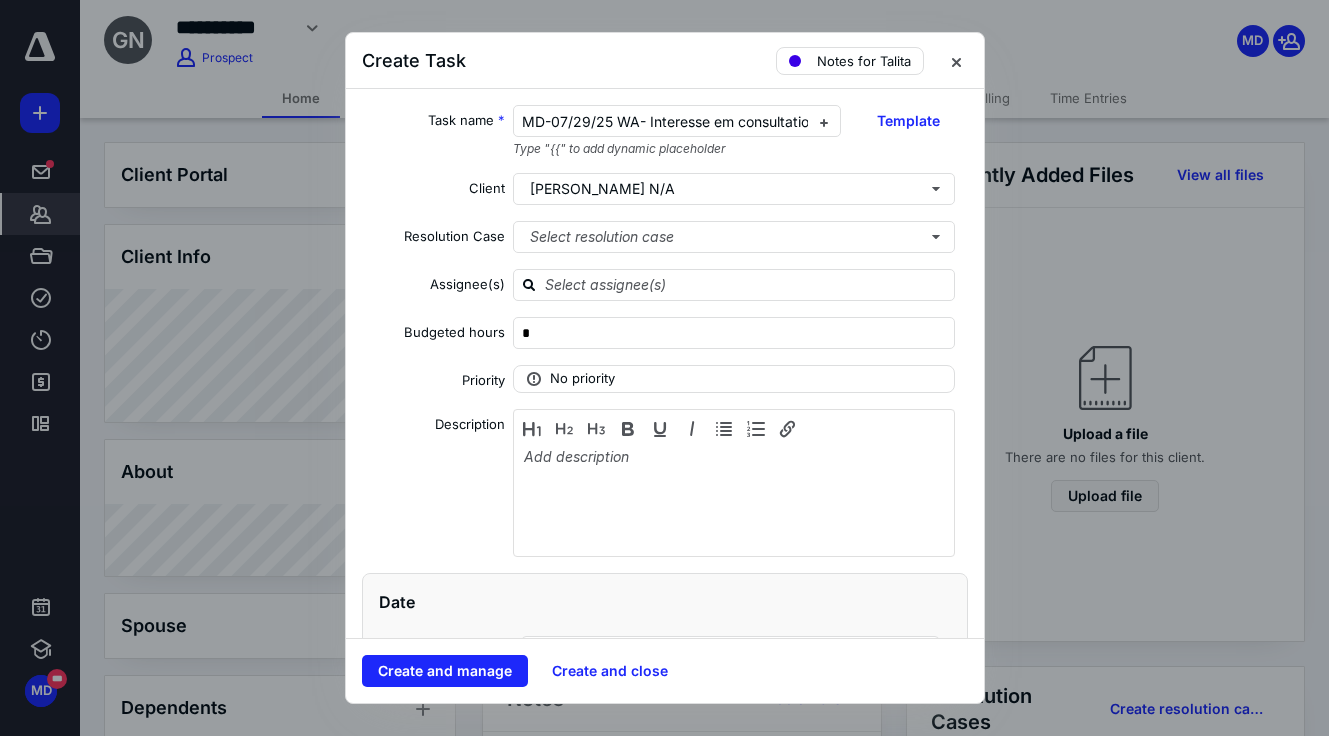 click on "Task name   * MD-07/29/25 WA- Interesse em consultation com a AC amanhã at 12pm - Aguardando pagamento Type "{{" to add dynamic placeholder Template Client [PERSON_NAME] N/A Resolution Case Select resolution case Assignee(s) Budgeted hours * Priority No priority Description Date Start date Select a date Due date Select a date Add a date Recurring Tax preparation fields Reminder Add reminder File Add file Automation Add automation Add a client request Add a subtask" at bounding box center (665, 363) 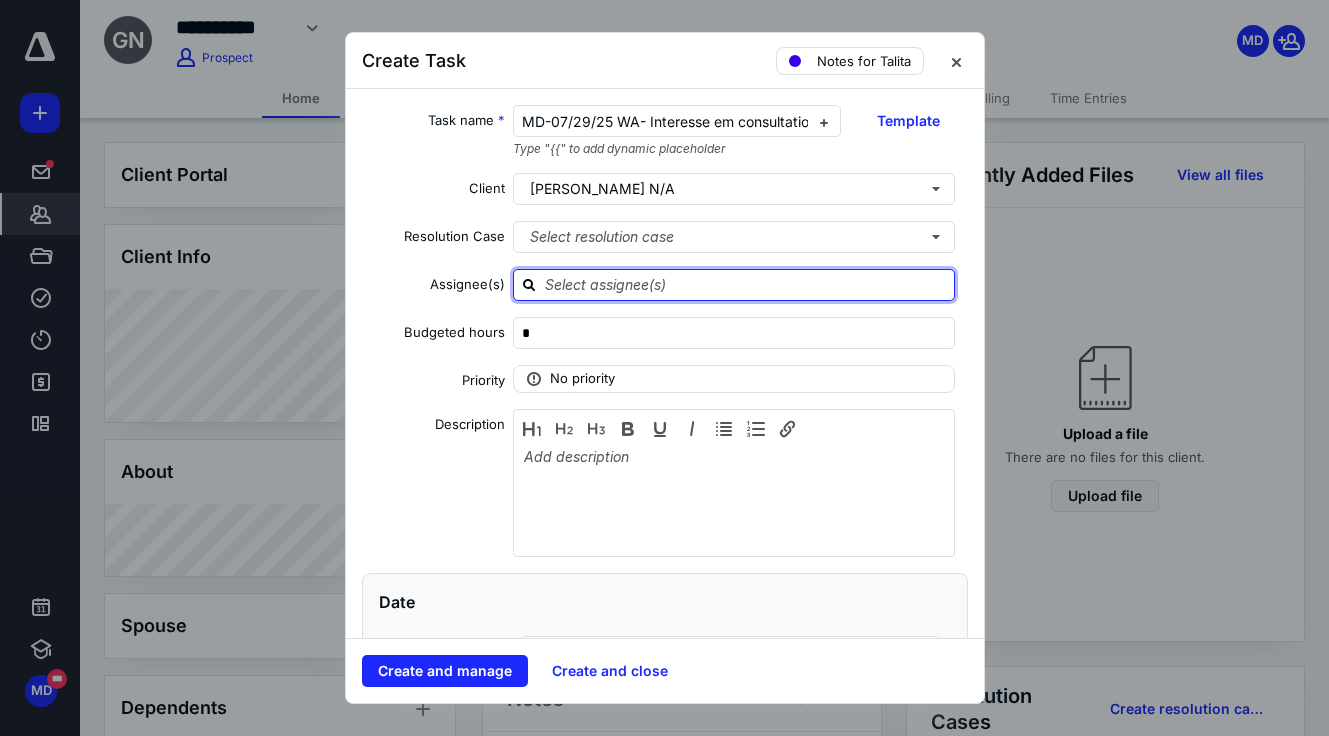 click at bounding box center [746, 284] 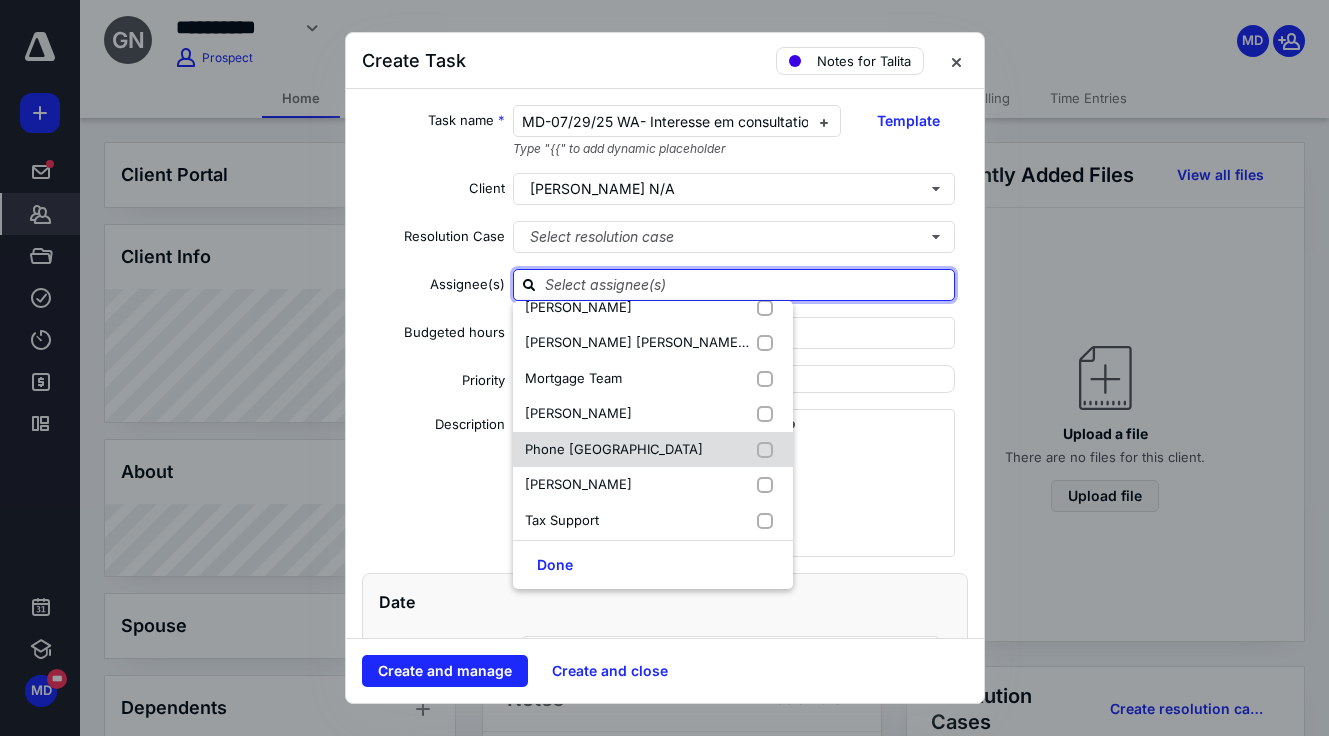 scroll, scrollTop: 267, scrollLeft: 0, axis: vertical 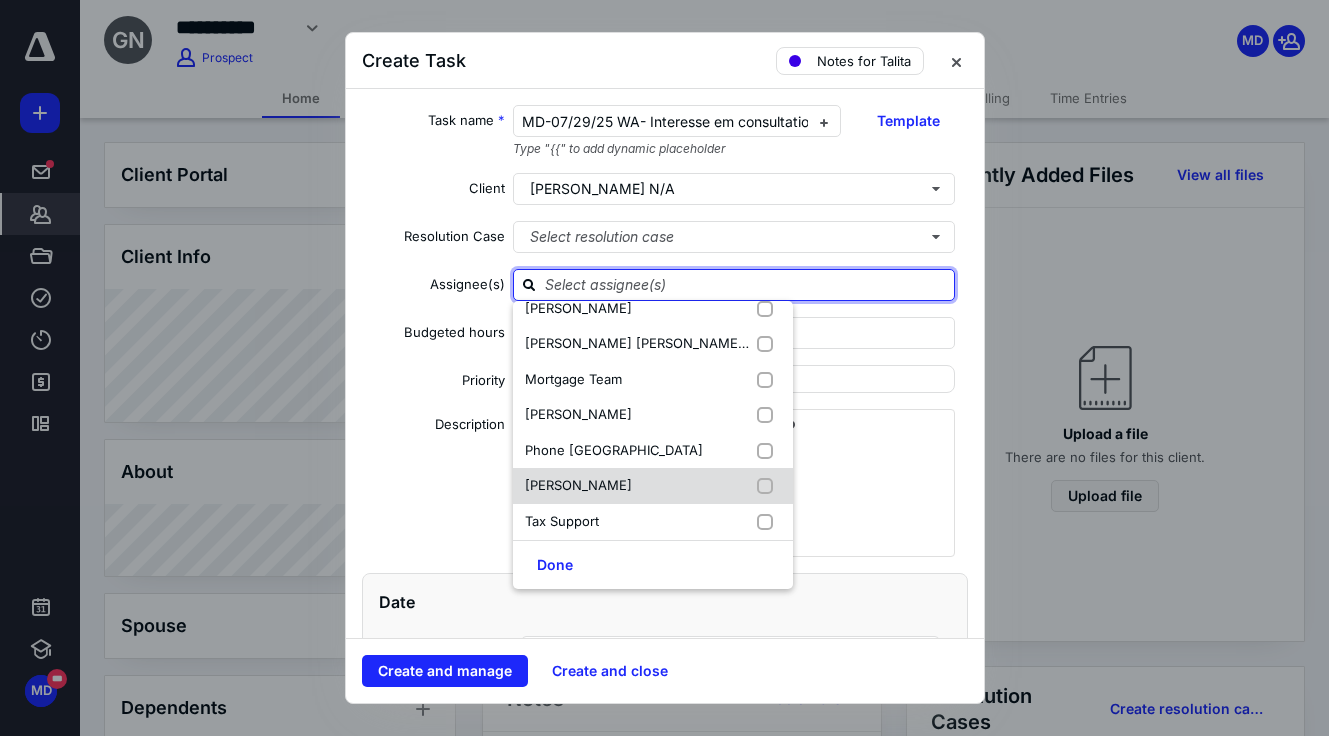 click on "[PERSON_NAME]" at bounding box center (653, 486) 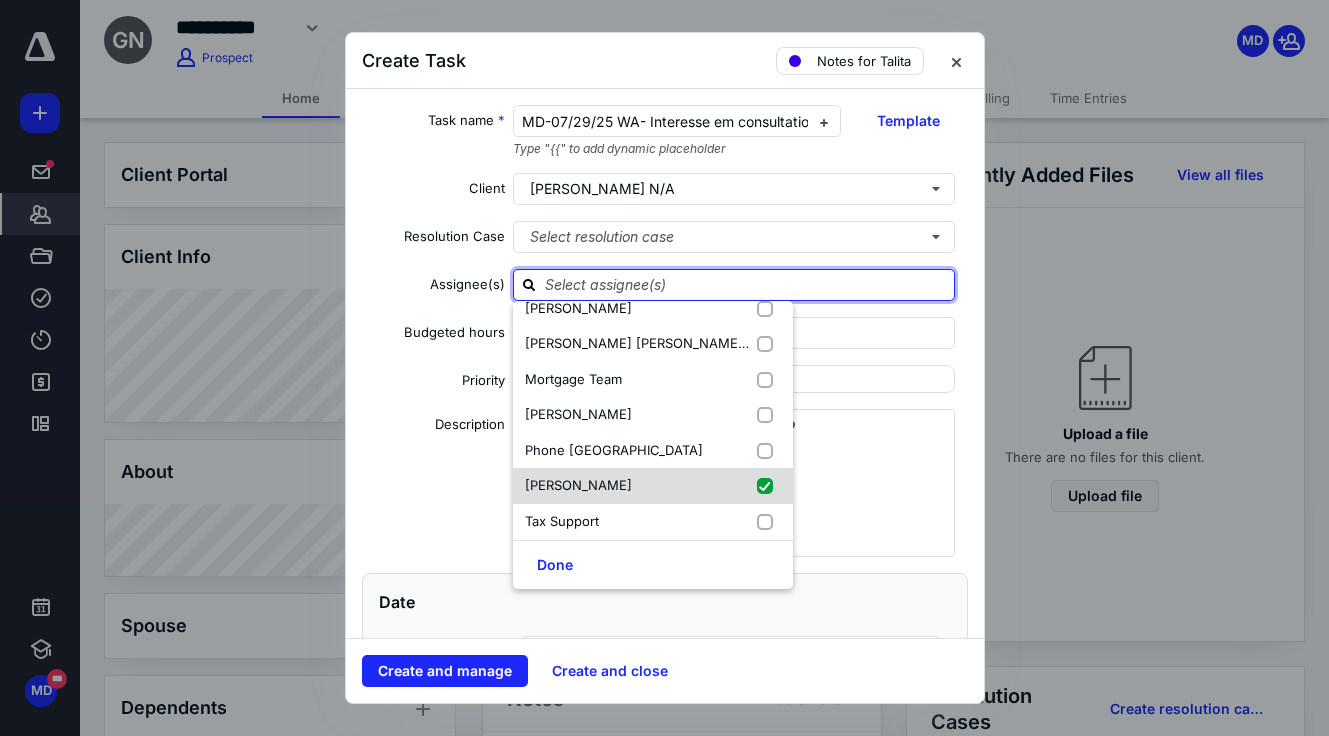checkbox on "true" 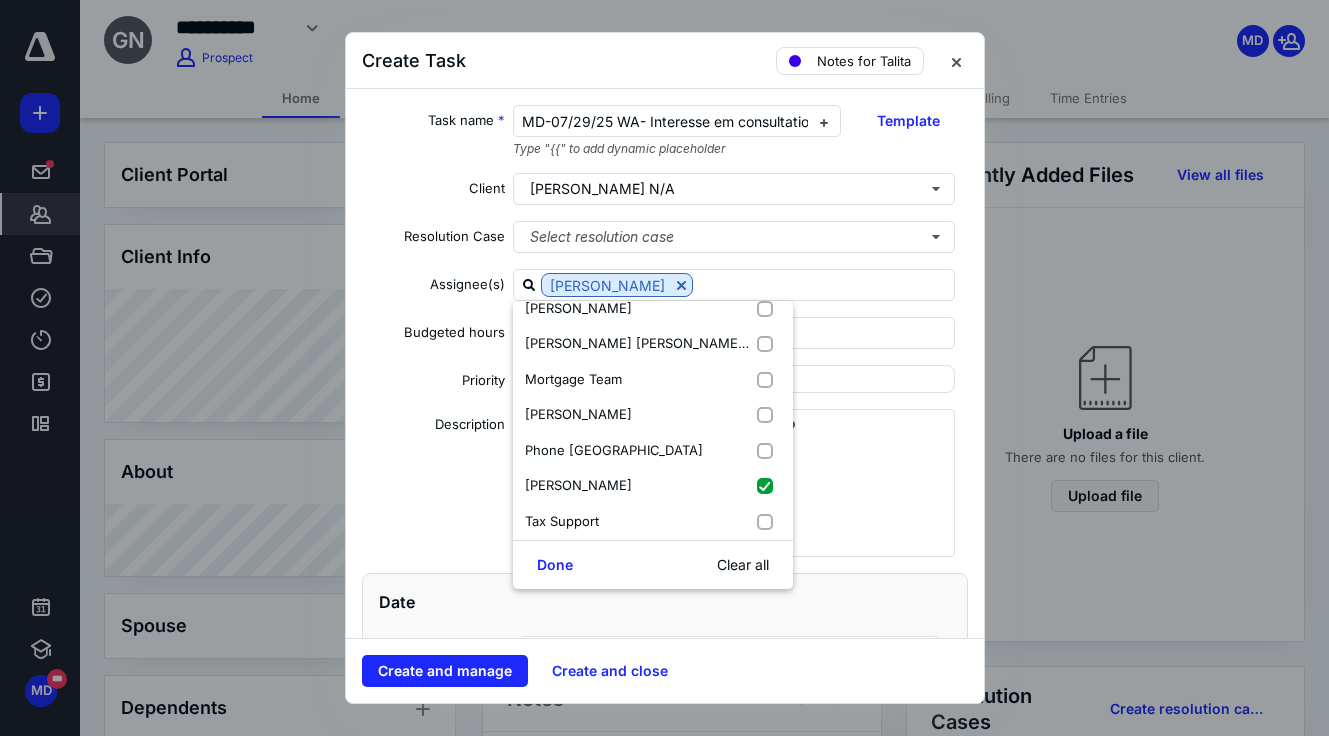 click on "Done Clear all" at bounding box center (653, 564) 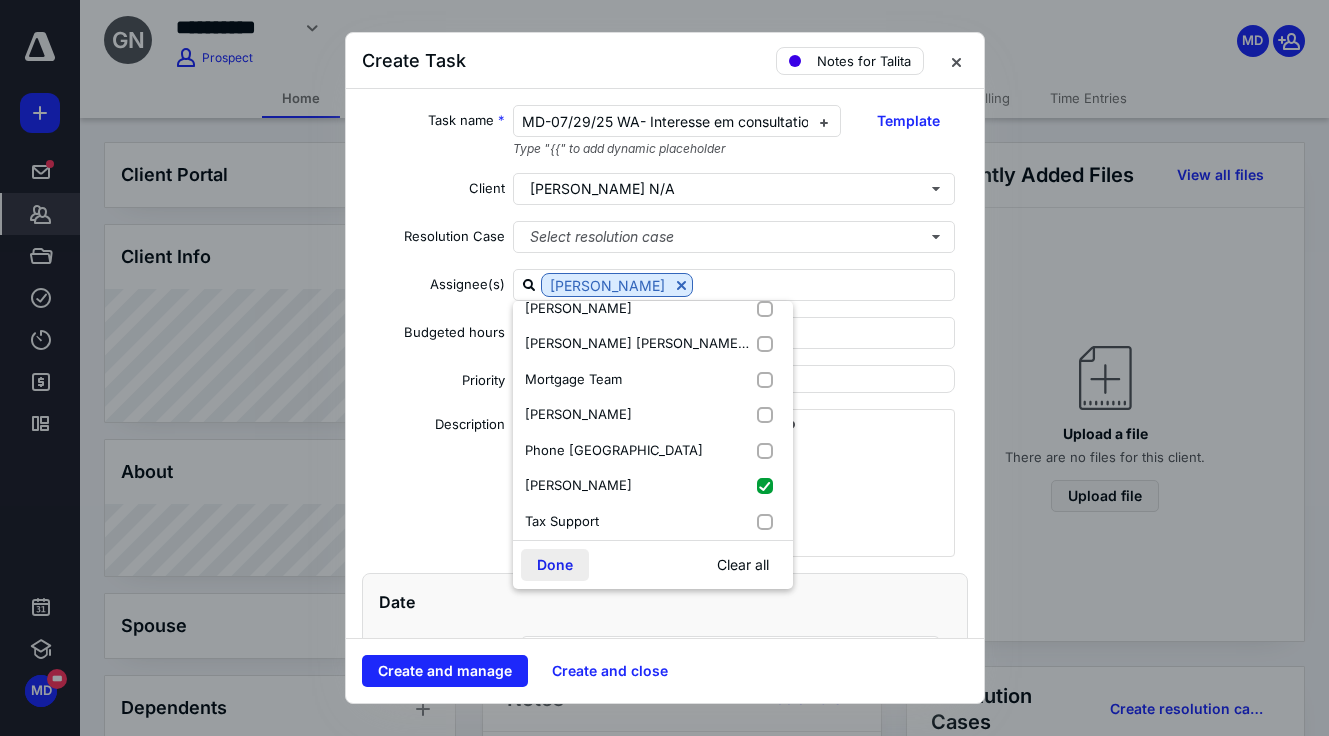 click on "Done" at bounding box center (555, 565) 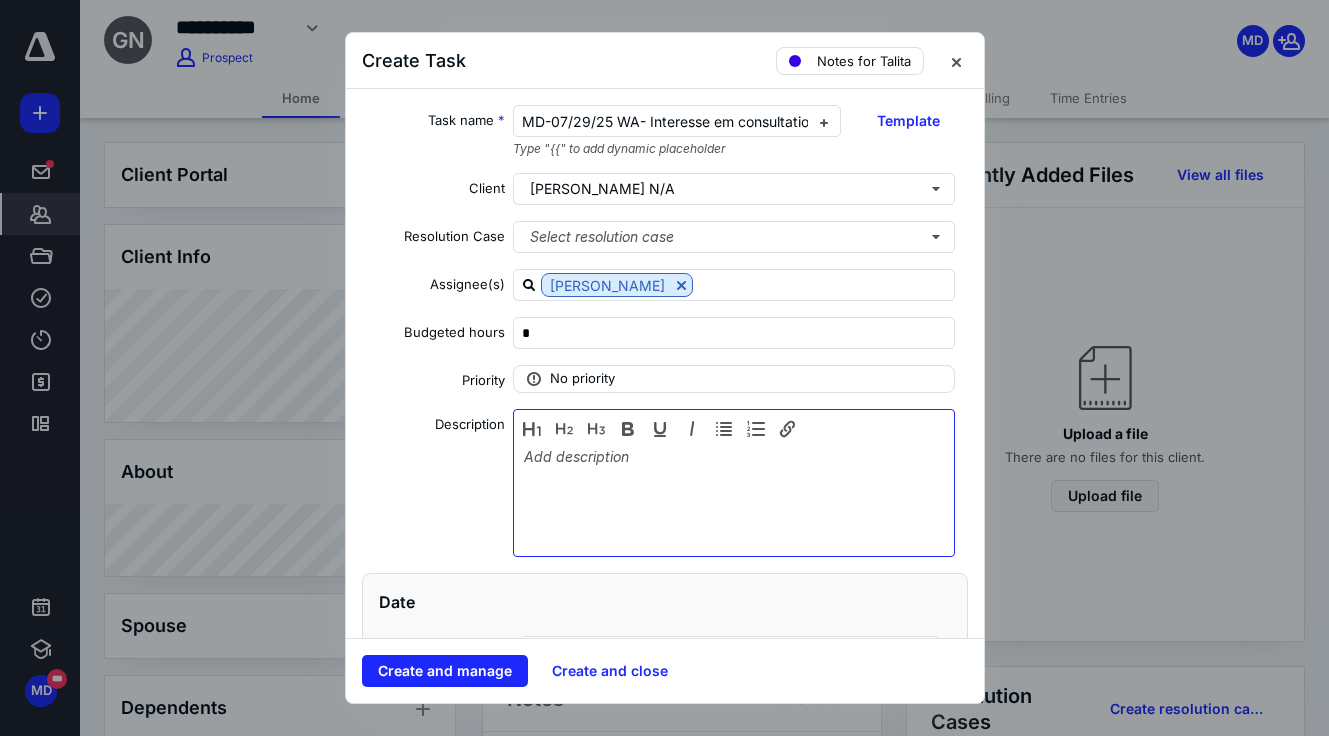 click at bounding box center (734, 498) 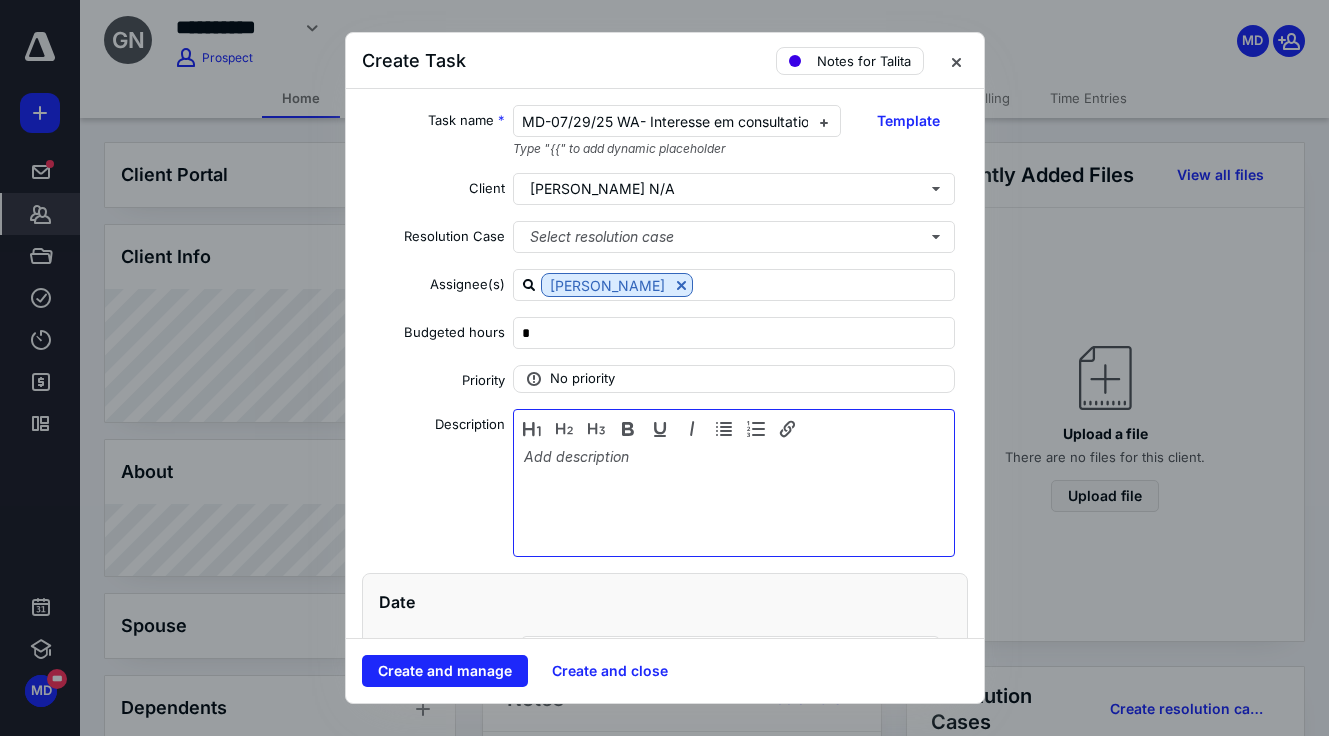click at bounding box center [734, 498] 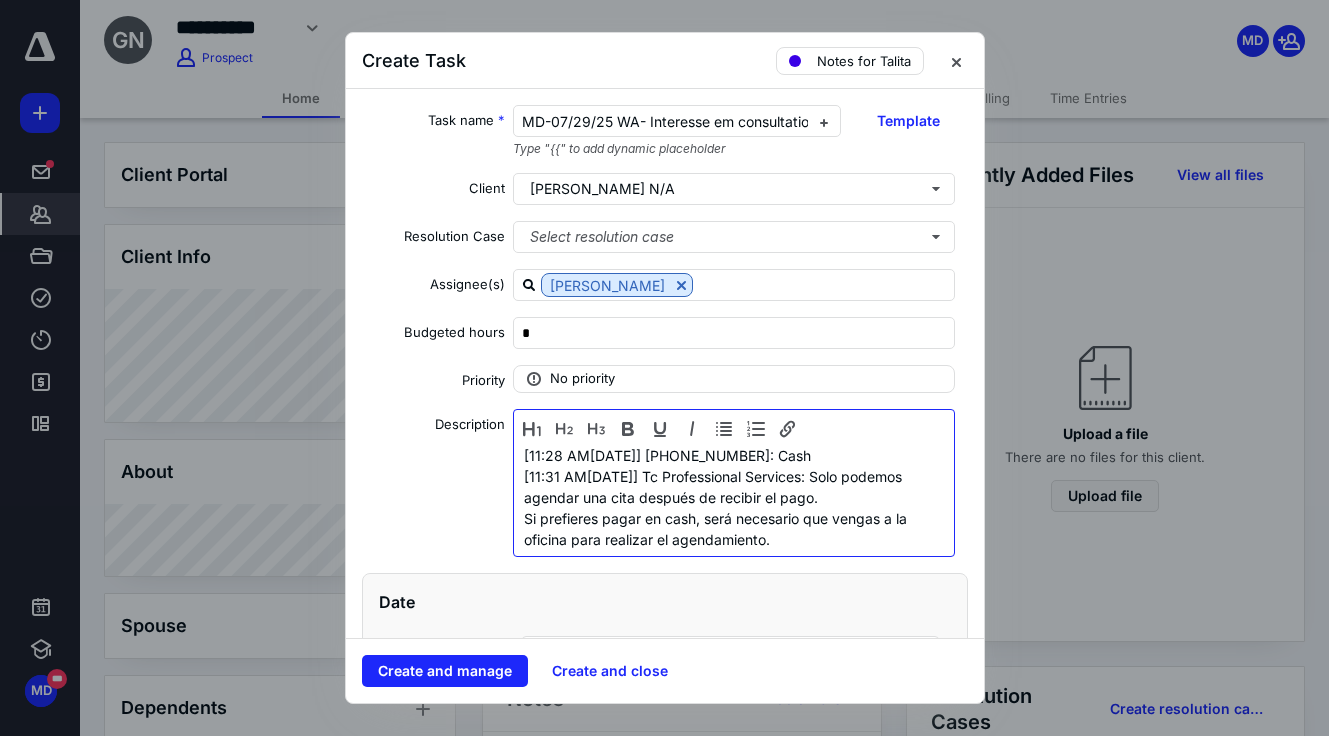 scroll, scrollTop: 988, scrollLeft: 0, axis: vertical 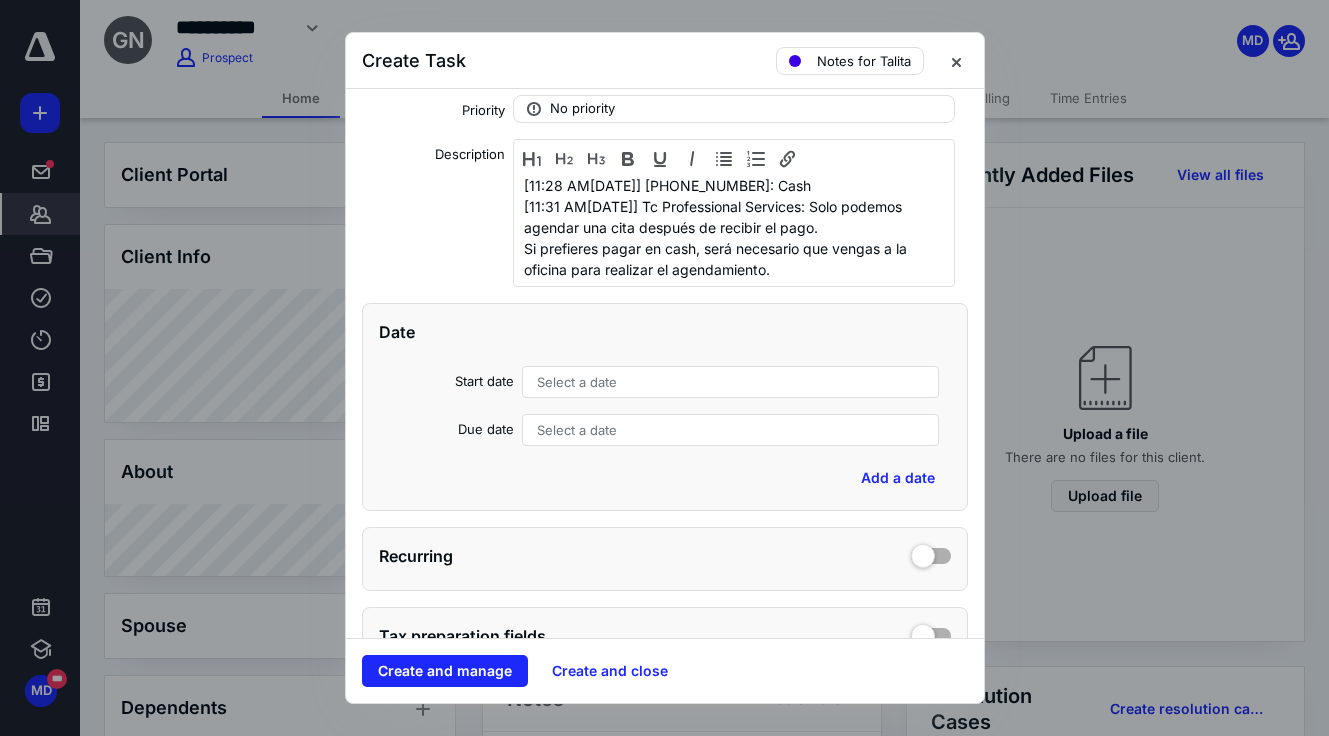 click on "Select a date" at bounding box center (731, 382) 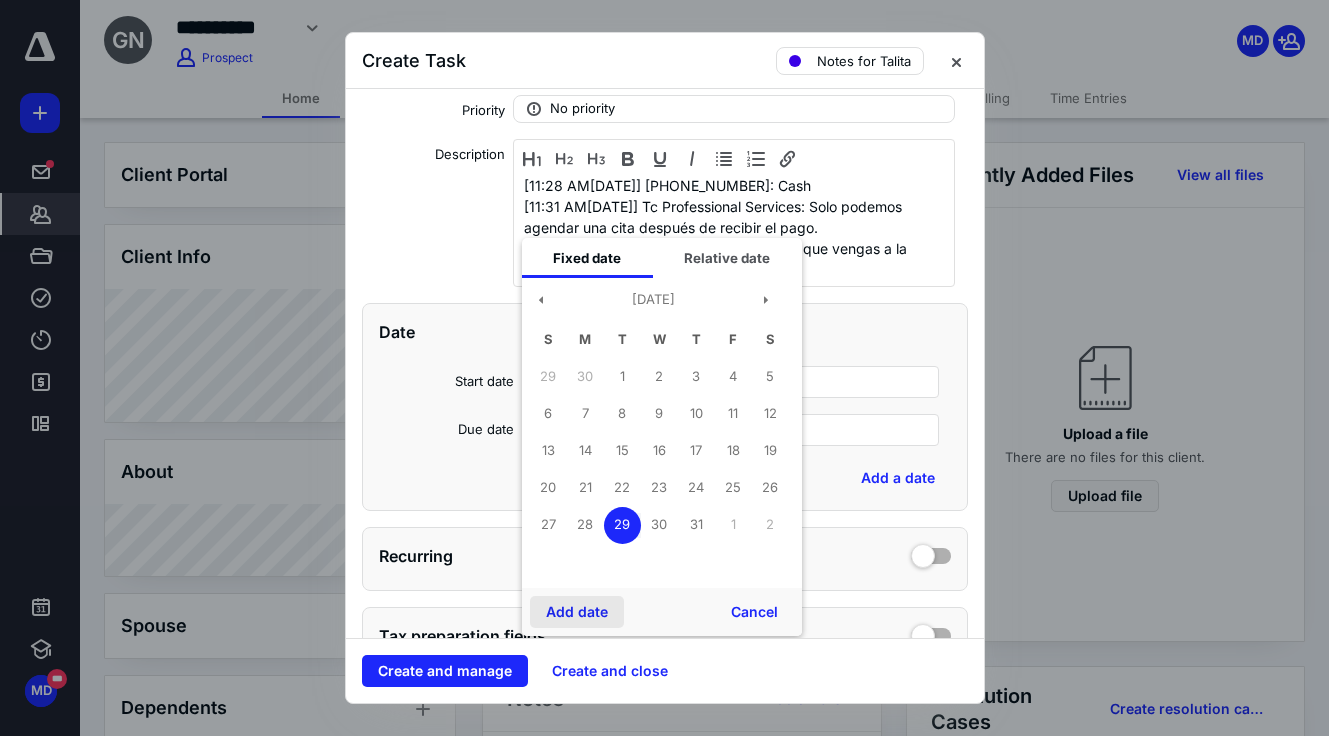 click on "Add date" at bounding box center [577, 612] 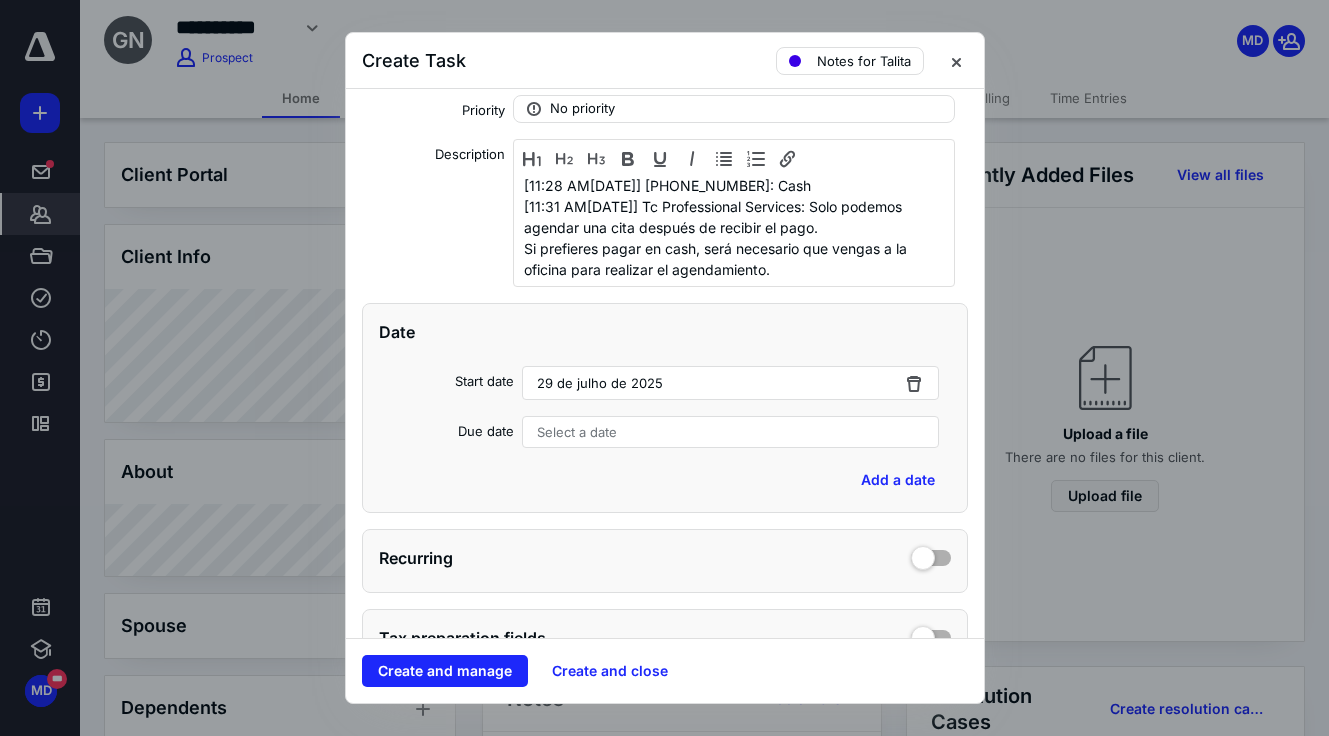click on "Select a date" at bounding box center [731, 432] 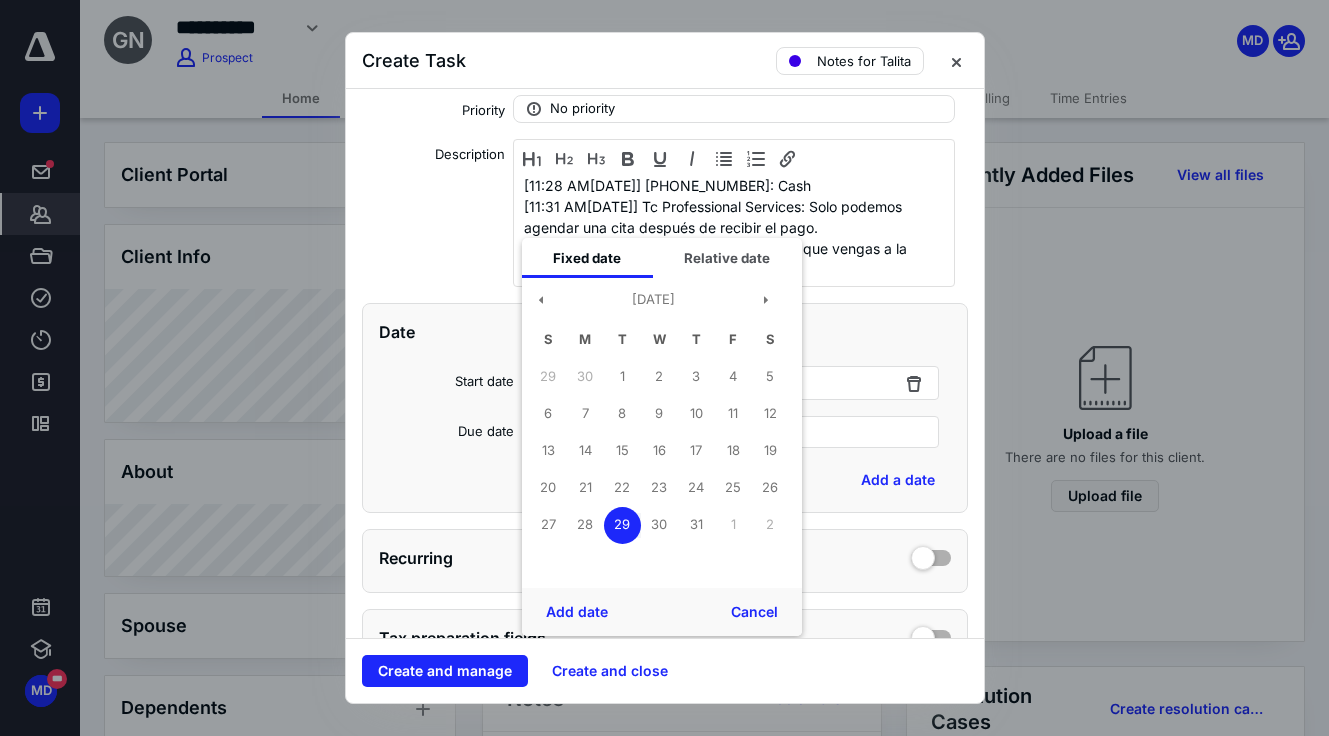 click on "Add date Cancel" at bounding box center [662, 612] 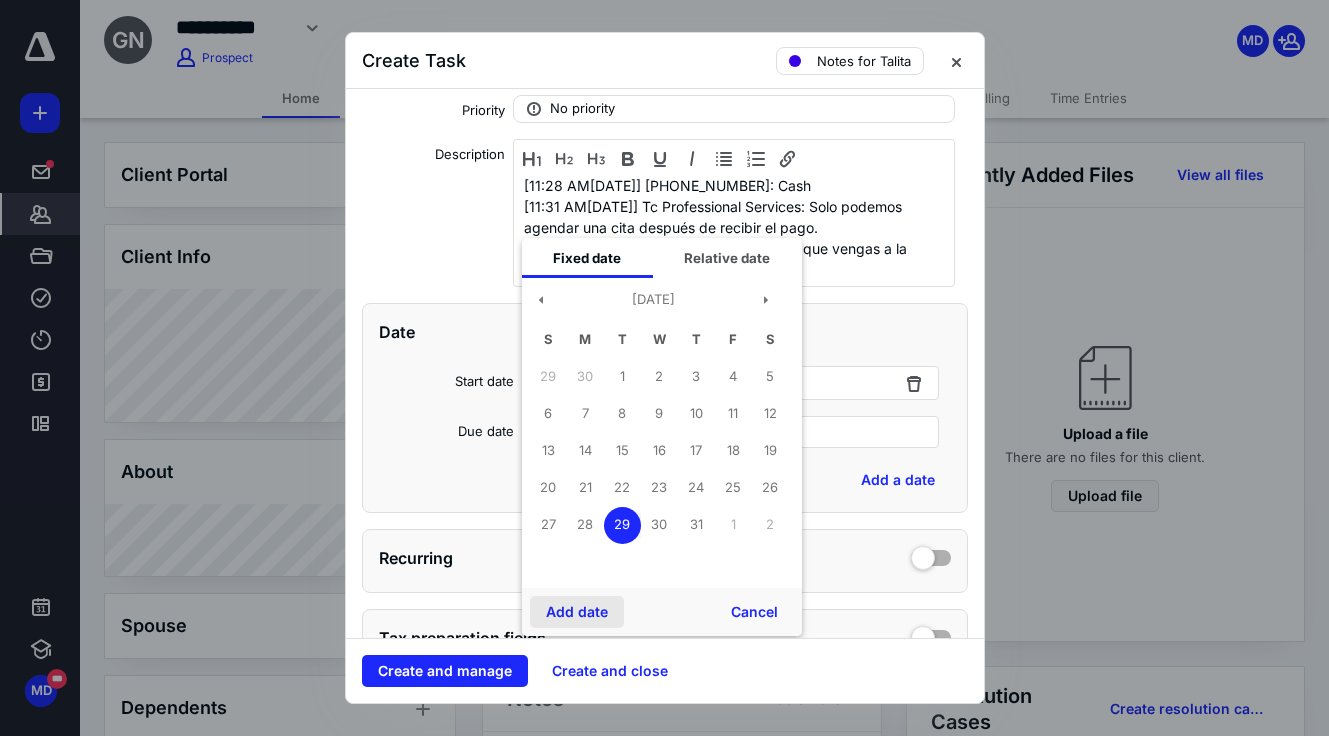 click on "Add date" at bounding box center (577, 612) 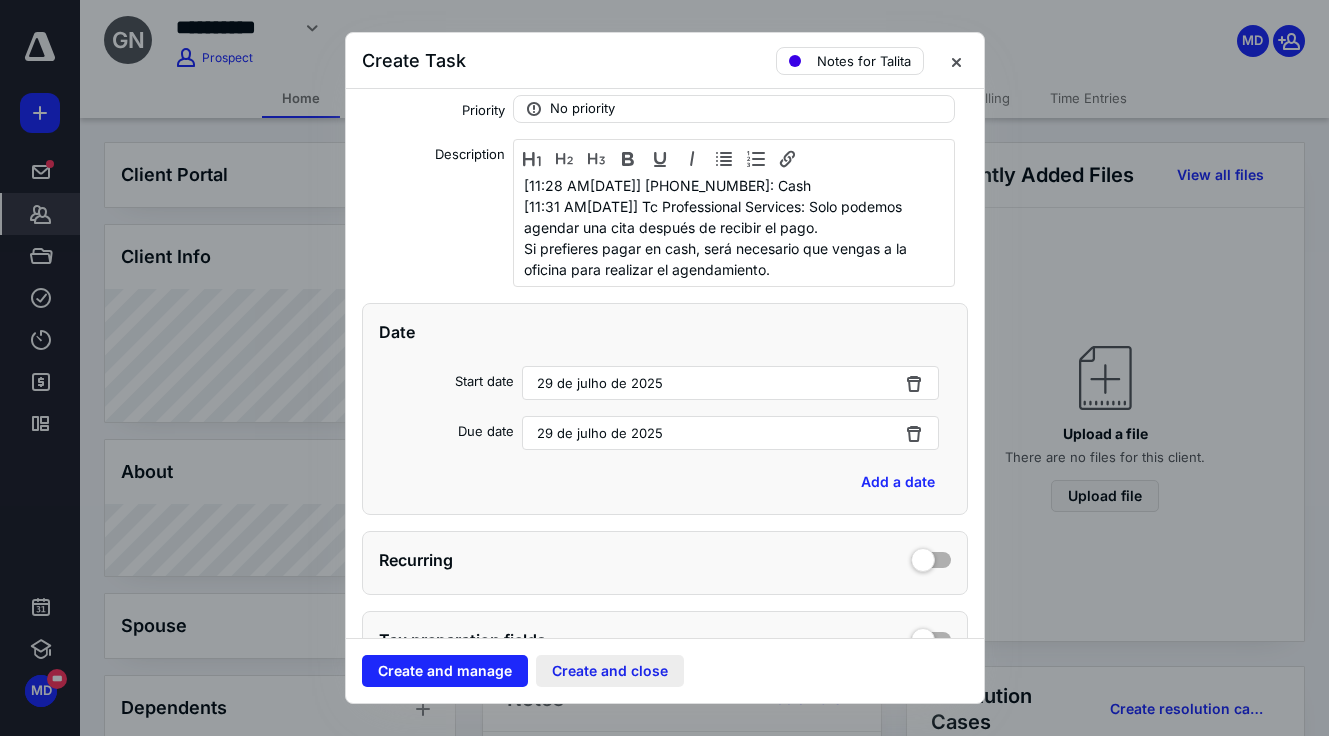 click on "Create and close" at bounding box center [610, 671] 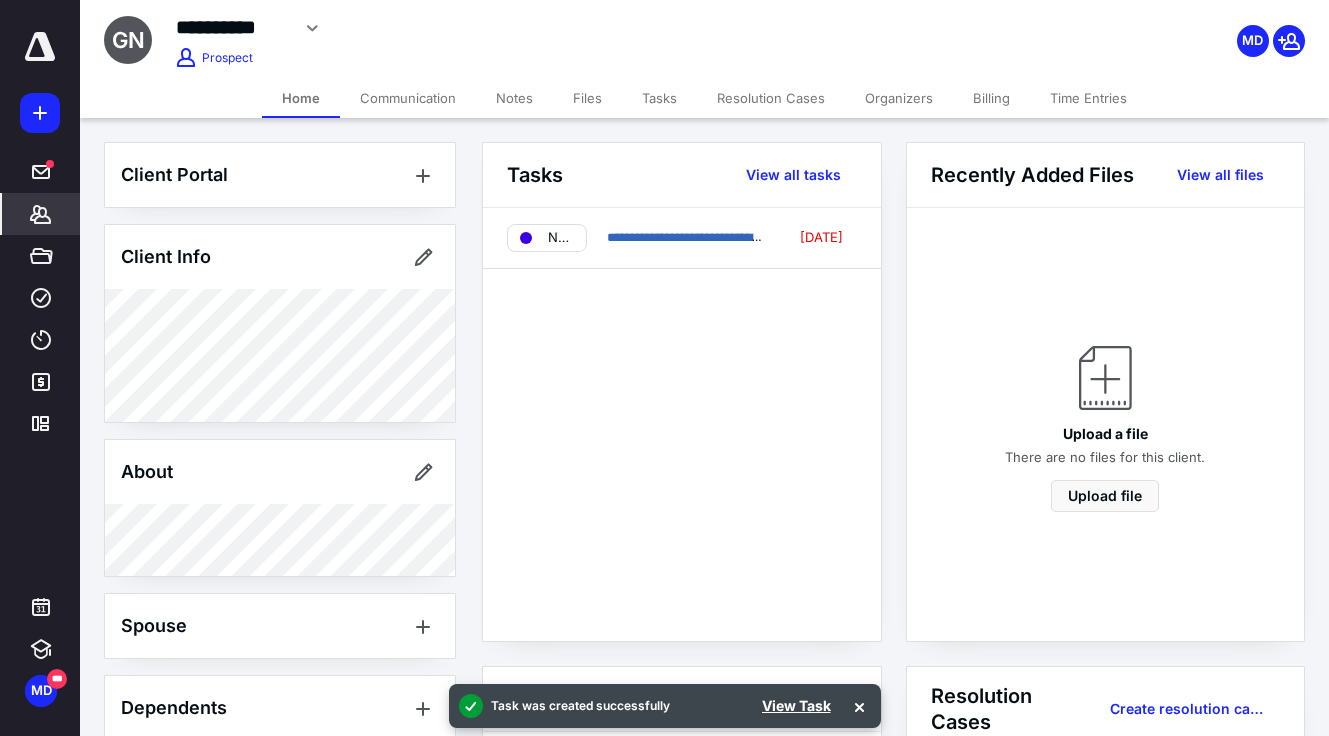 click 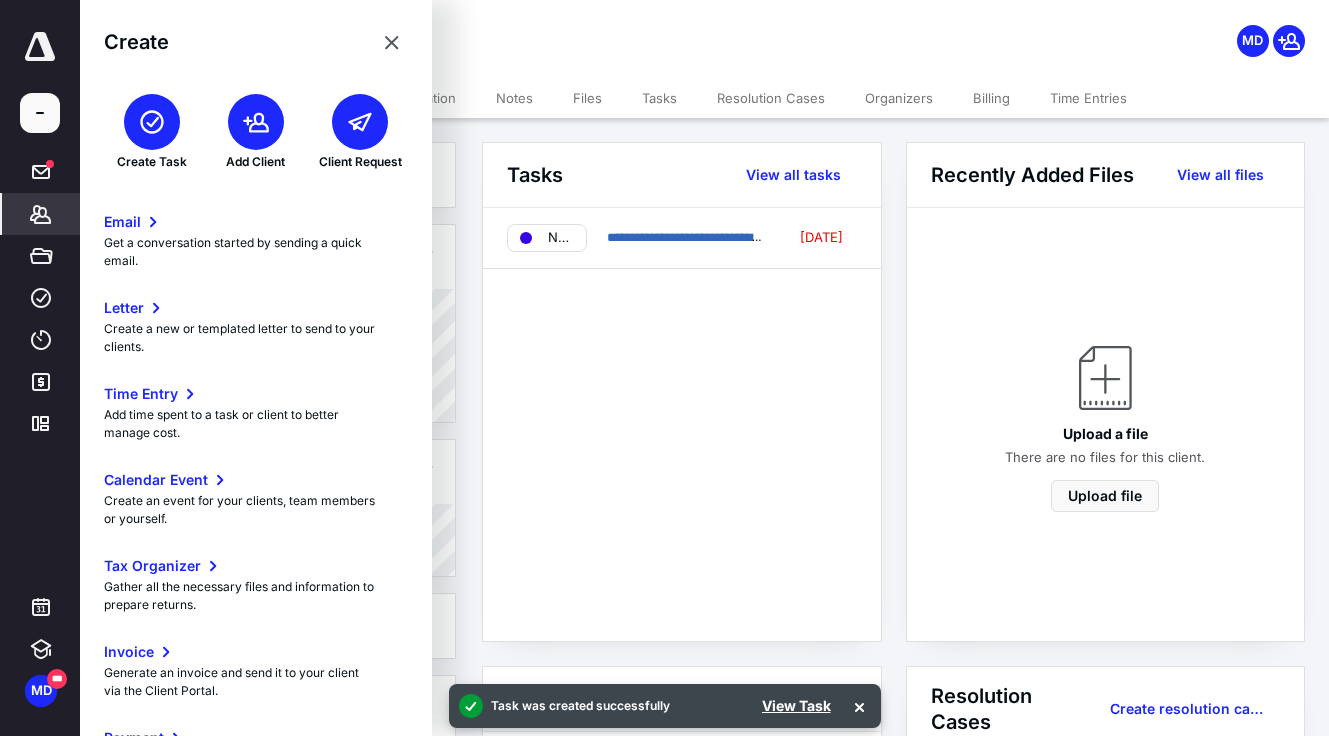 click at bounding box center [152, 122] 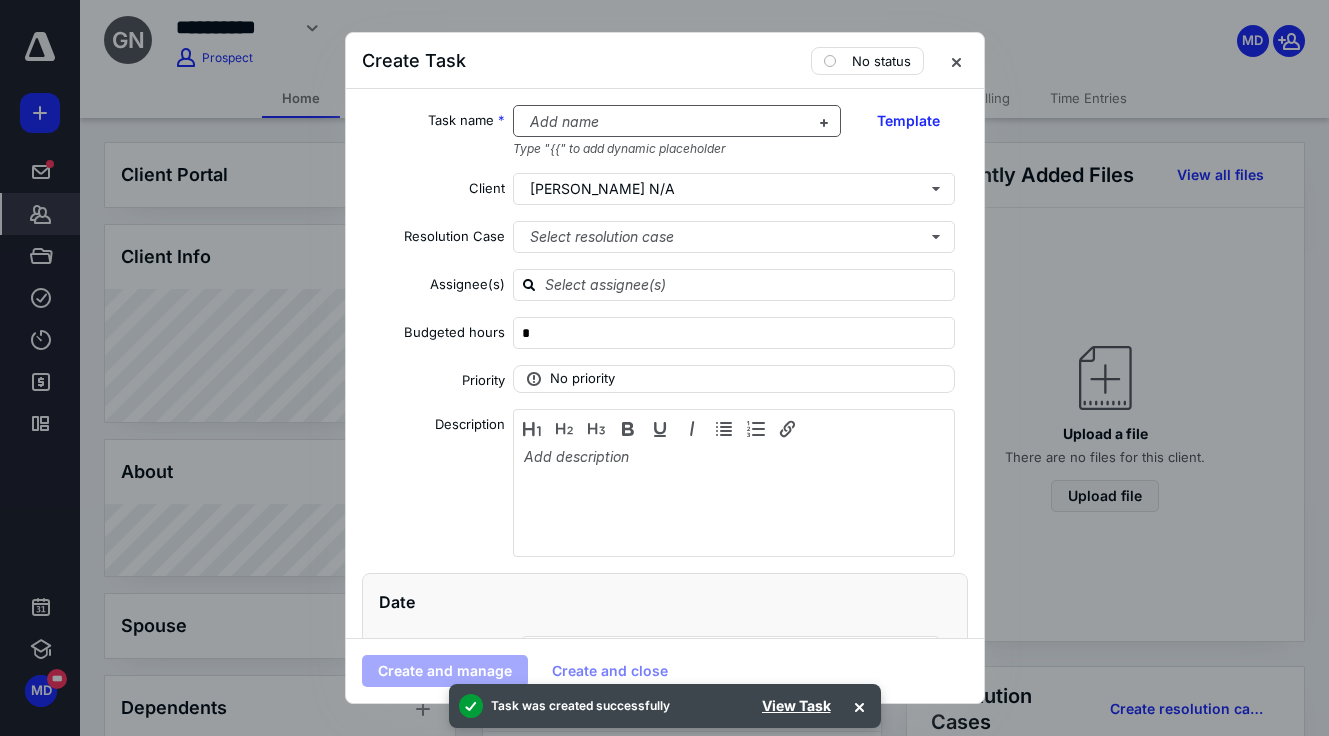 click at bounding box center (665, 122) 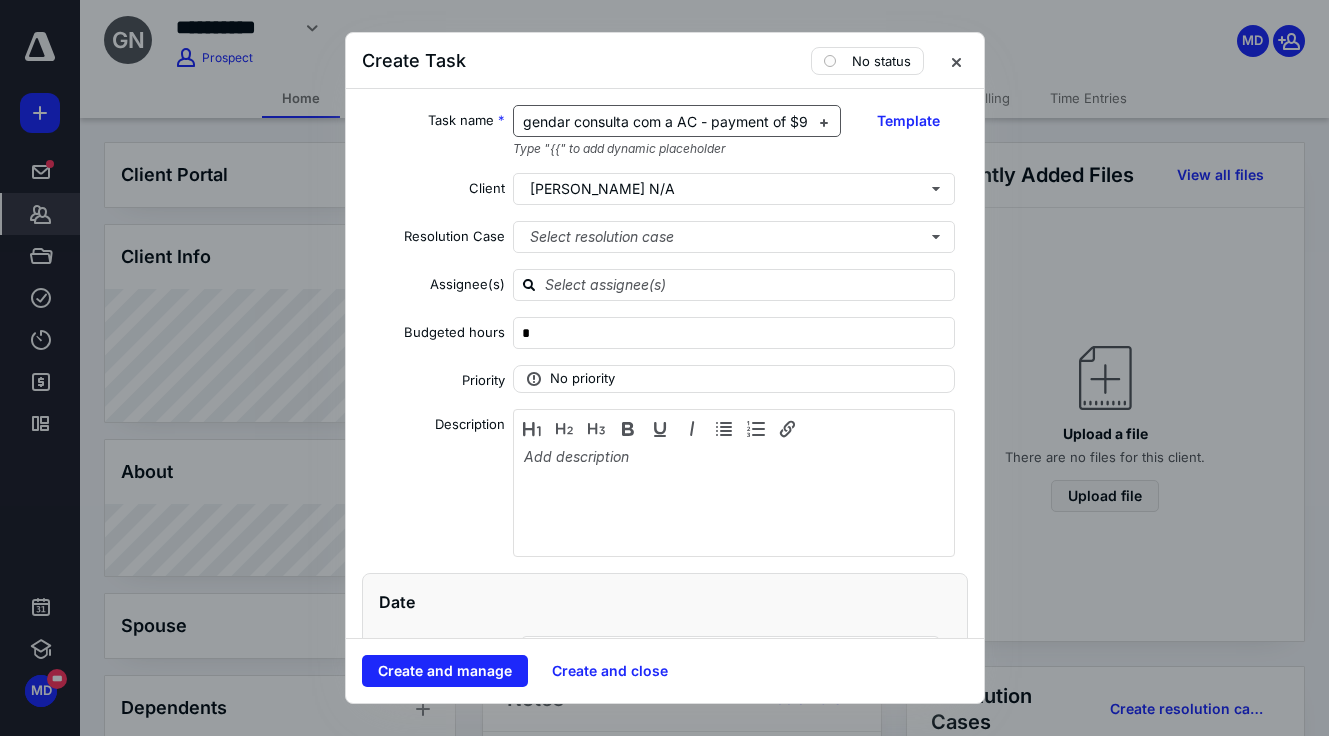 scroll, scrollTop: 0, scrollLeft: 63, axis: horizontal 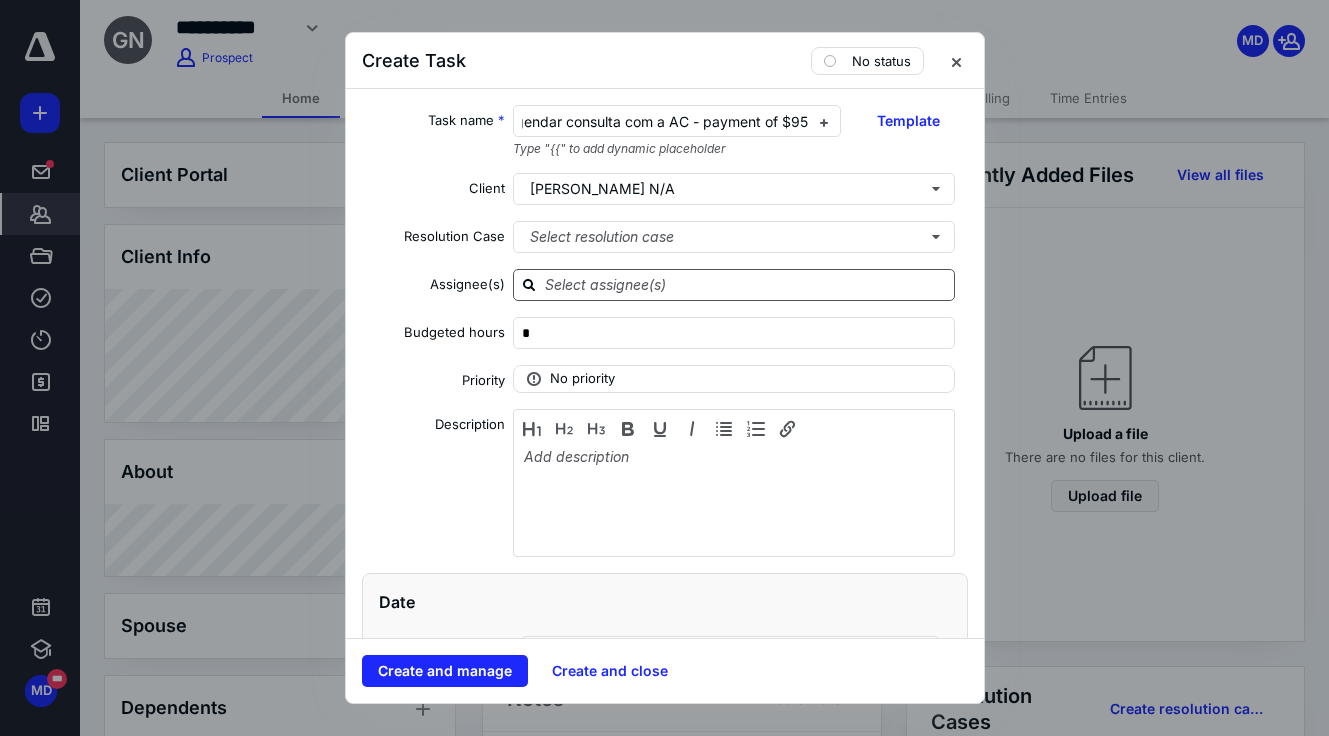 click at bounding box center [746, 284] 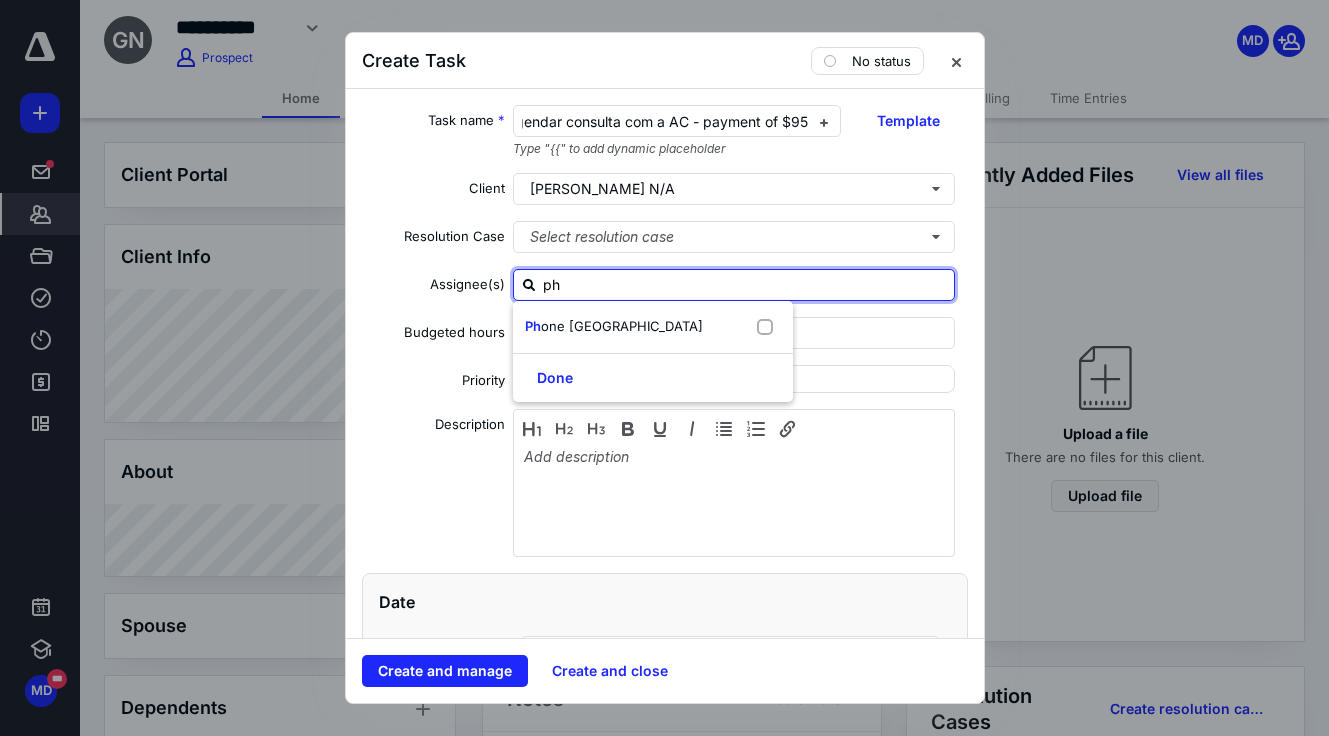type on "pho" 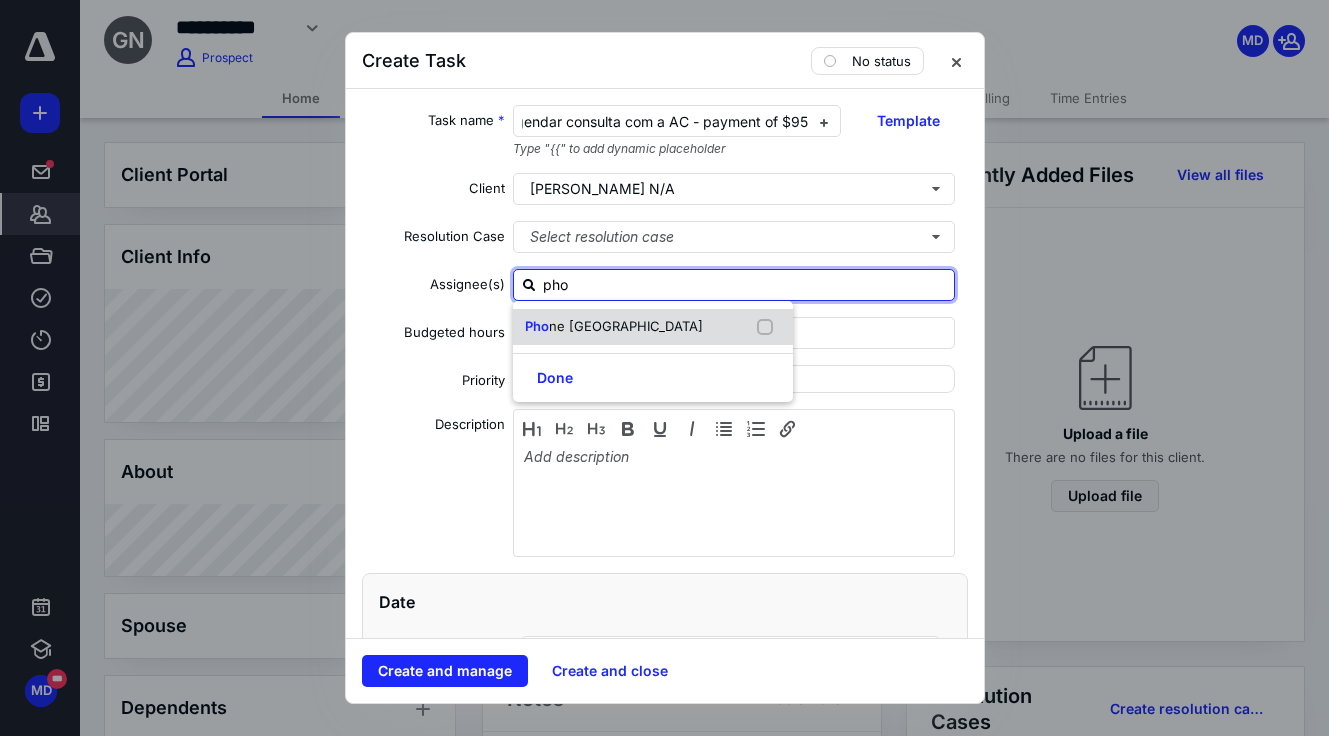 click on "Pho ne [GEOGRAPHIC_DATA]" at bounding box center (653, 327) 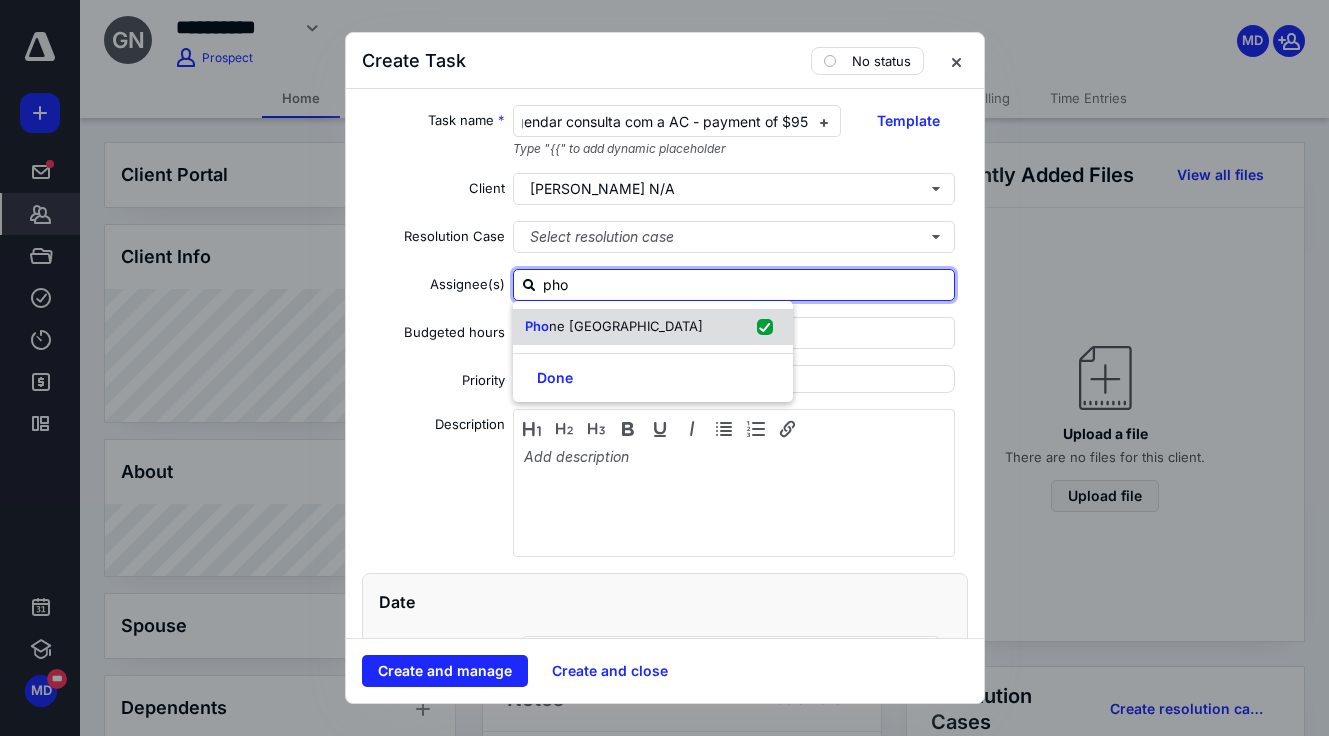 checkbox on "true" 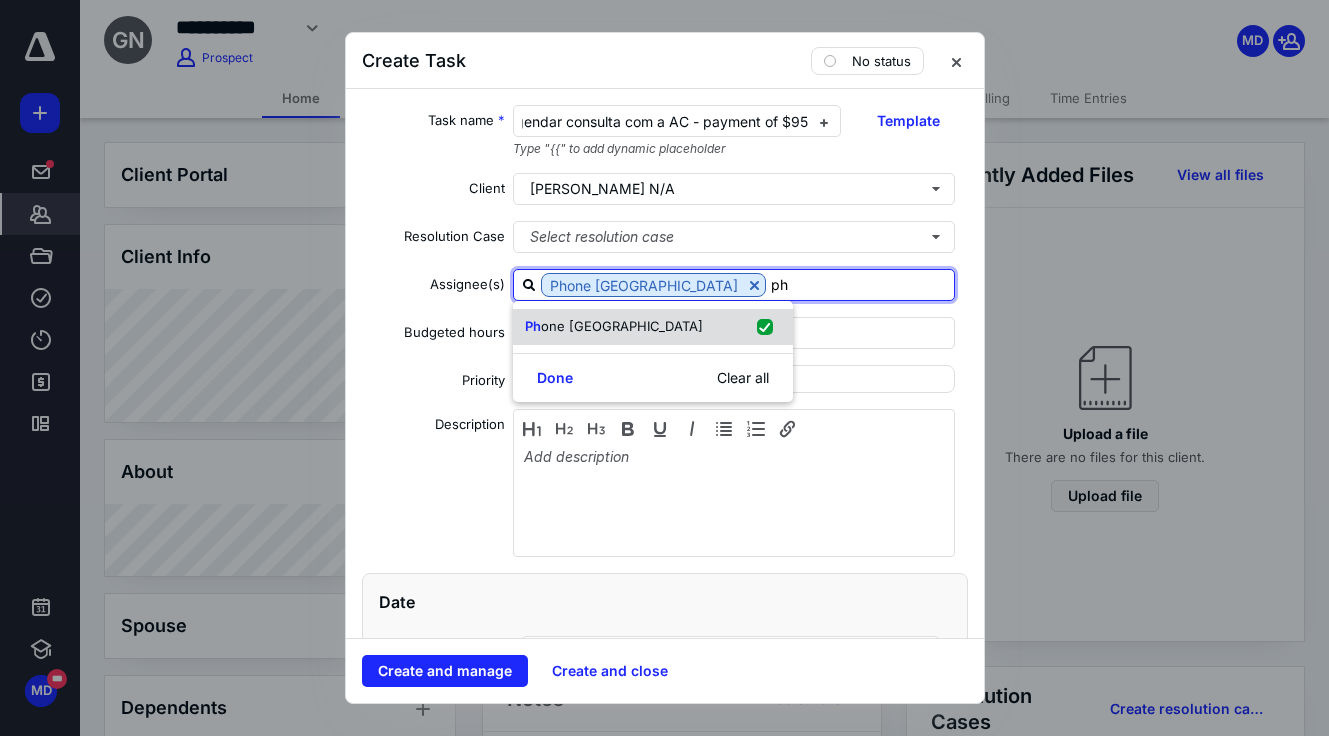 type on "p" 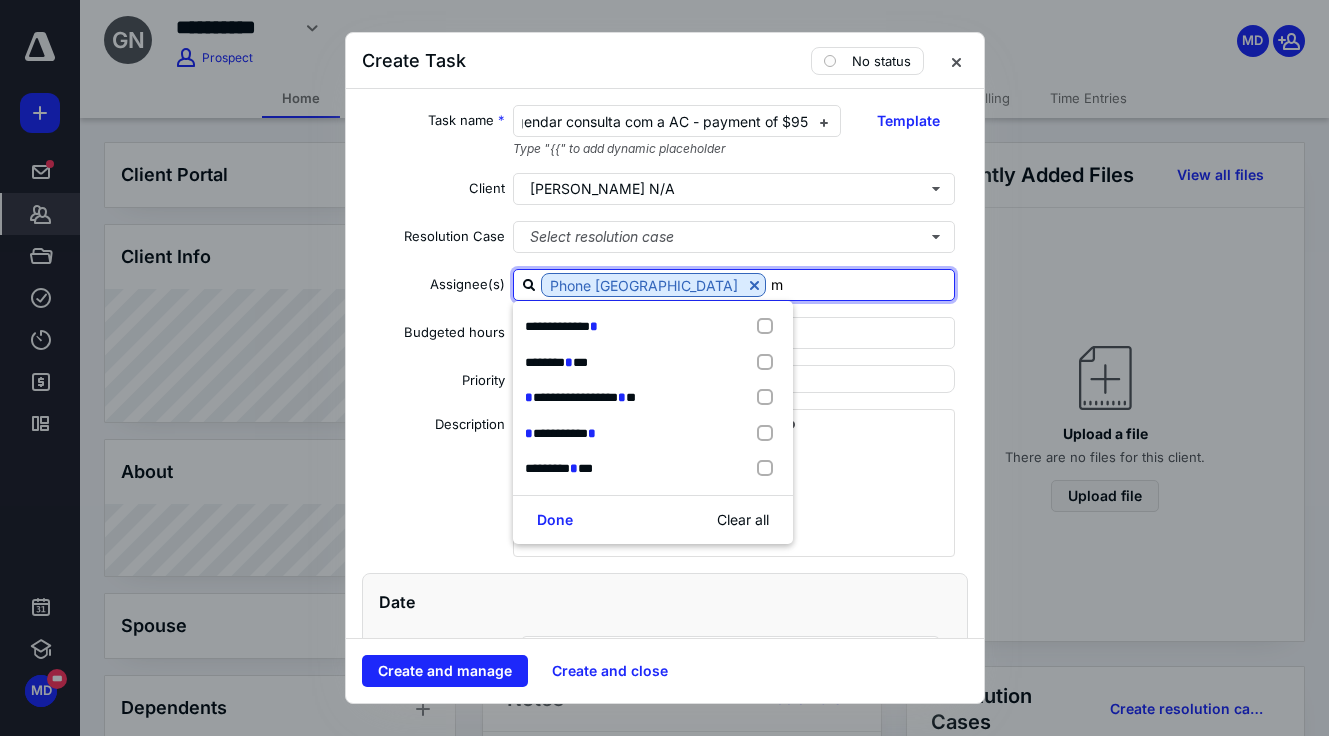 type on "ma" 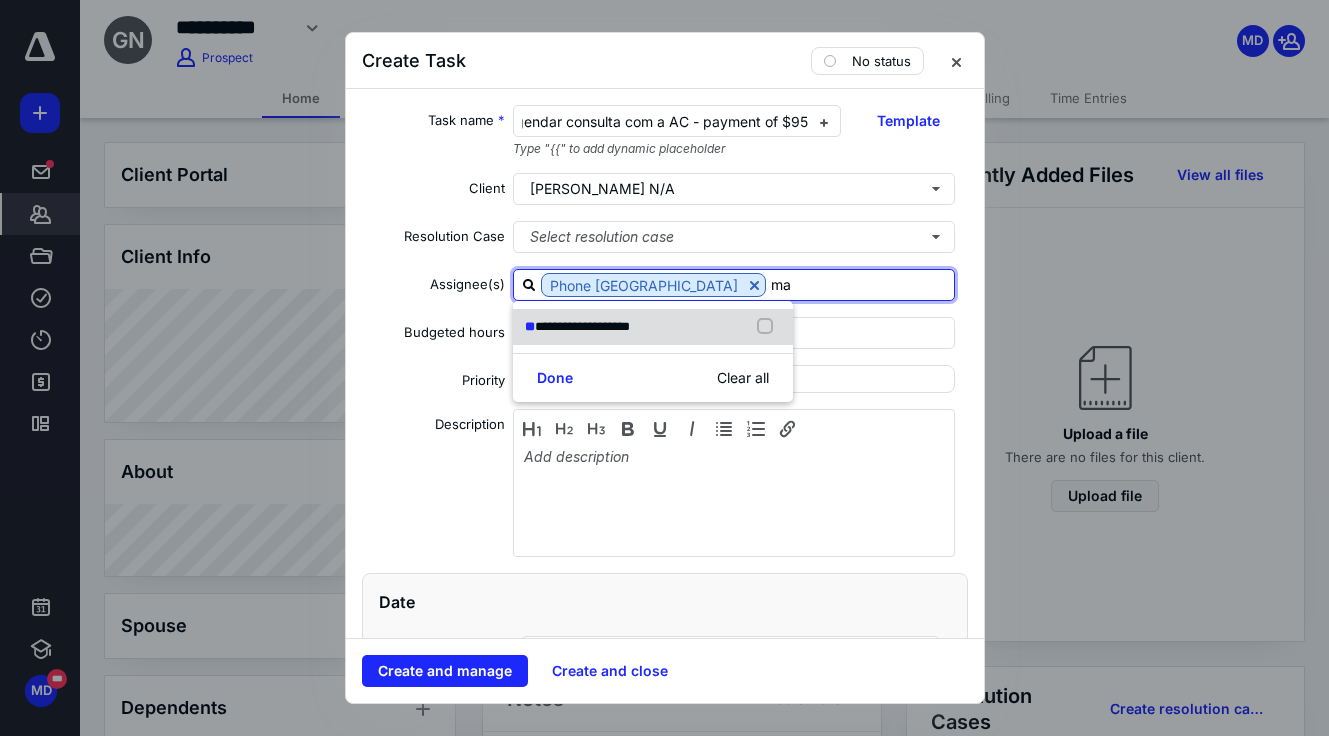 click on "**********" at bounding box center (653, 327) 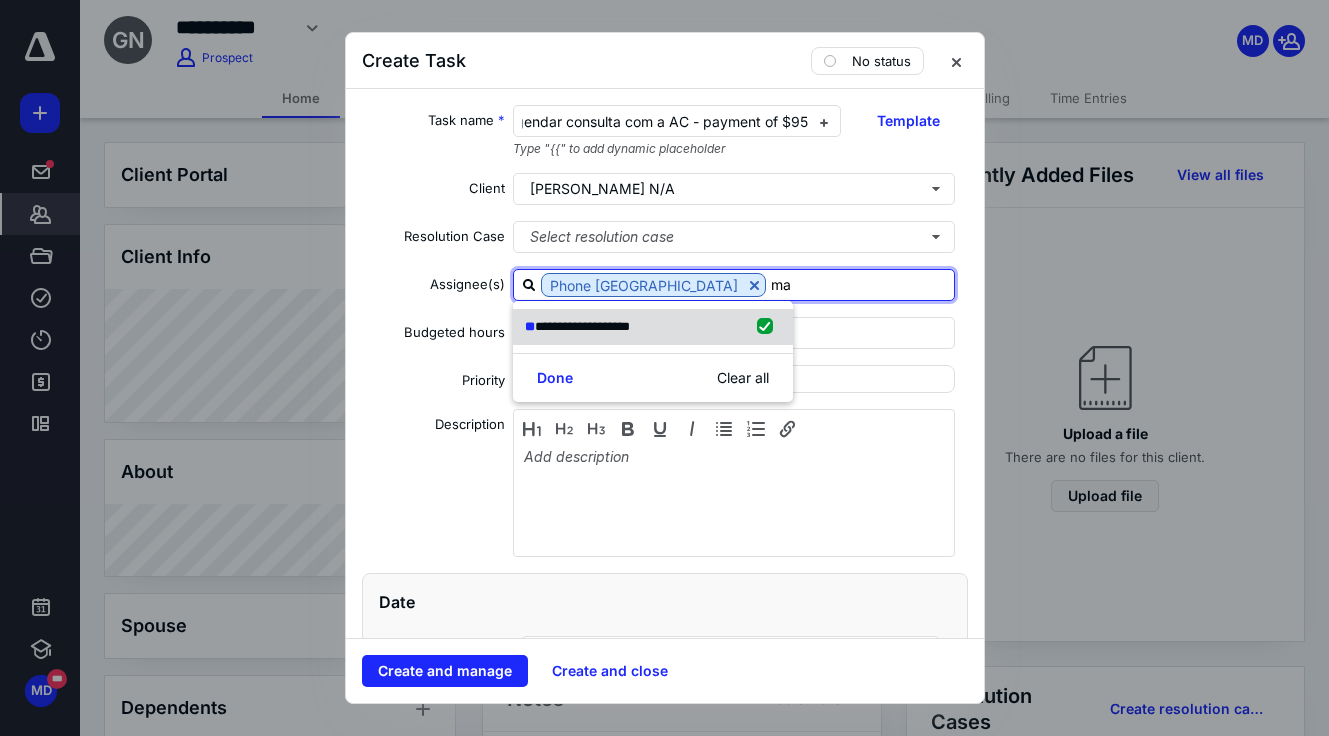 checkbox on "true" 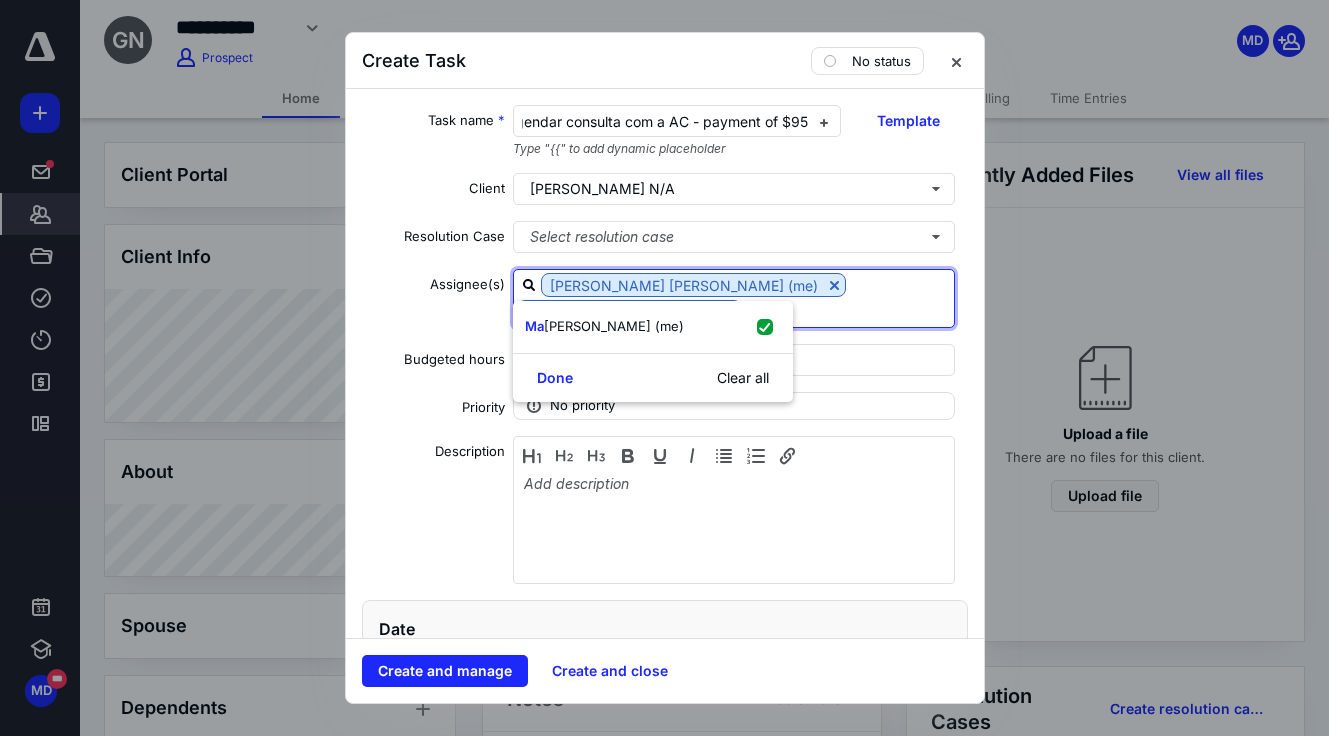 type on "m" 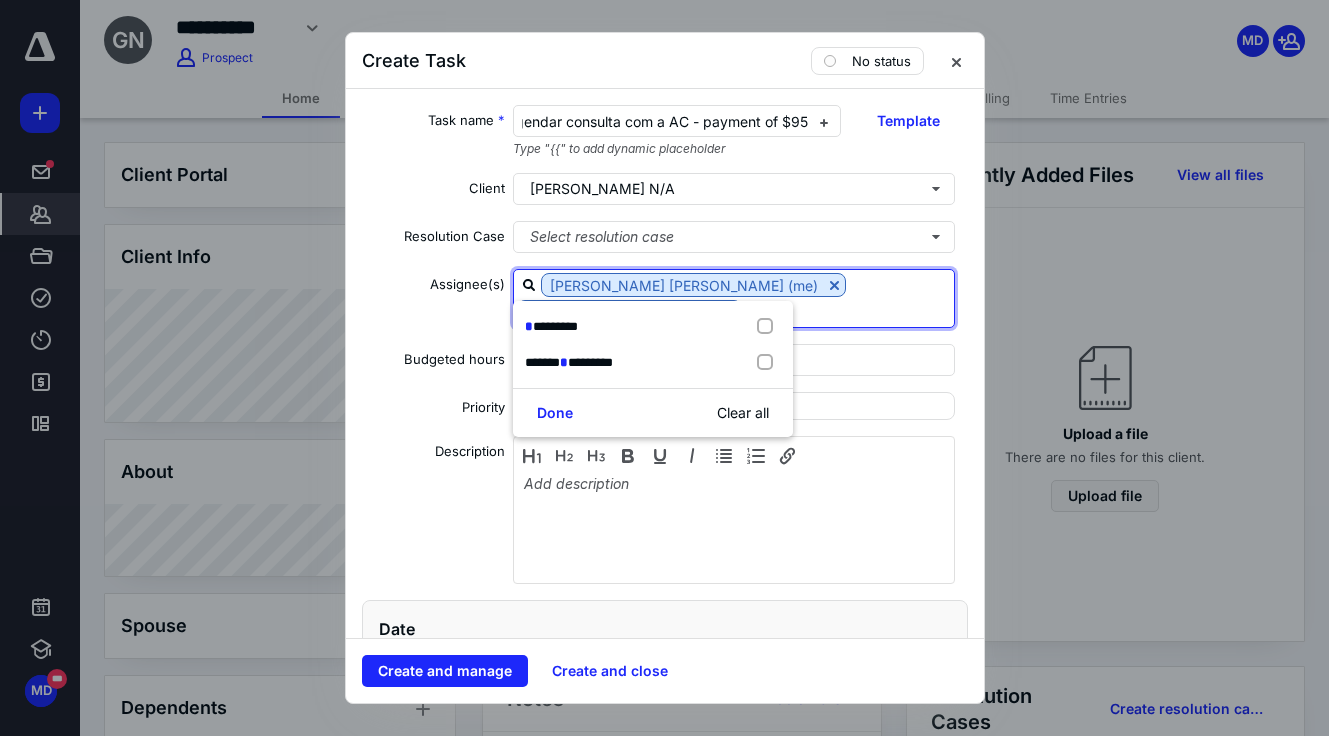 type on "fro" 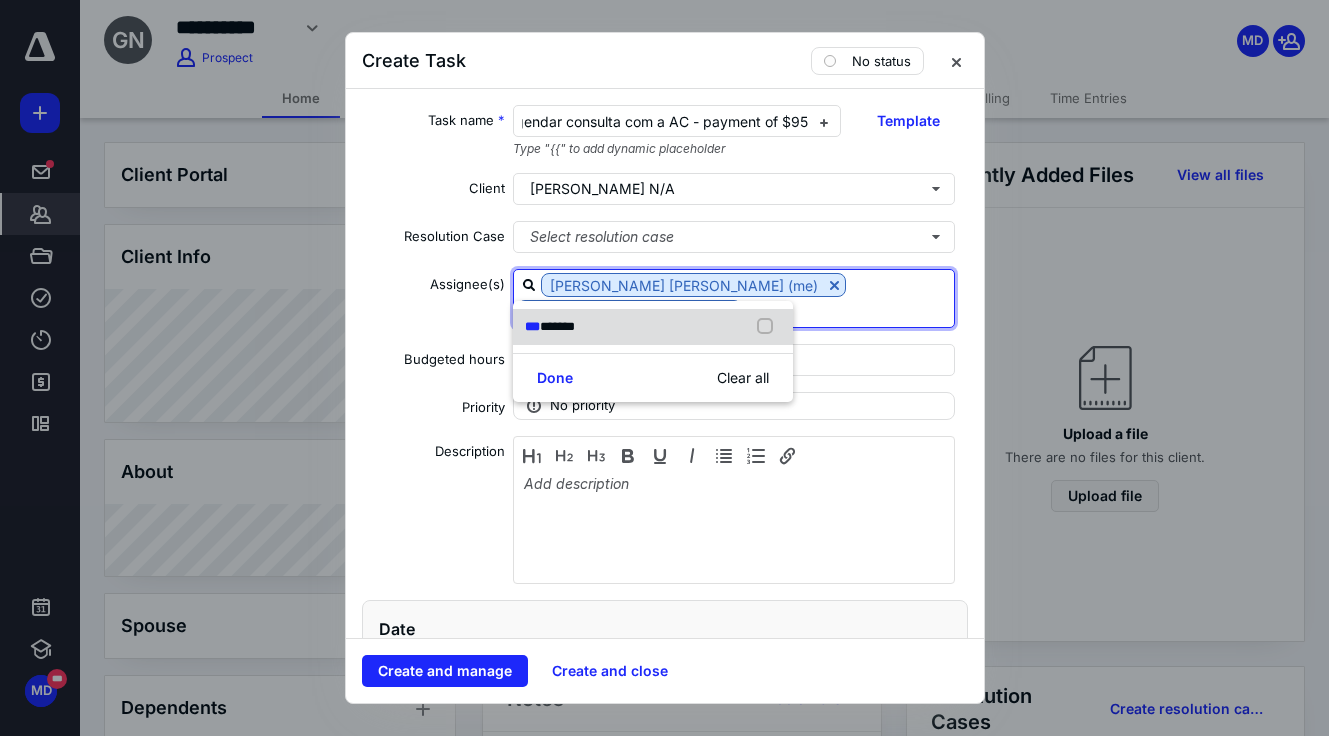 drag, startPoint x: 576, startPoint y: 317, endPoint x: 568, endPoint y: 360, distance: 43.737854 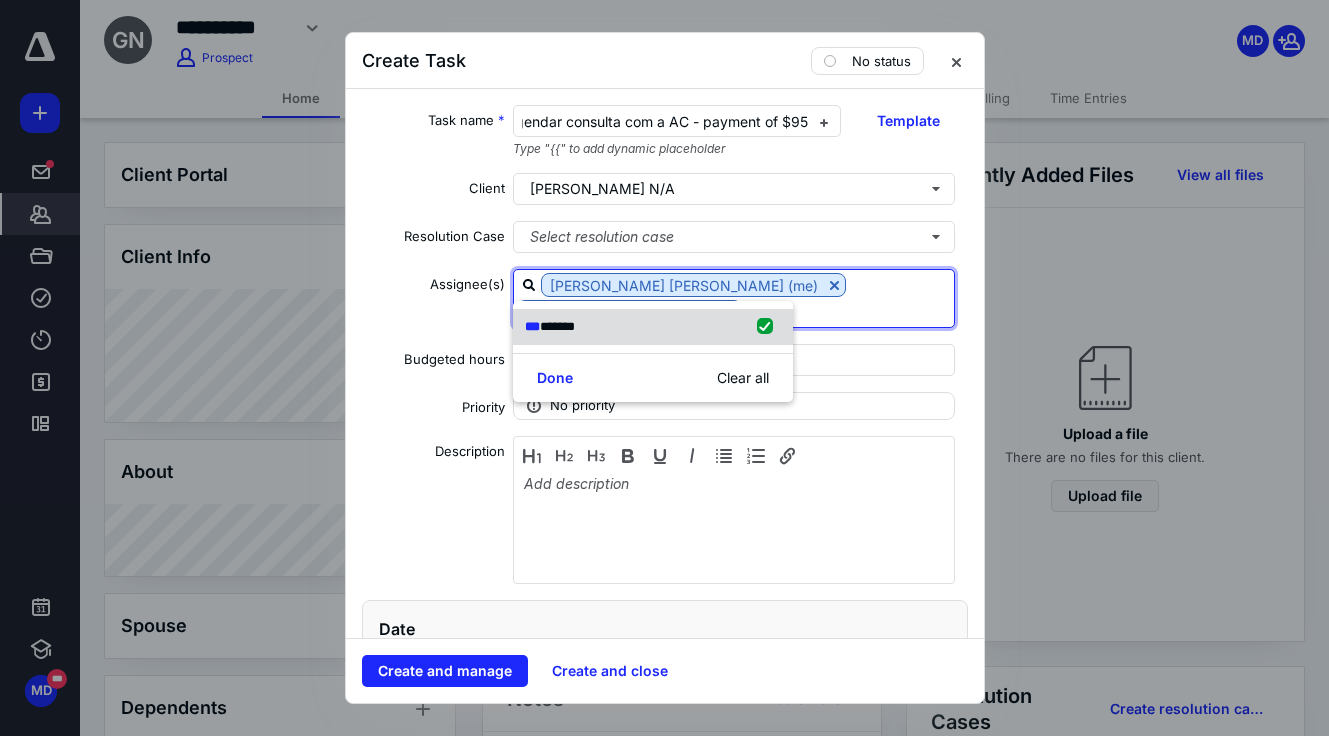 checkbox on "true" 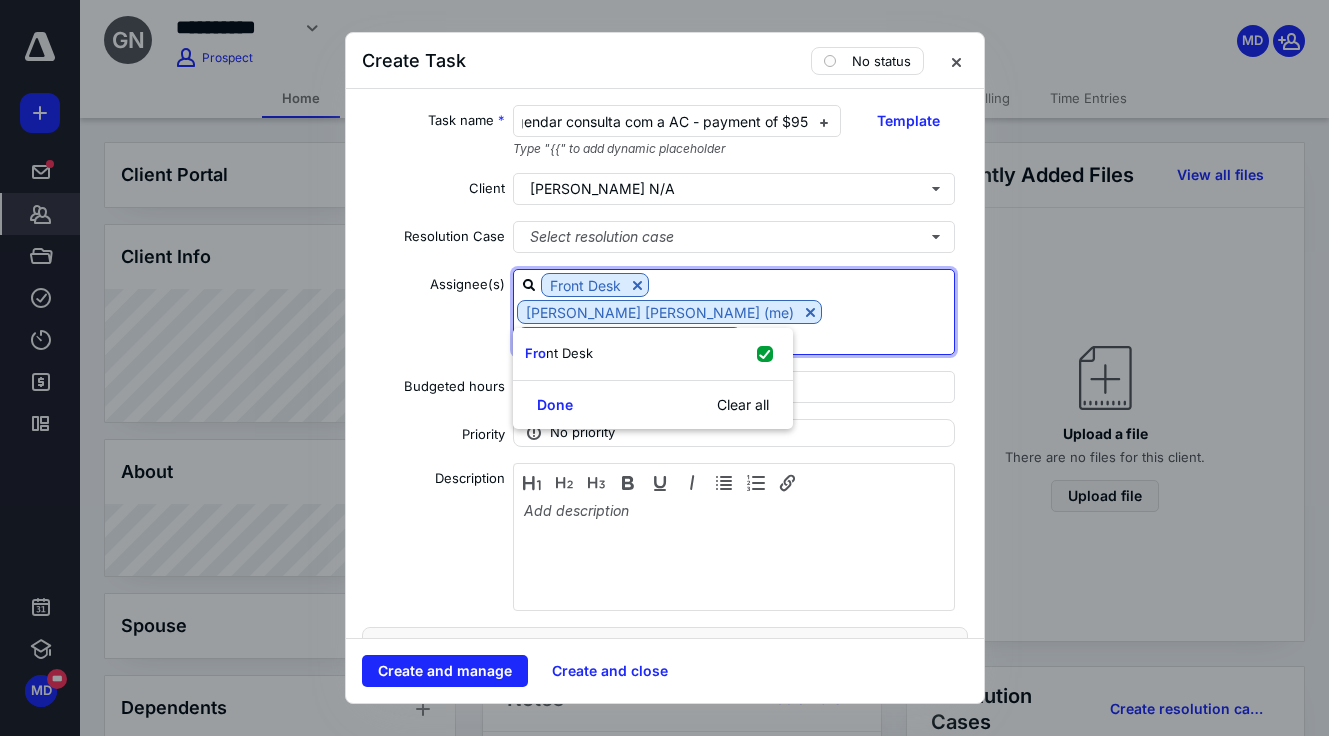 type on "fro" 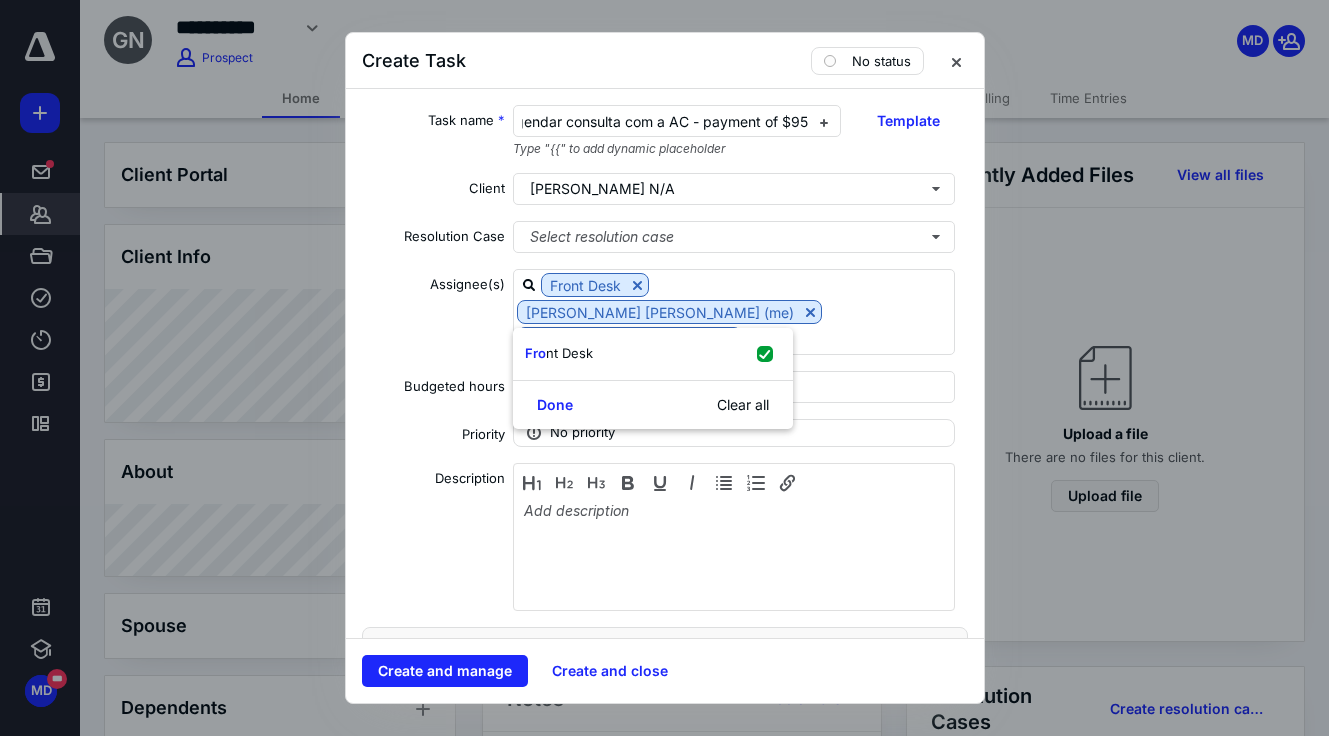 click on "Done Clear all" at bounding box center [653, 404] 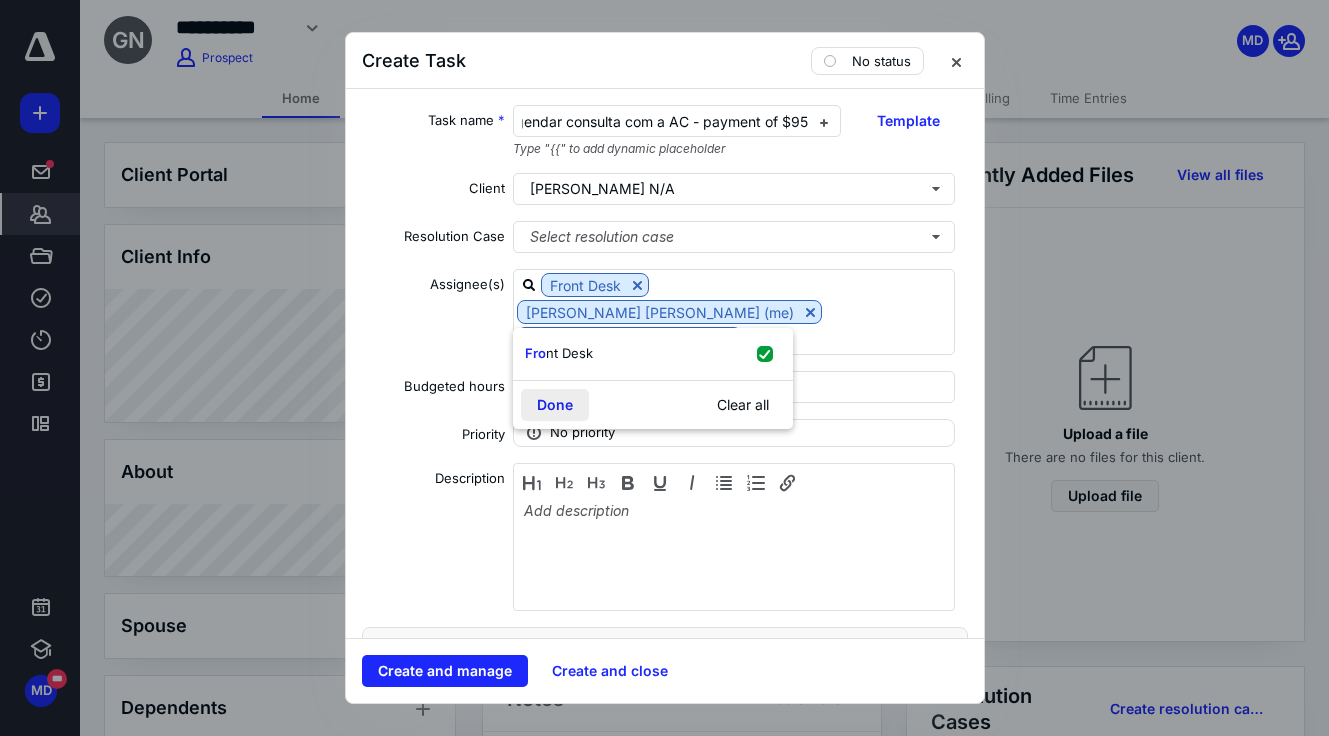 click on "Done" at bounding box center (555, 405) 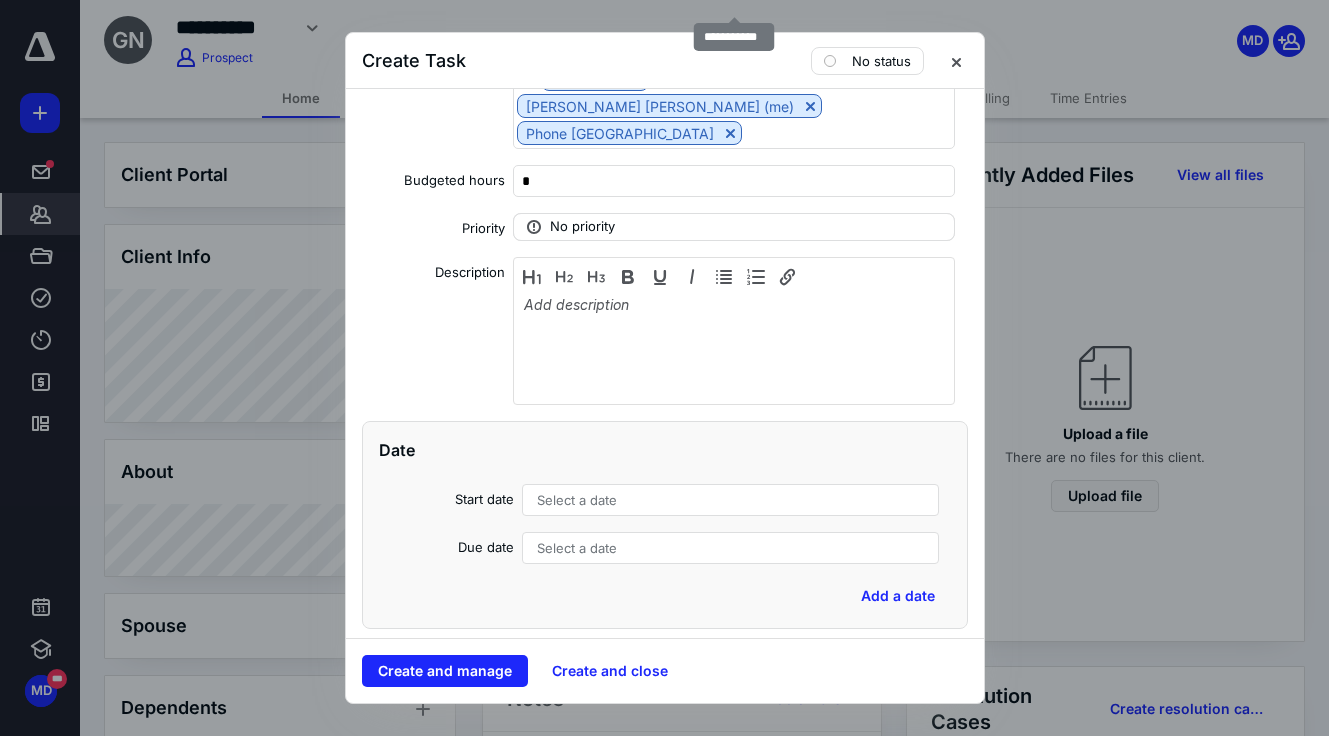scroll, scrollTop: 432, scrollLeft: 0, axis: vertical 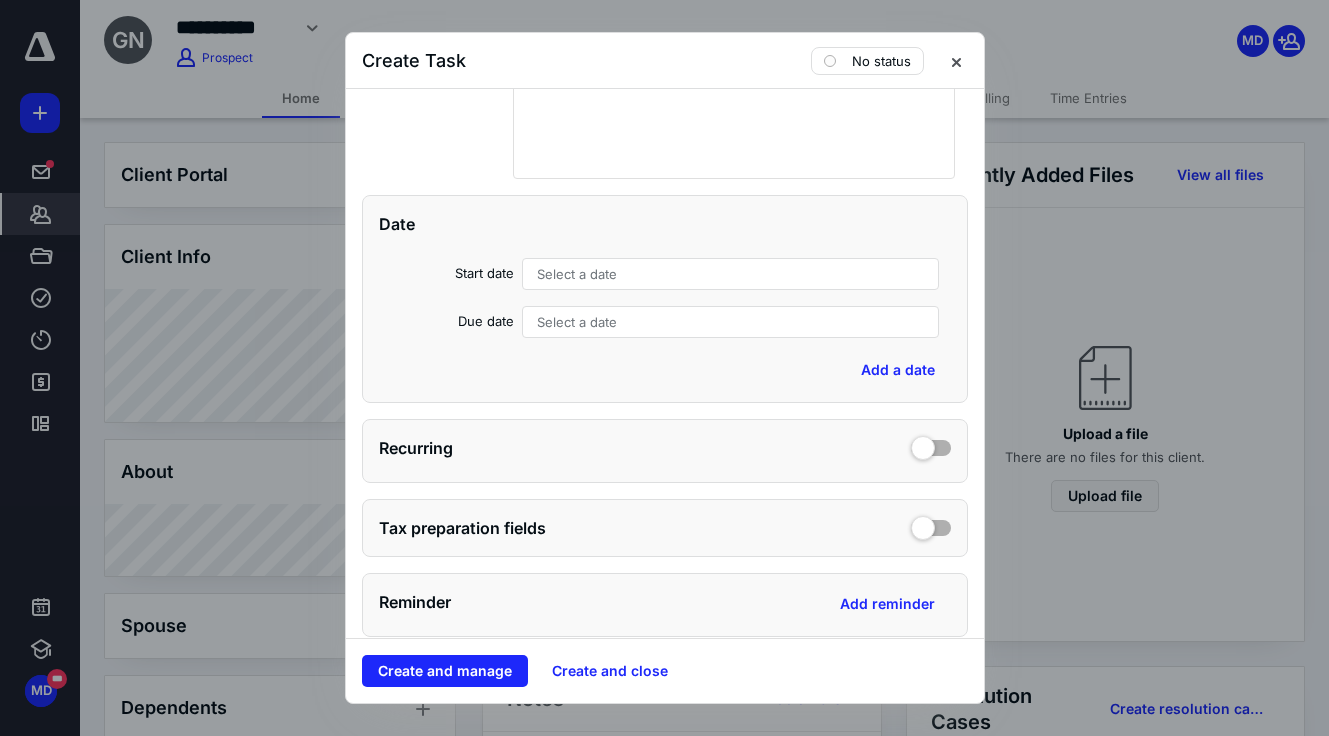 click on "Select a date" at bounding box center (731, 274) 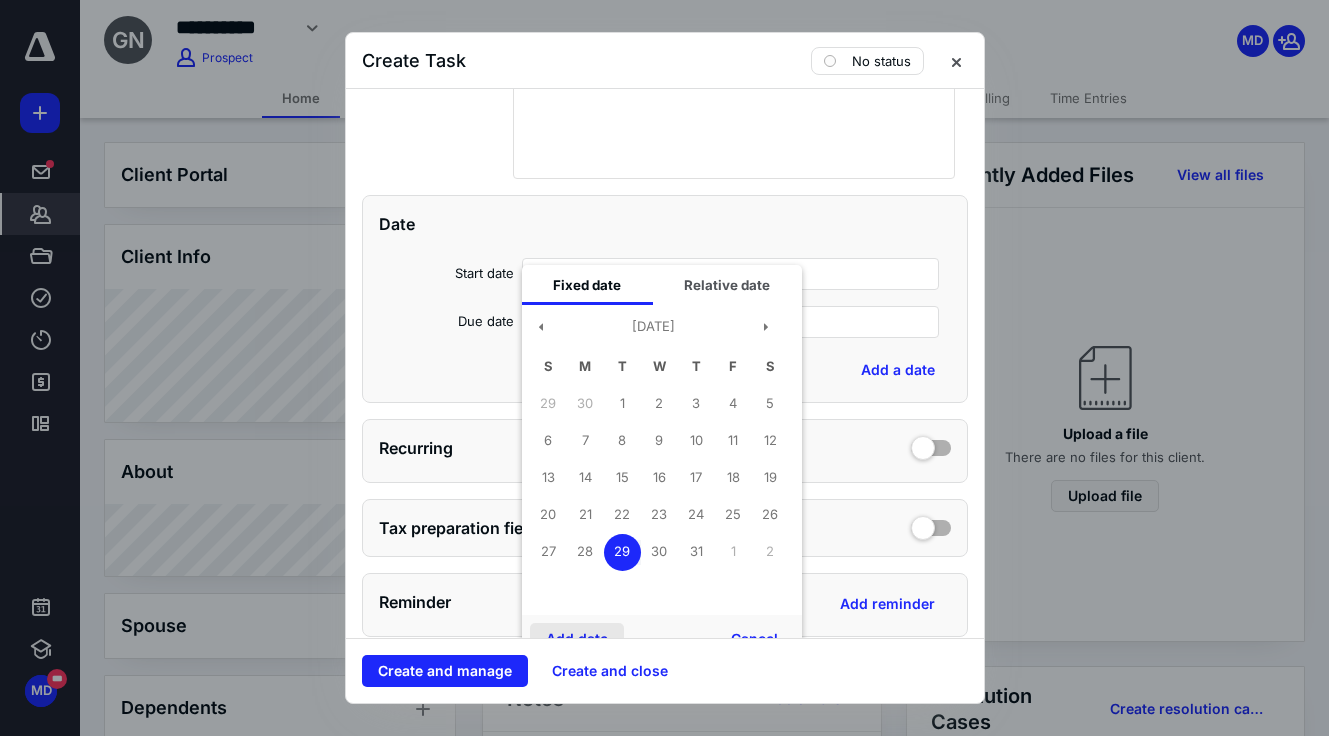 click on "Add date" at bounding box center [577, 639] 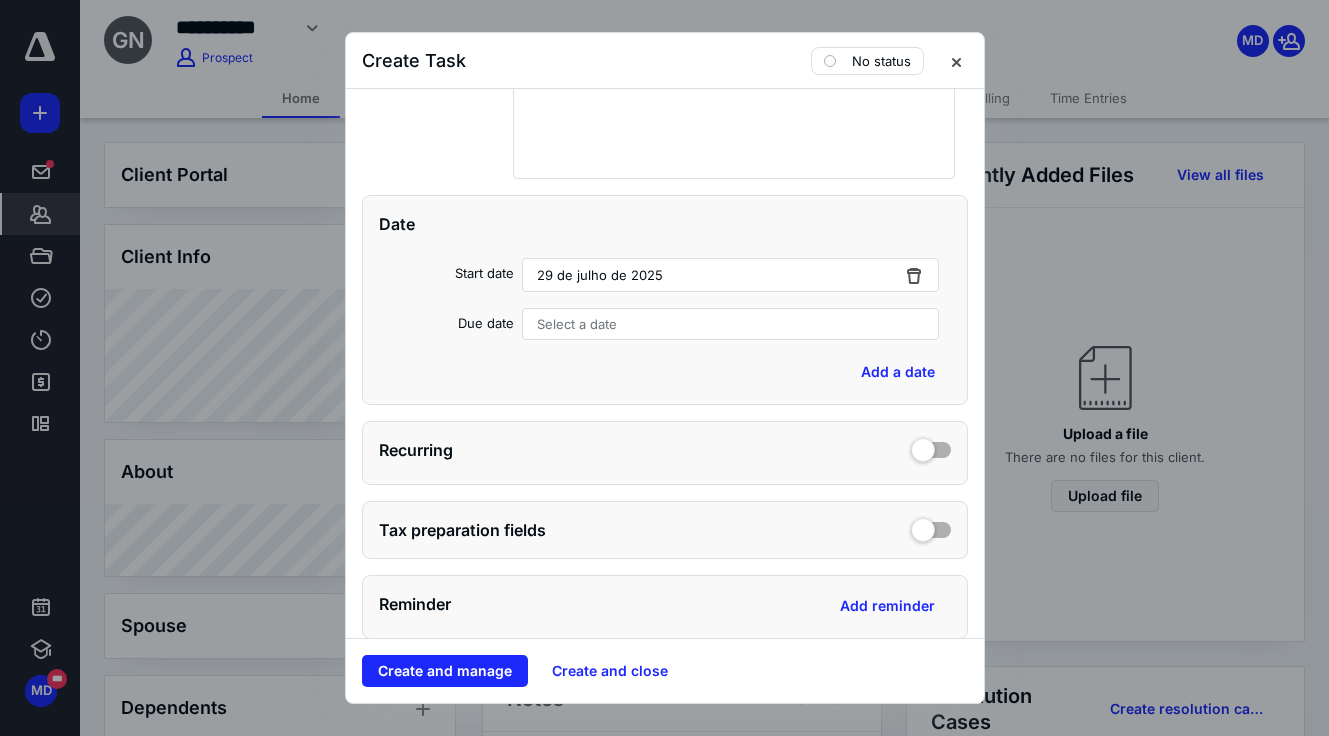 click on "Start date 29 de julho de 2025 Due date Select a date" at bounding box center (665, 299) 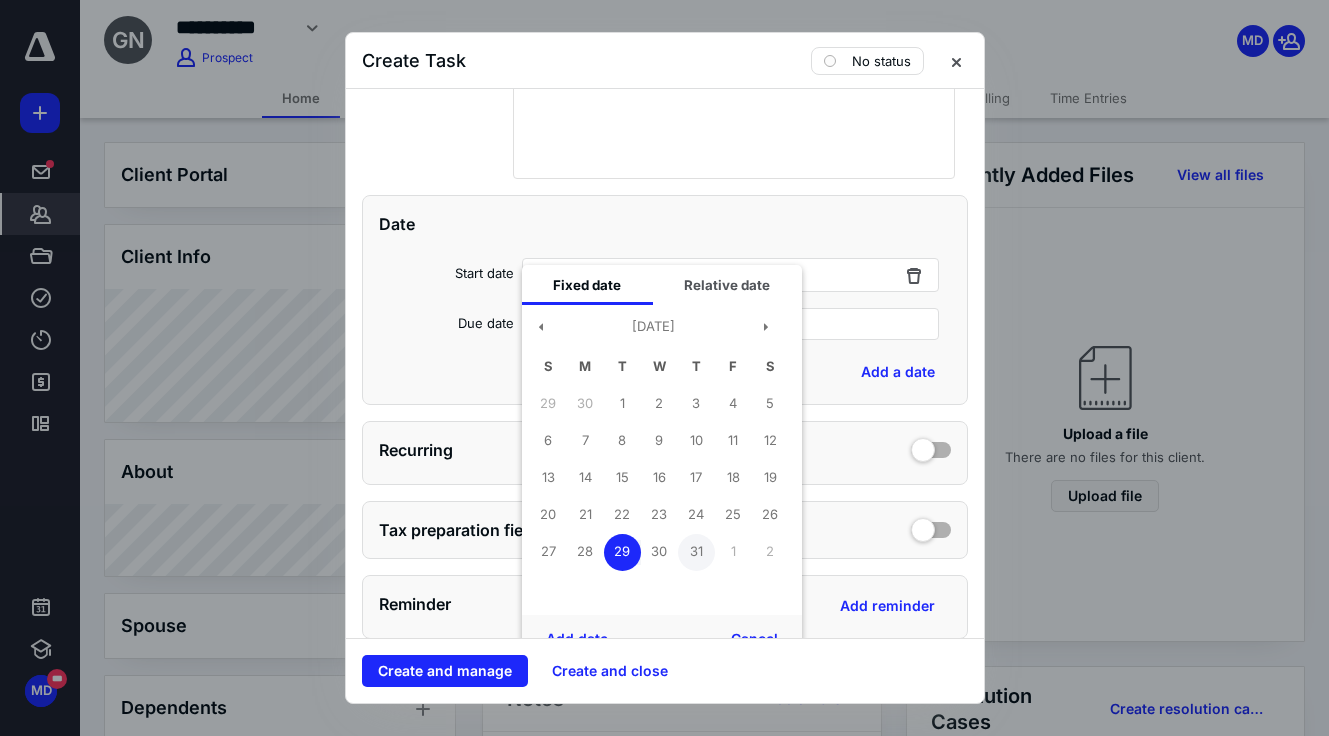 click on "31" at bounding box center (696, 552) 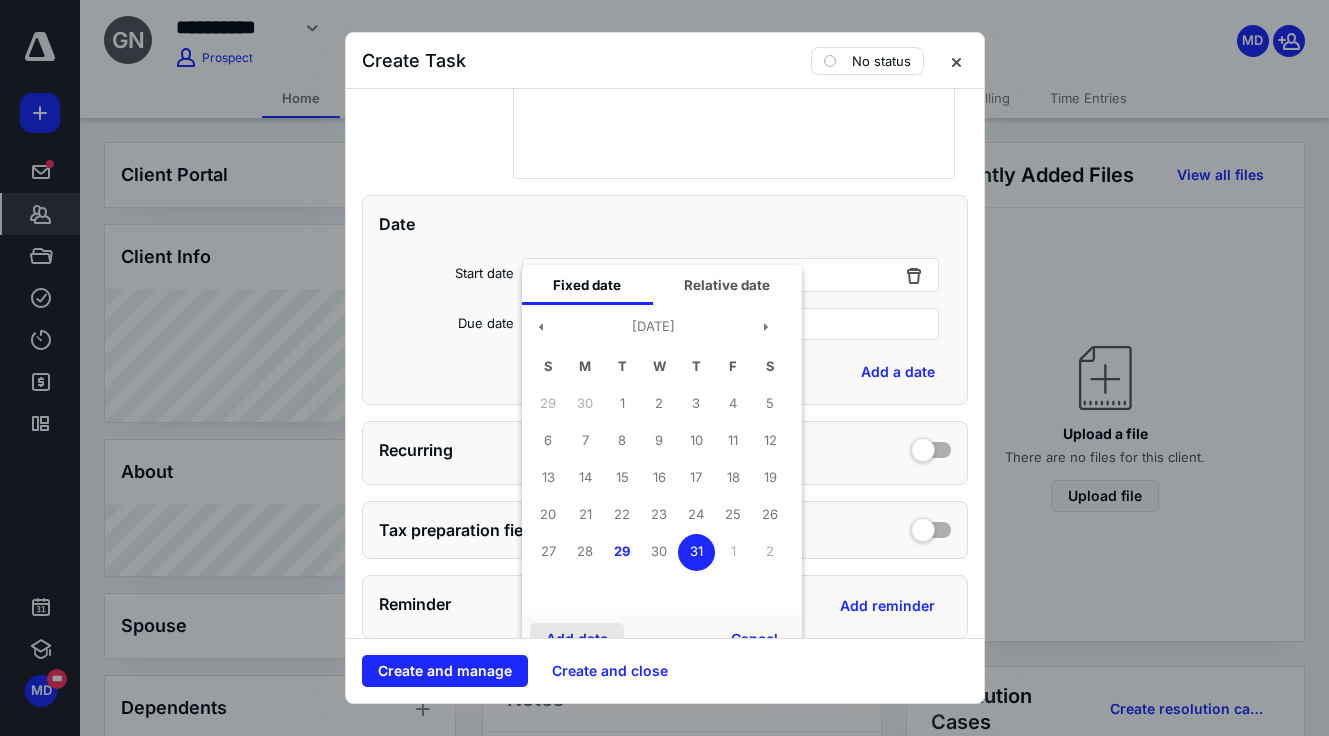 click on "Add date" at bounding box center (577, 639) 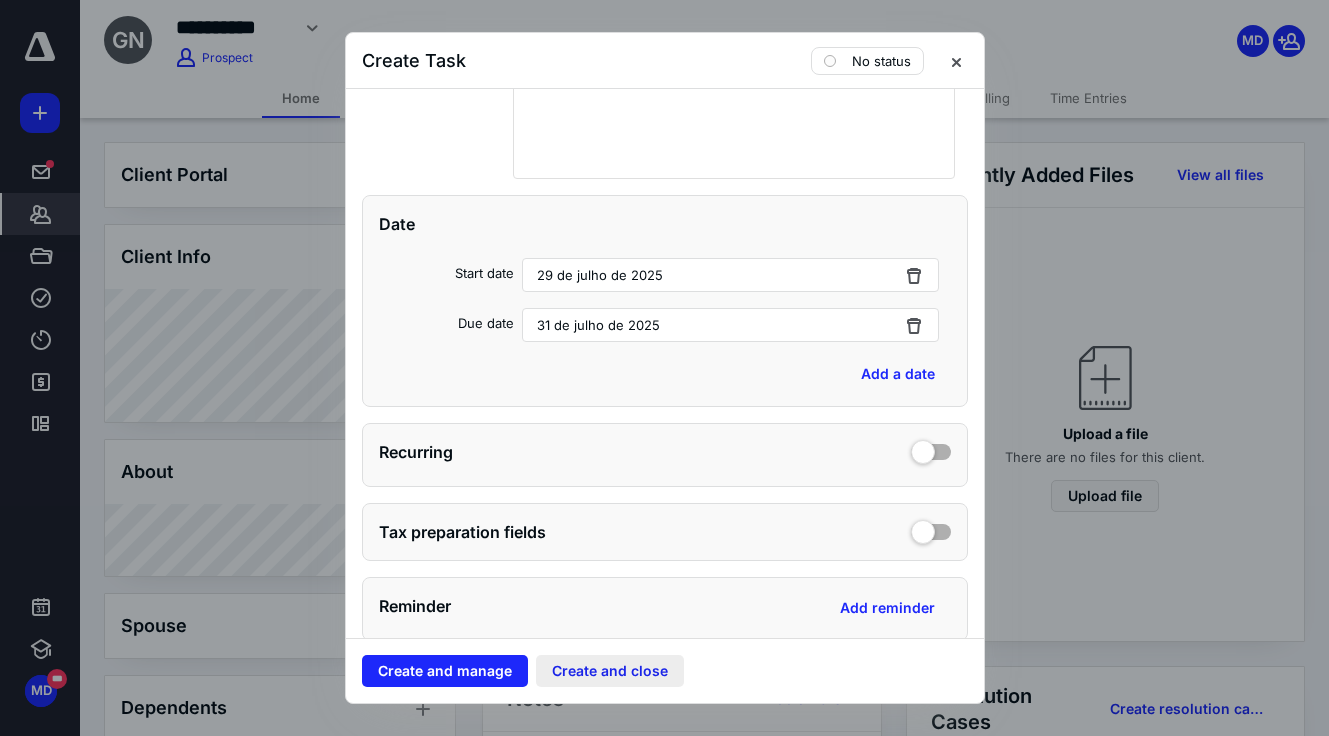 click on "Create and close" at bounding box center (610, 671) 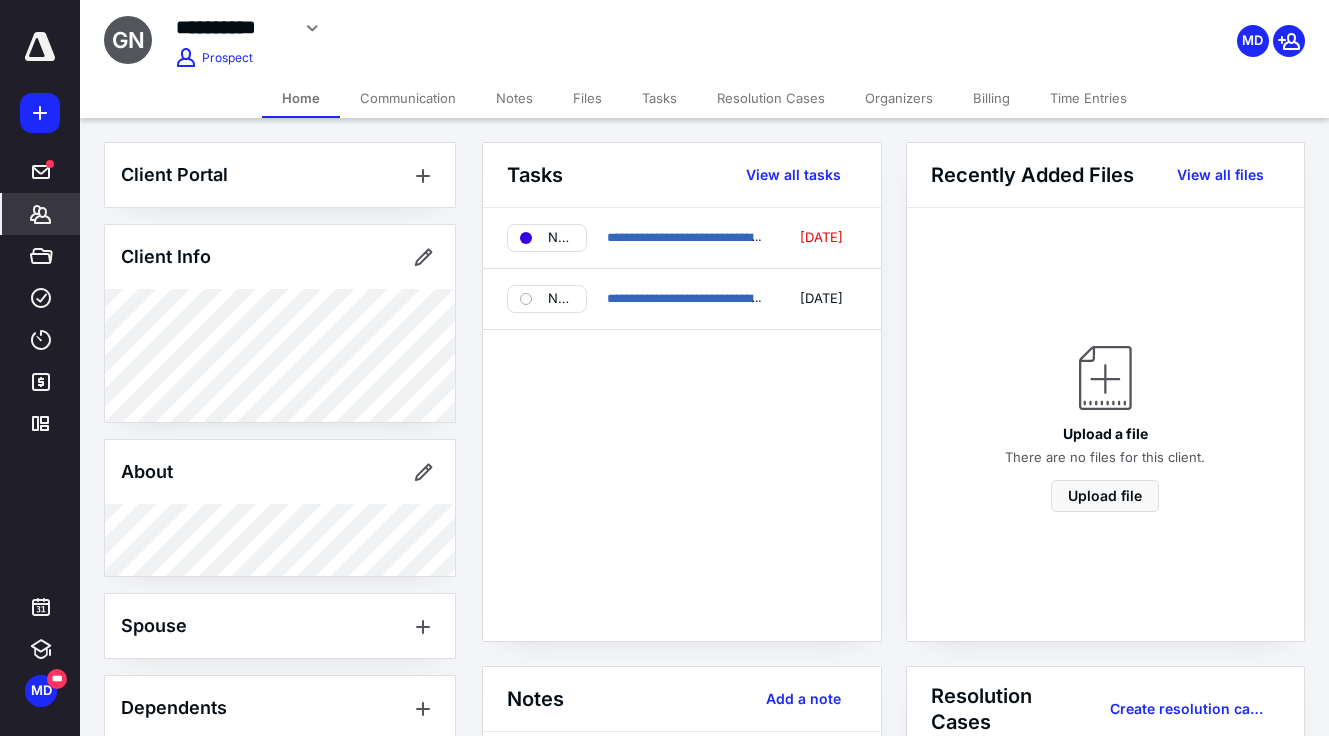 click at bounding box center (40, 58) 